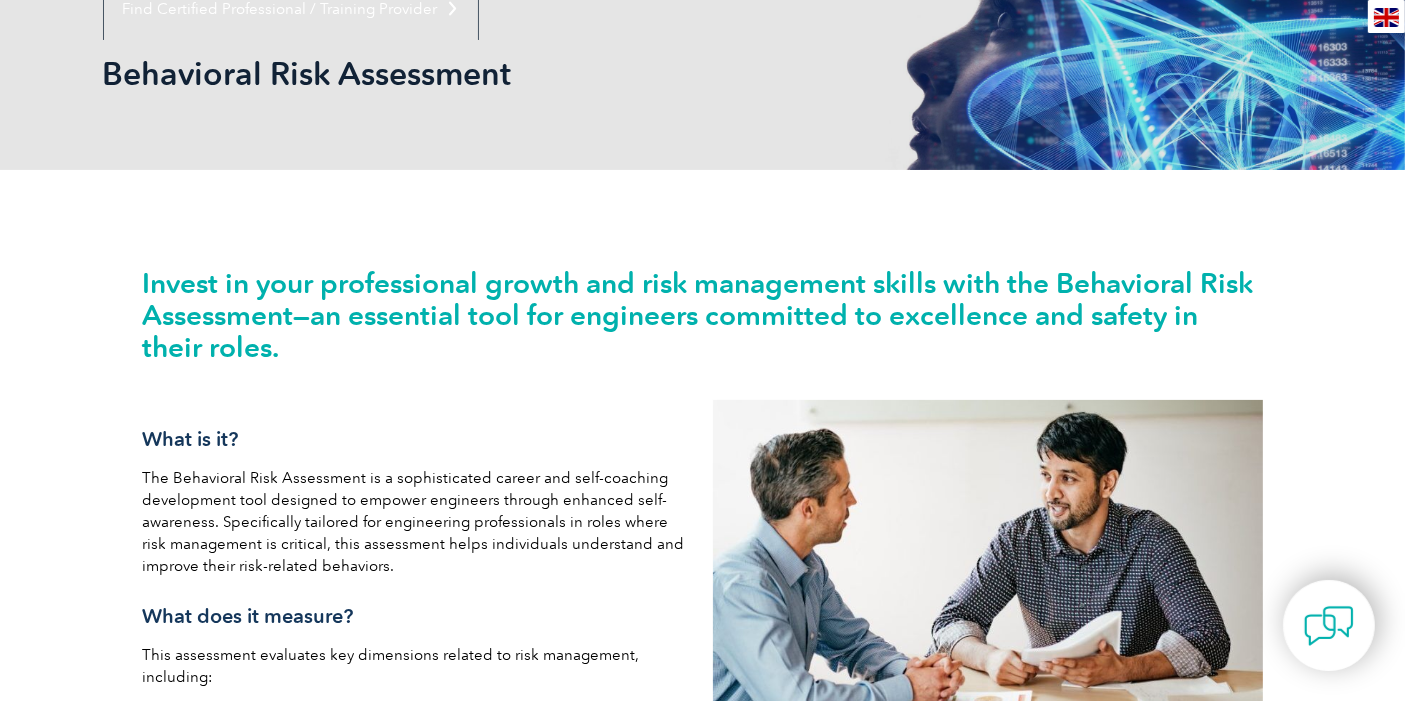 scroll, scrollTop: 0, scrollLeft: 0, axis: both 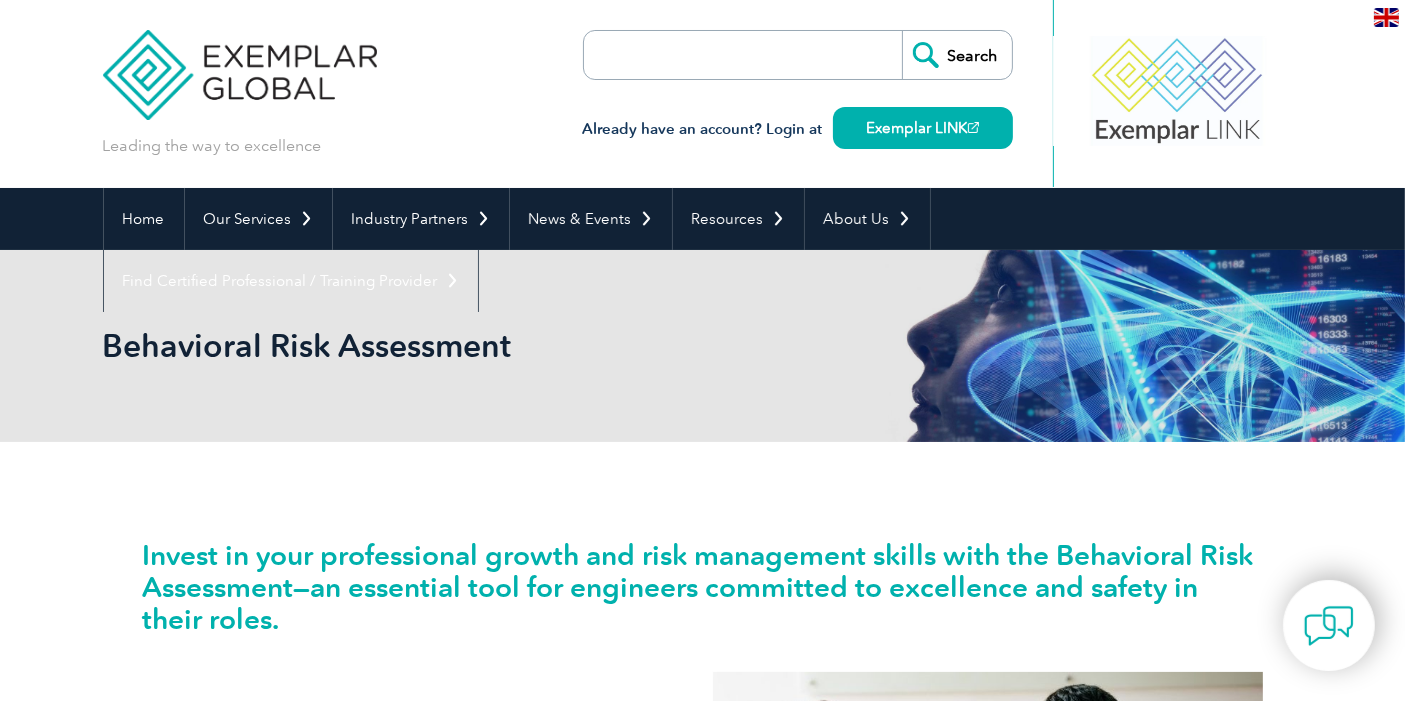 click on "Behavioral Risk Assessment" at bounding box center [523, 346] 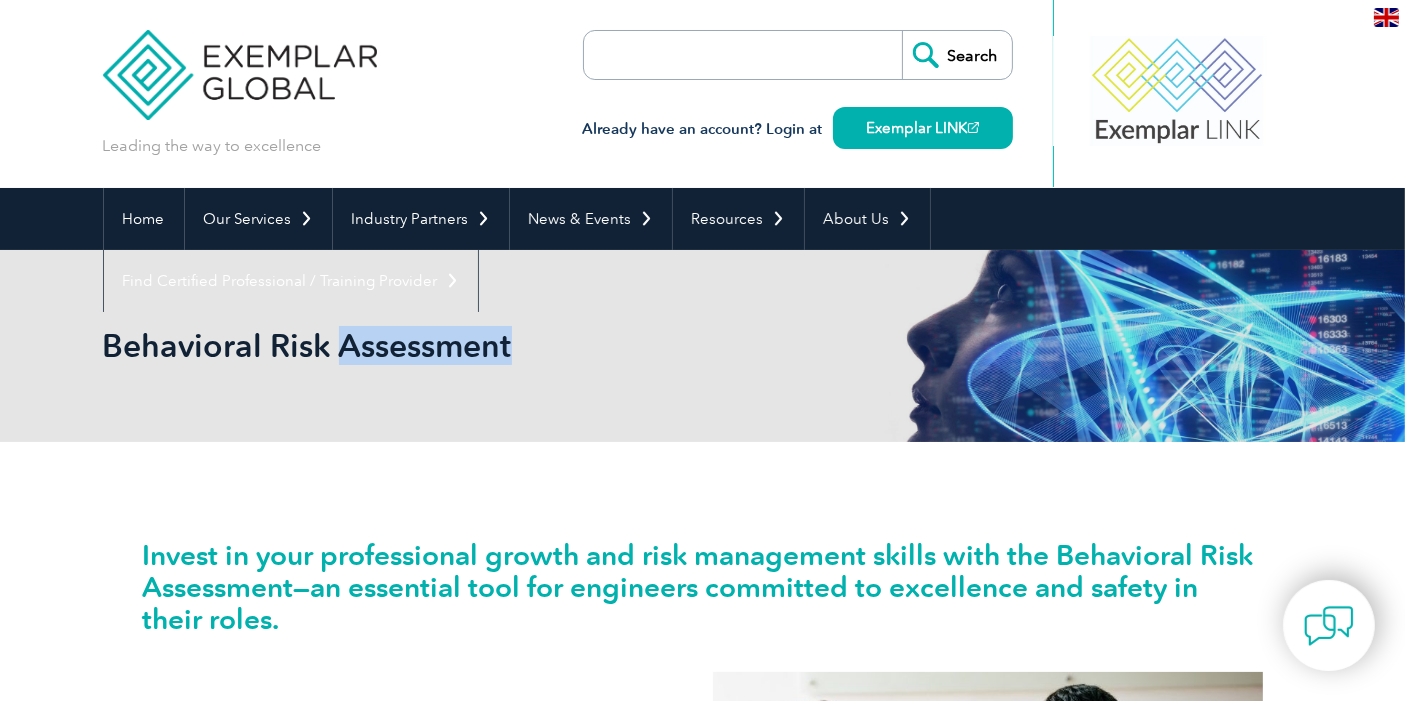click on "Behavioral Risk Assessment" at bounding box center (523, 346) 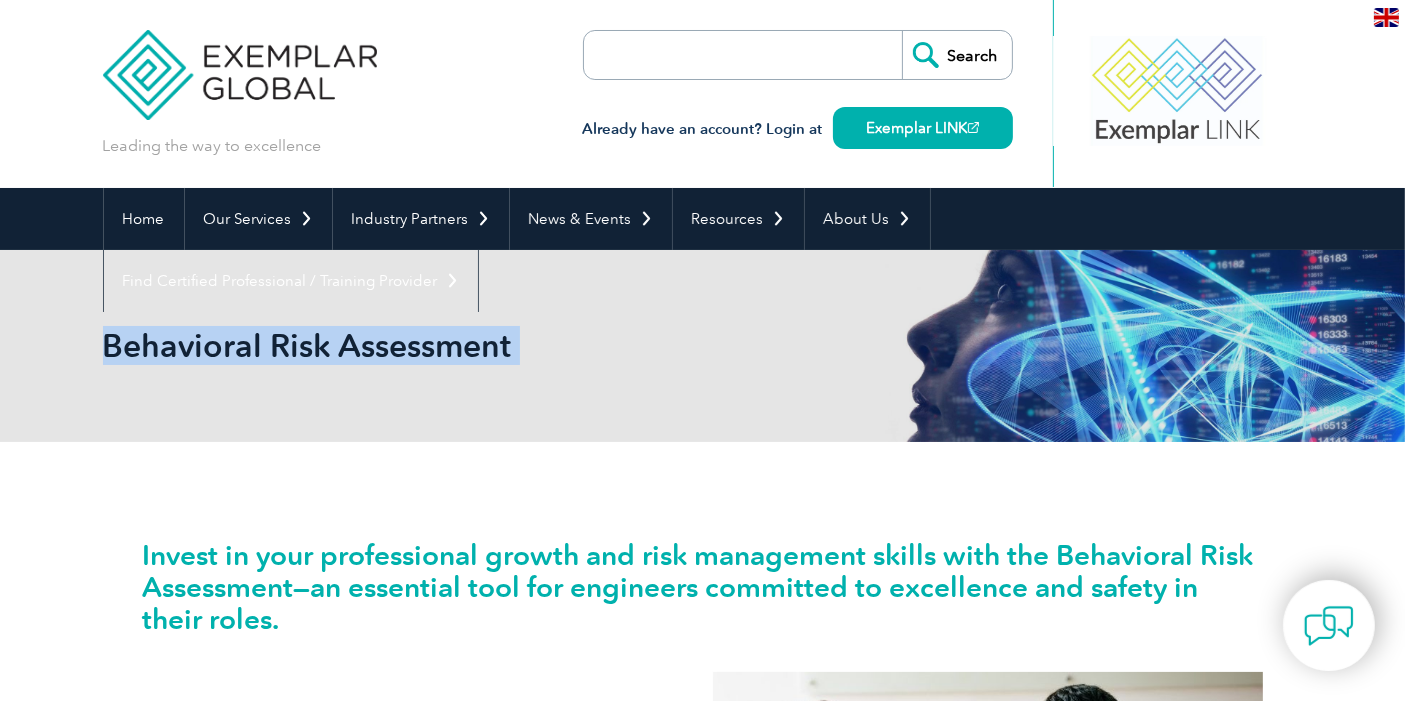 click on "Behavioral Risk Assessment" at bounding box center (523, 346) 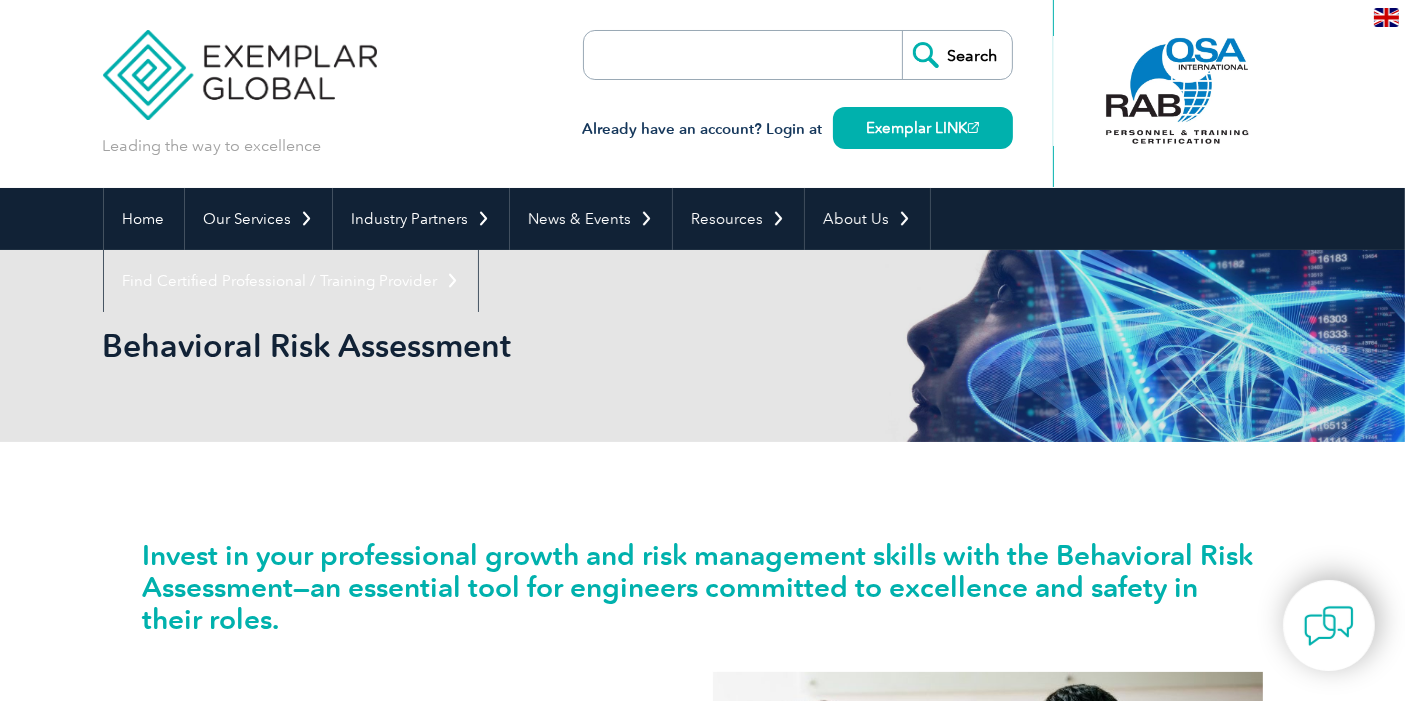 click at bounding box center [699, 55] 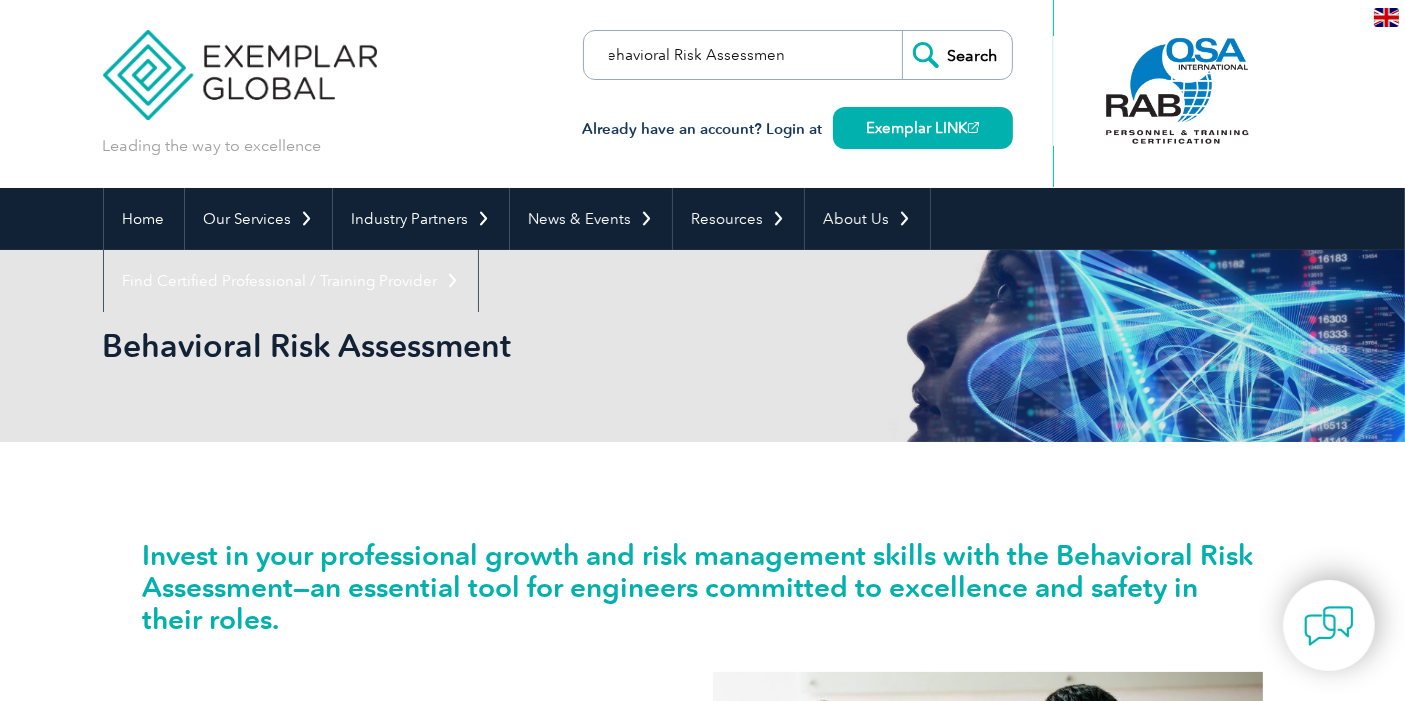 click on "Search" at bounding box center [957, 55] 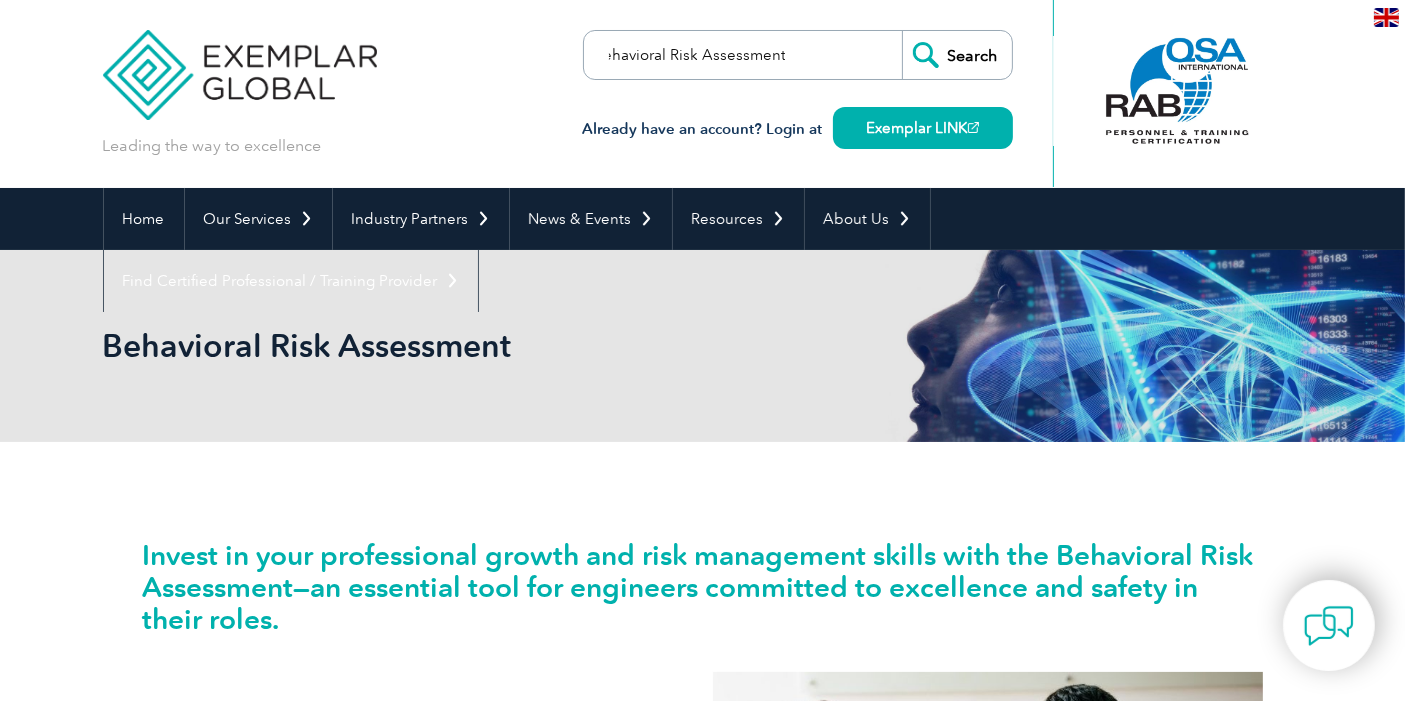 type on "Behavioral Risk Assessment]" 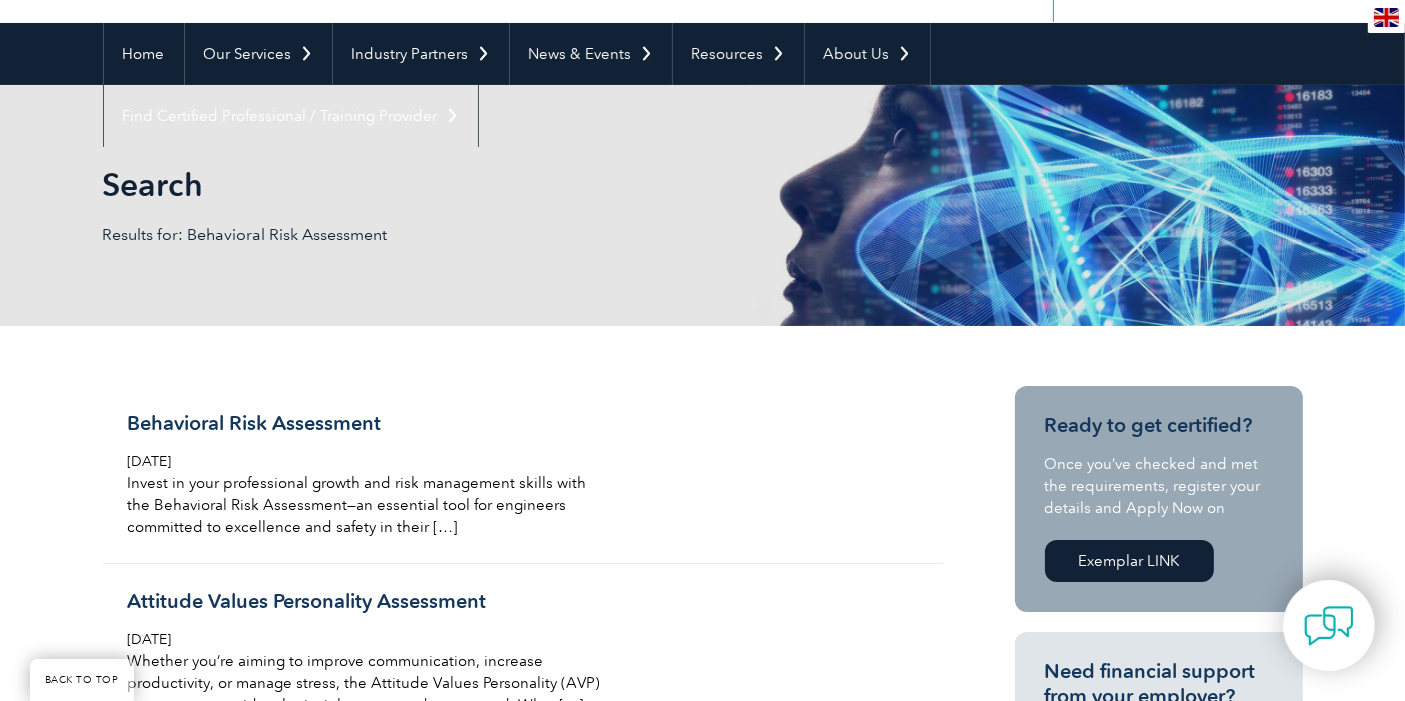 scroll, scrollTop: 222, scrollLeft: 0, axis: vertical 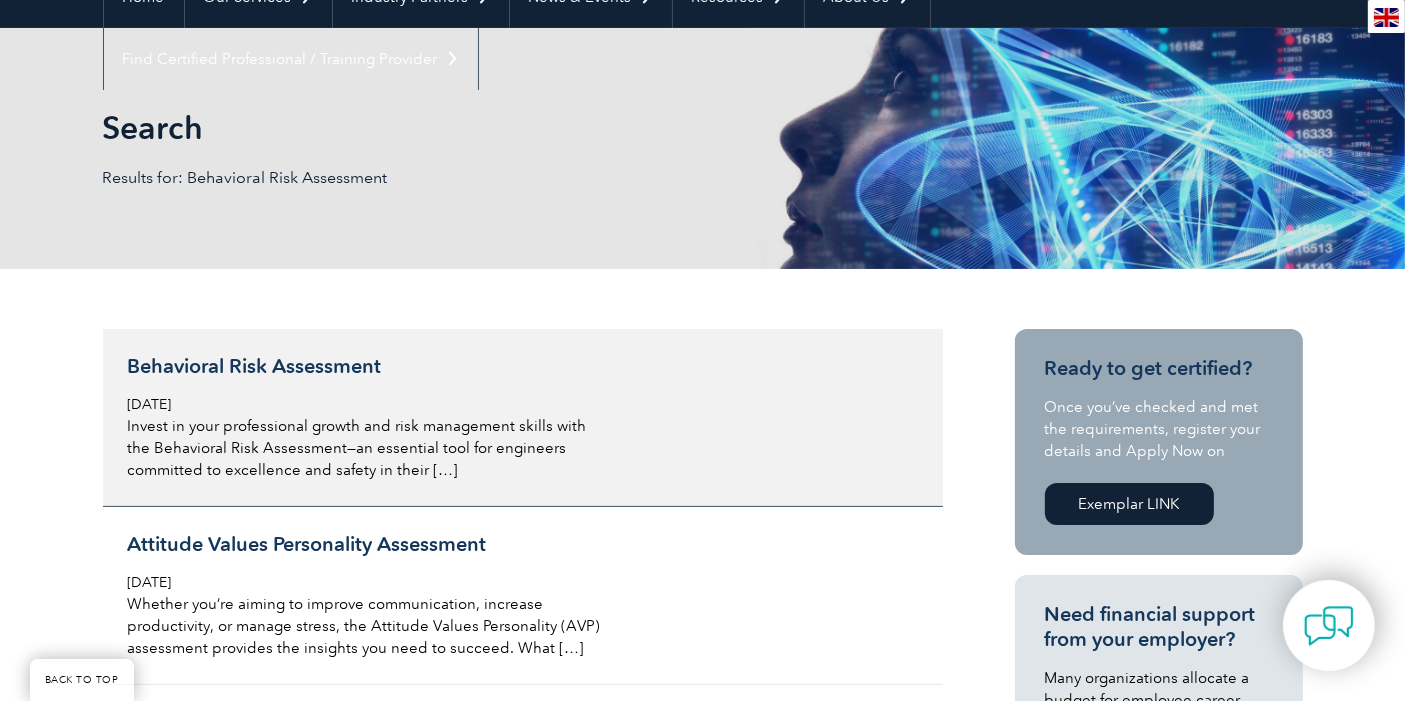 click on "Behavioral Risk Assessment" at bounding box center [365, 366] 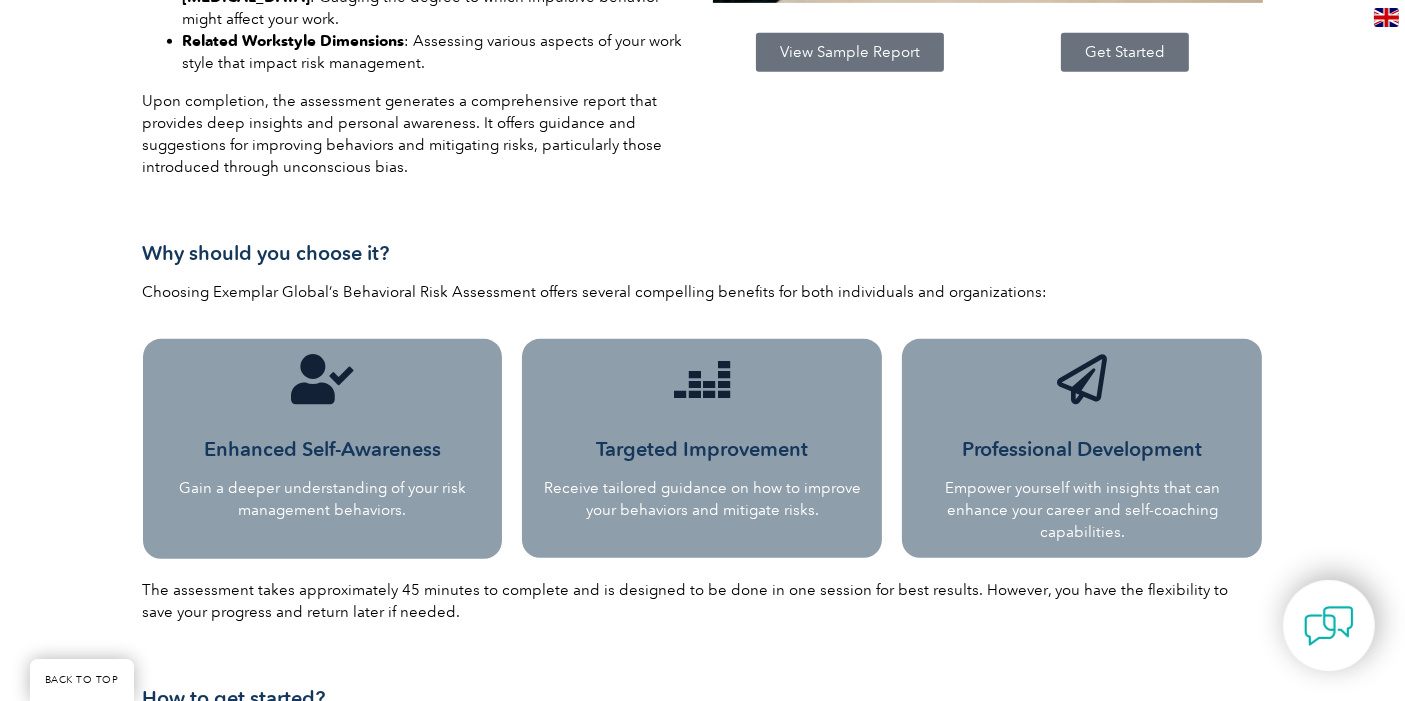 scroll, scrollTop: 1201, scrollLeft: 0, axis: vertical 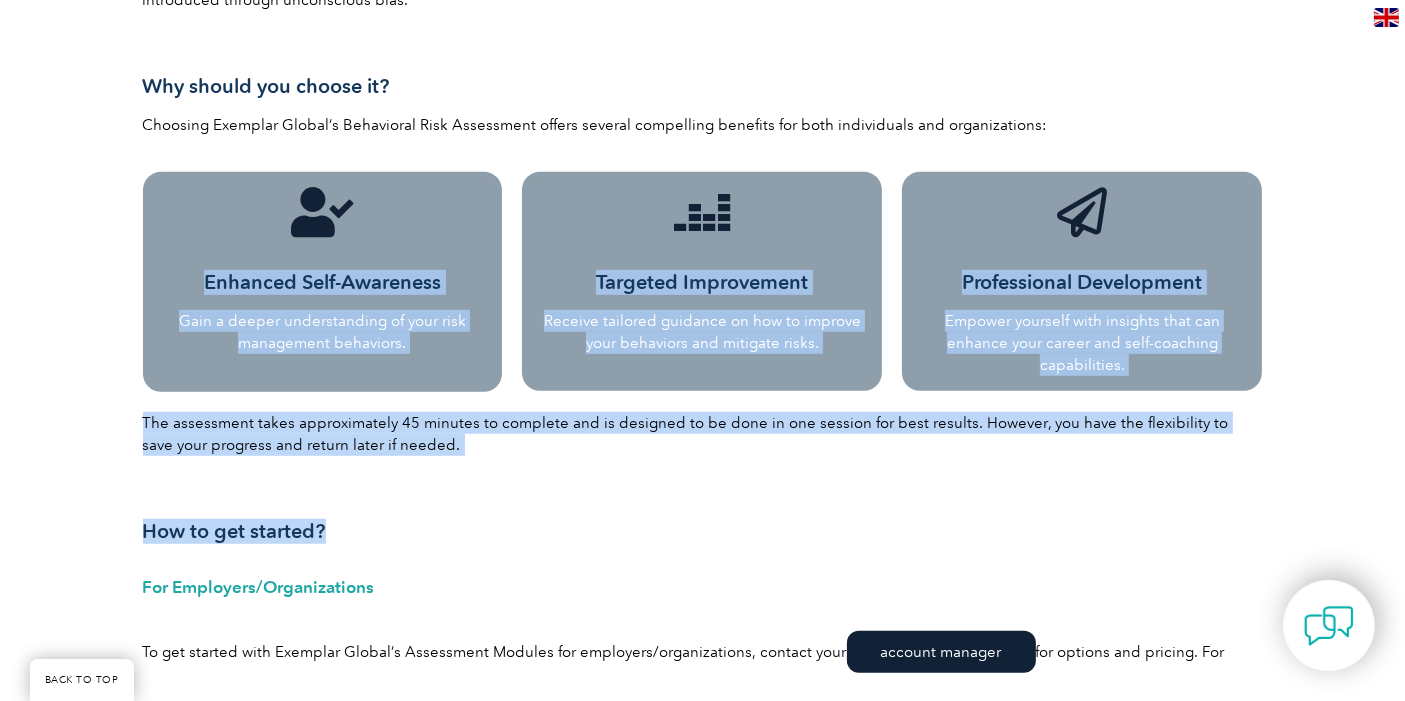 drag, startPoint x: 211, startPoint y: 211, endPoint x: 661, endPoint y: 542, distance: 558.6242 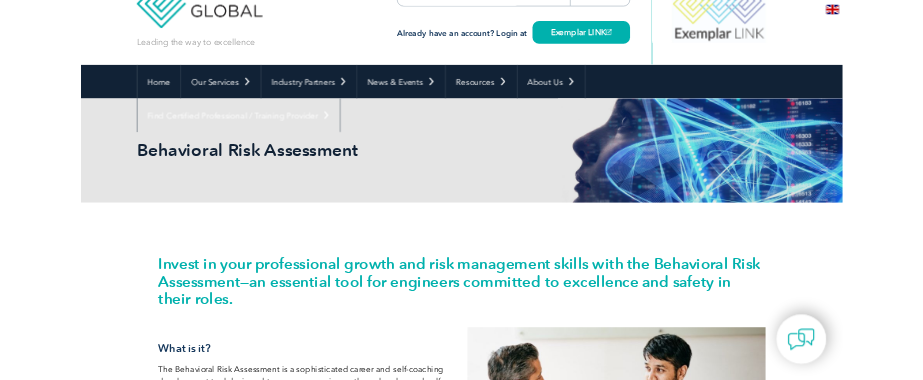 scroll, scrollTop: 0, scrollLeft: 0, axis: both 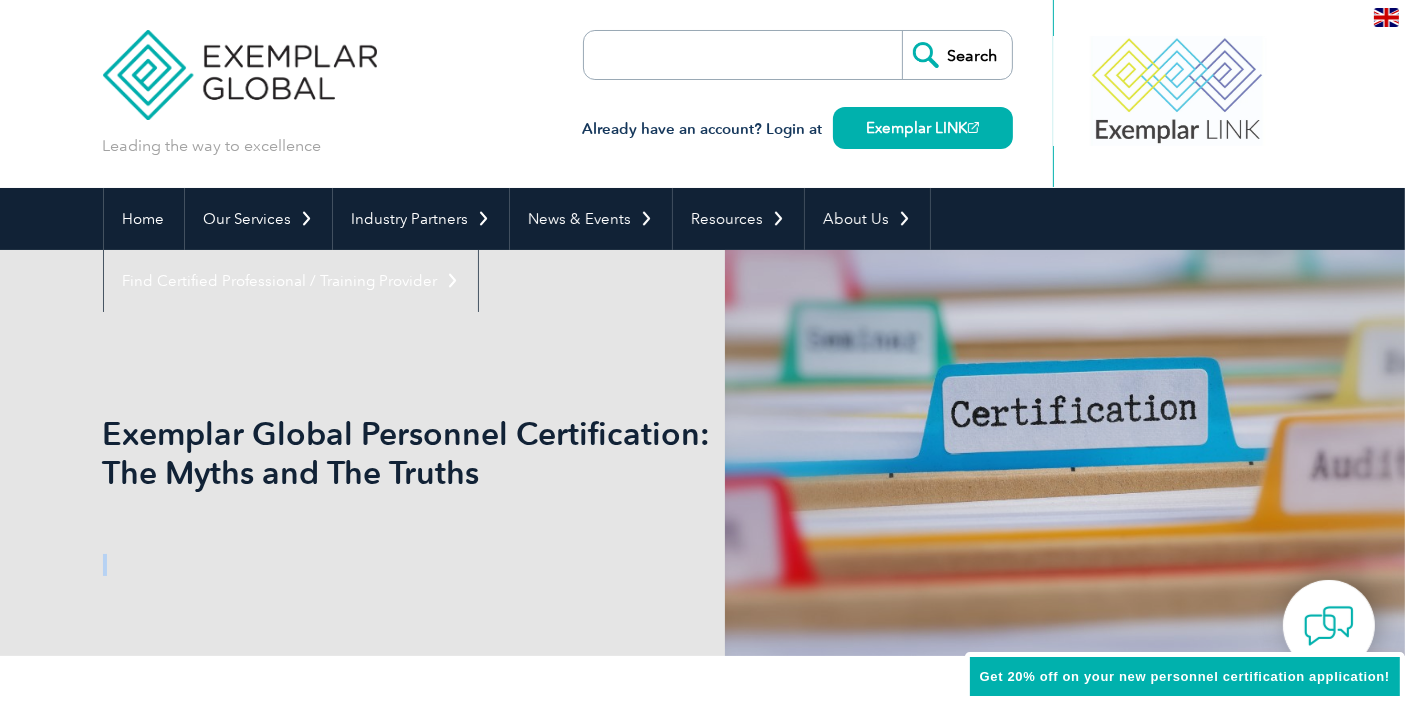 drag, startPoint x: 378, startPoint y: 486, endPoint x: 478, endPoint y: 513, distance: 103.58089 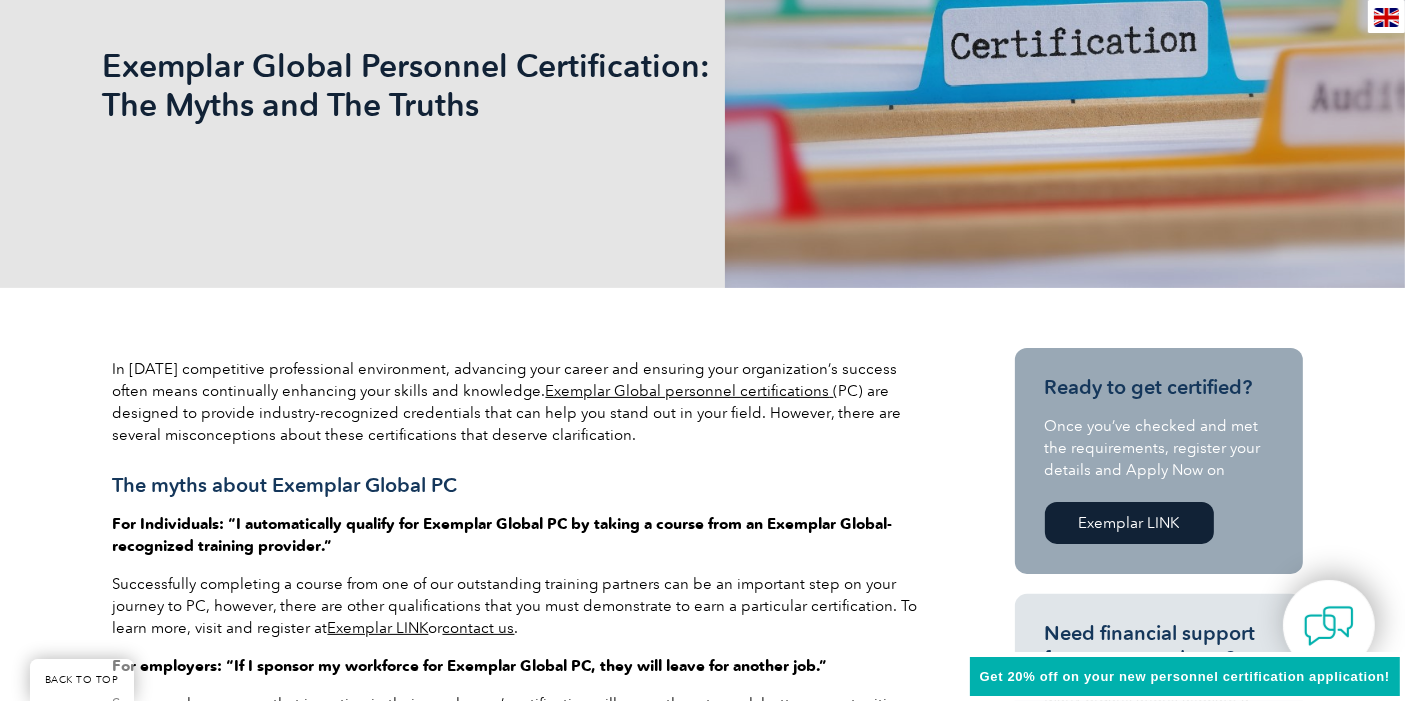 scroll, scrollTop: 333, scrollLeft: 0, axis: vertical 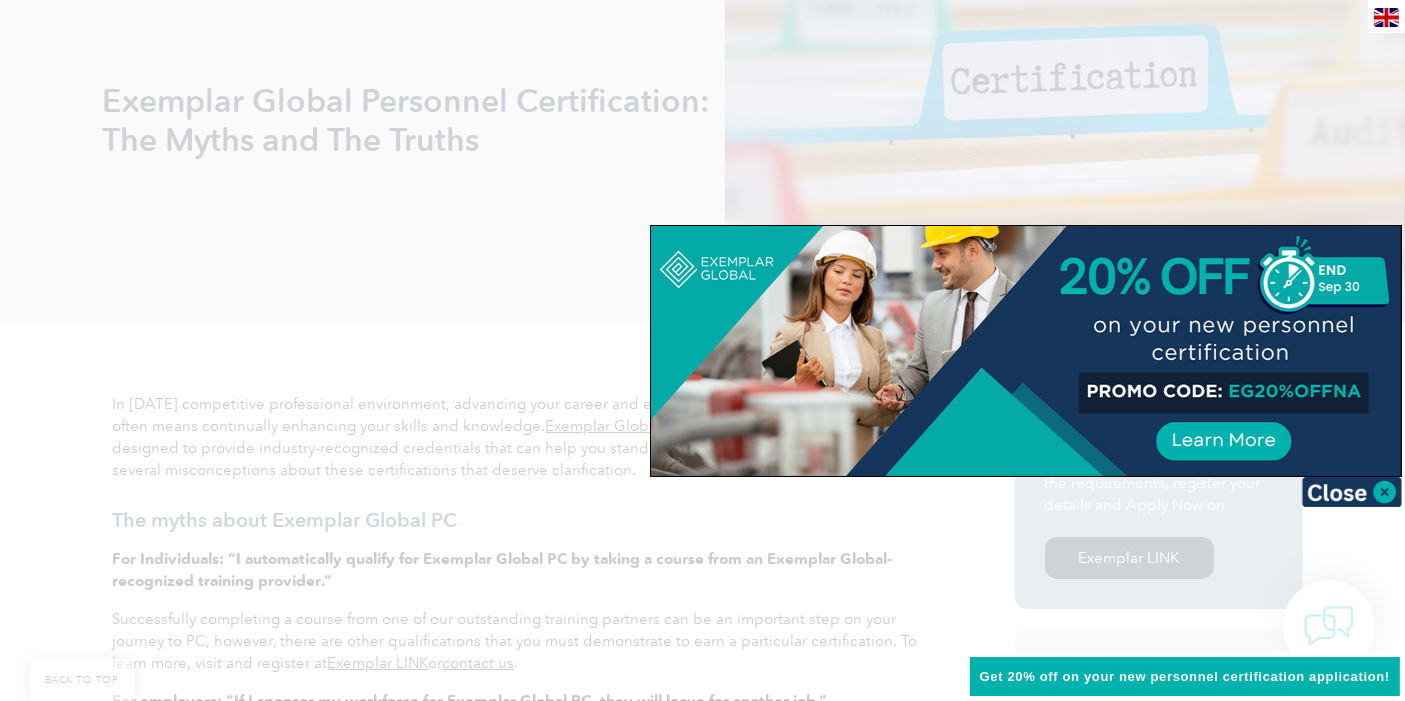 click at bounding box center [1352, 492] 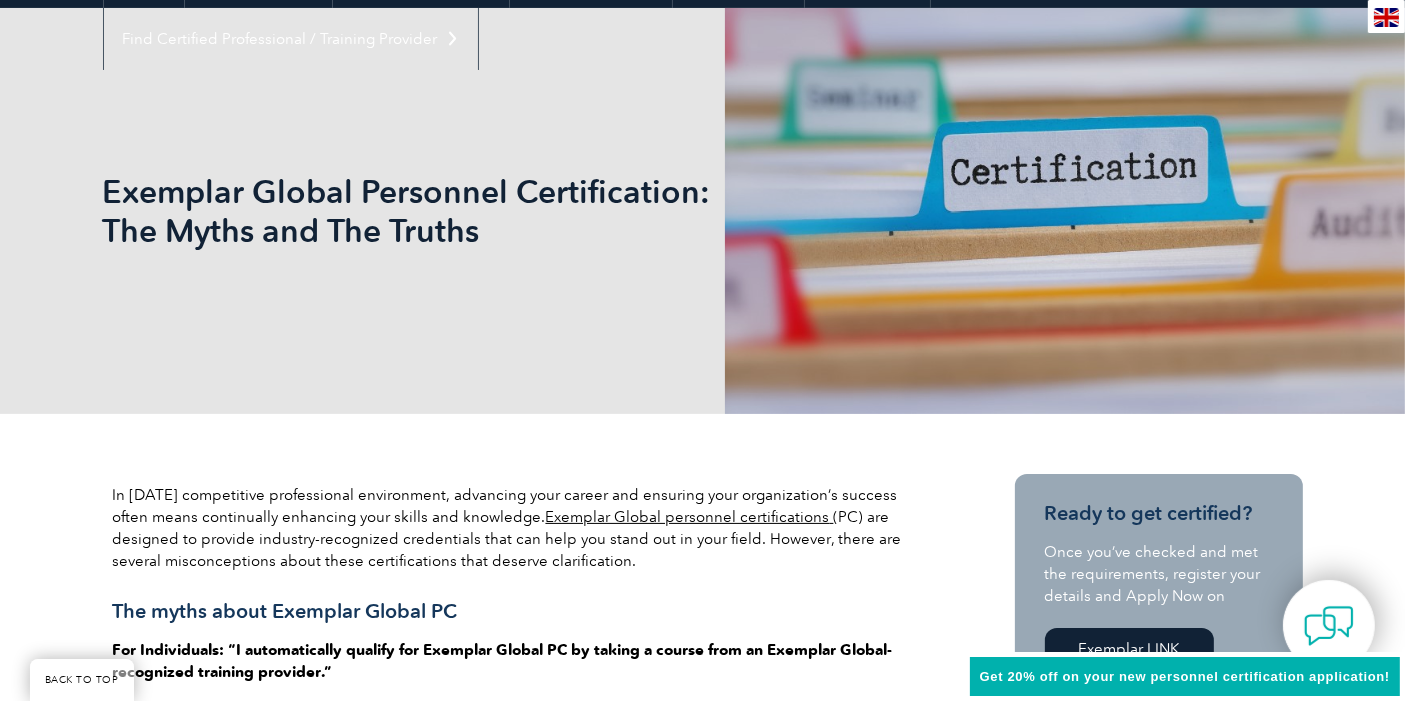 scroll, scrollTop: 0, scrollLeft: 0, axis: both 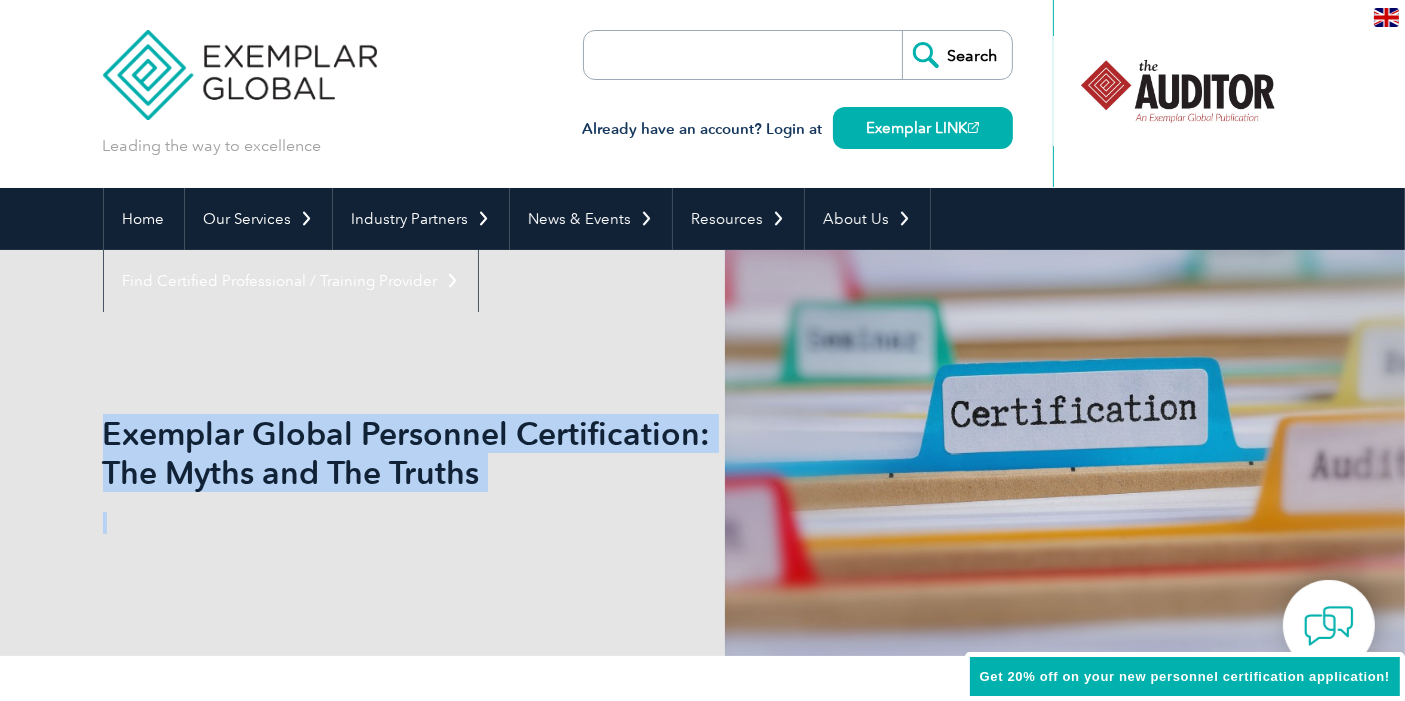 drag, startPoint x: 950, startPoint y: 411, endPoint x: 1131, endPoint y: 504, distance: 203.49448 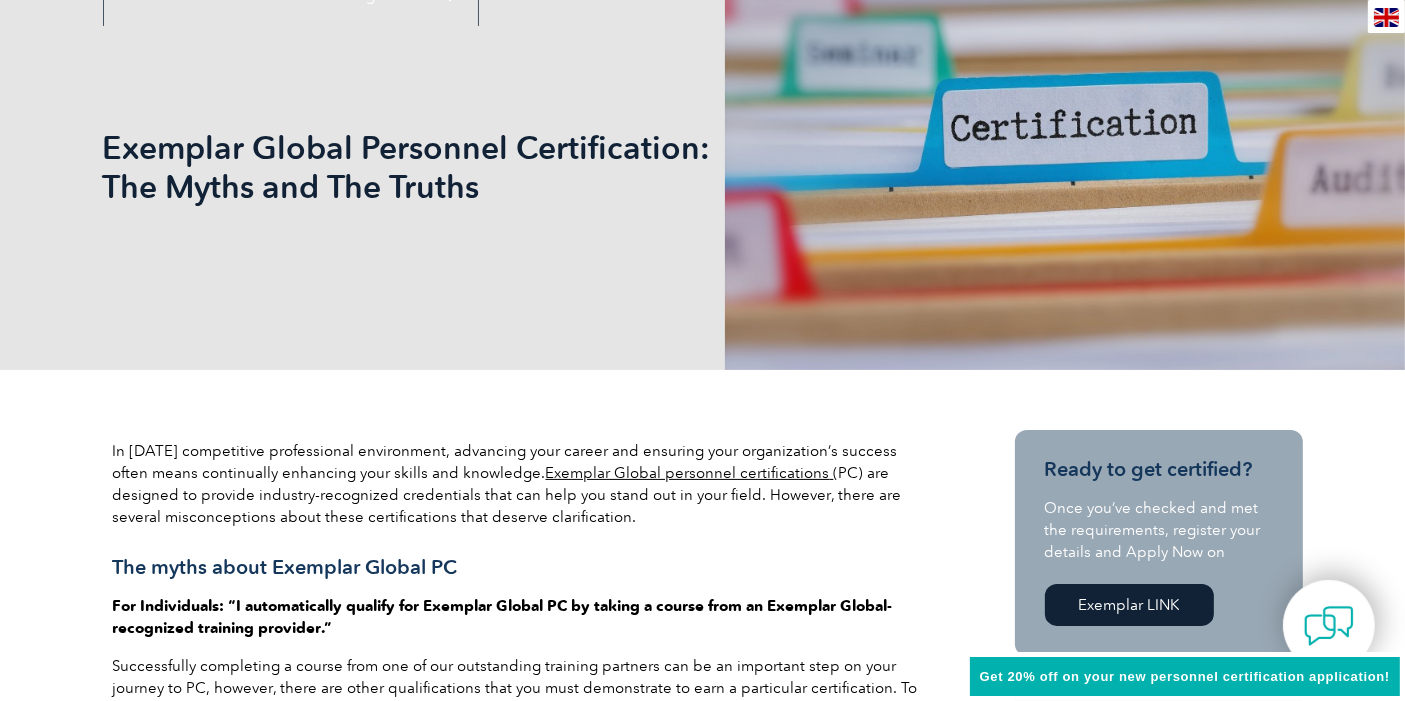 scroll, scrollTop: 444, scrollLeft: 0, axis: vertical 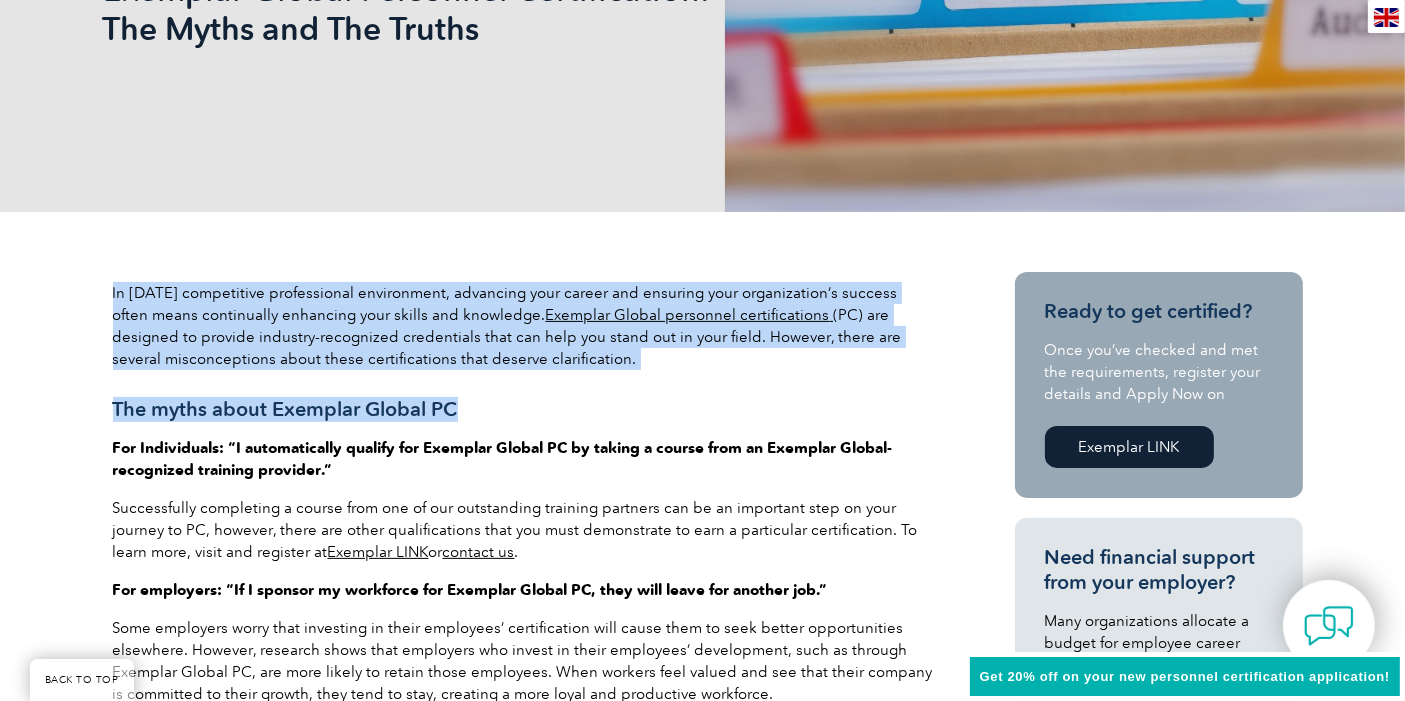 drag, startPoint x: 126, startPoint y: 300, endPoint x: 485, endPoint y: 390, distance: 370.10944 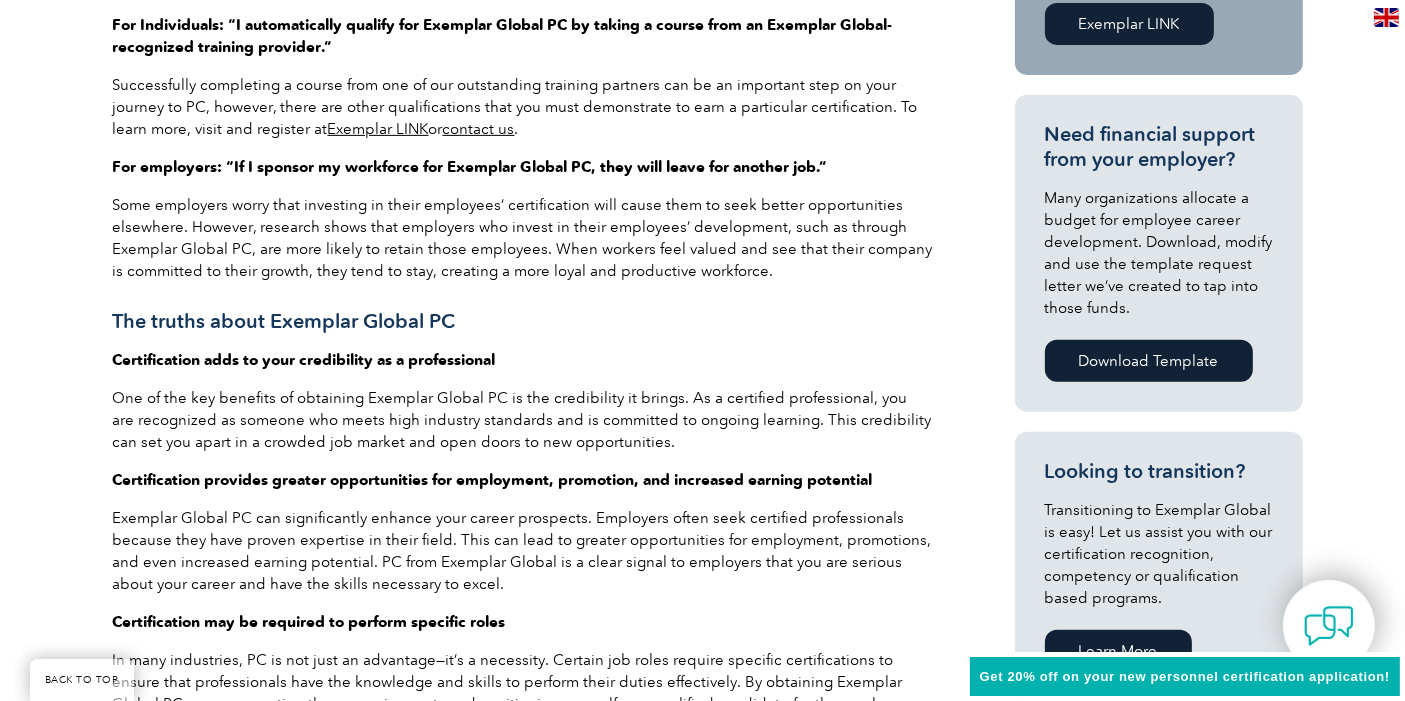 scroll, scrollTop: 1111, scrollLeft: 0, axis: vertical 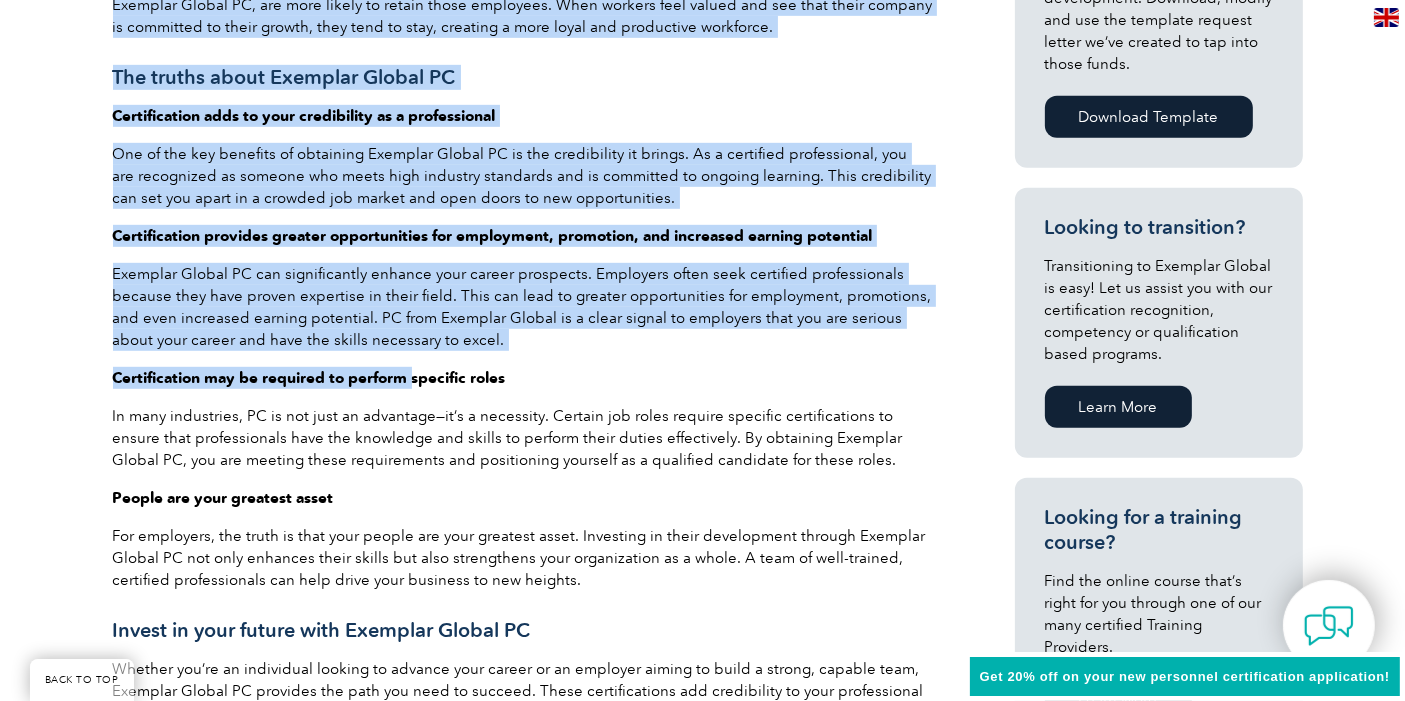 drag, startPoint x: 88, startPoint y: 111, endPoint x: 414, endPoint y: 375, distance: 419.49017 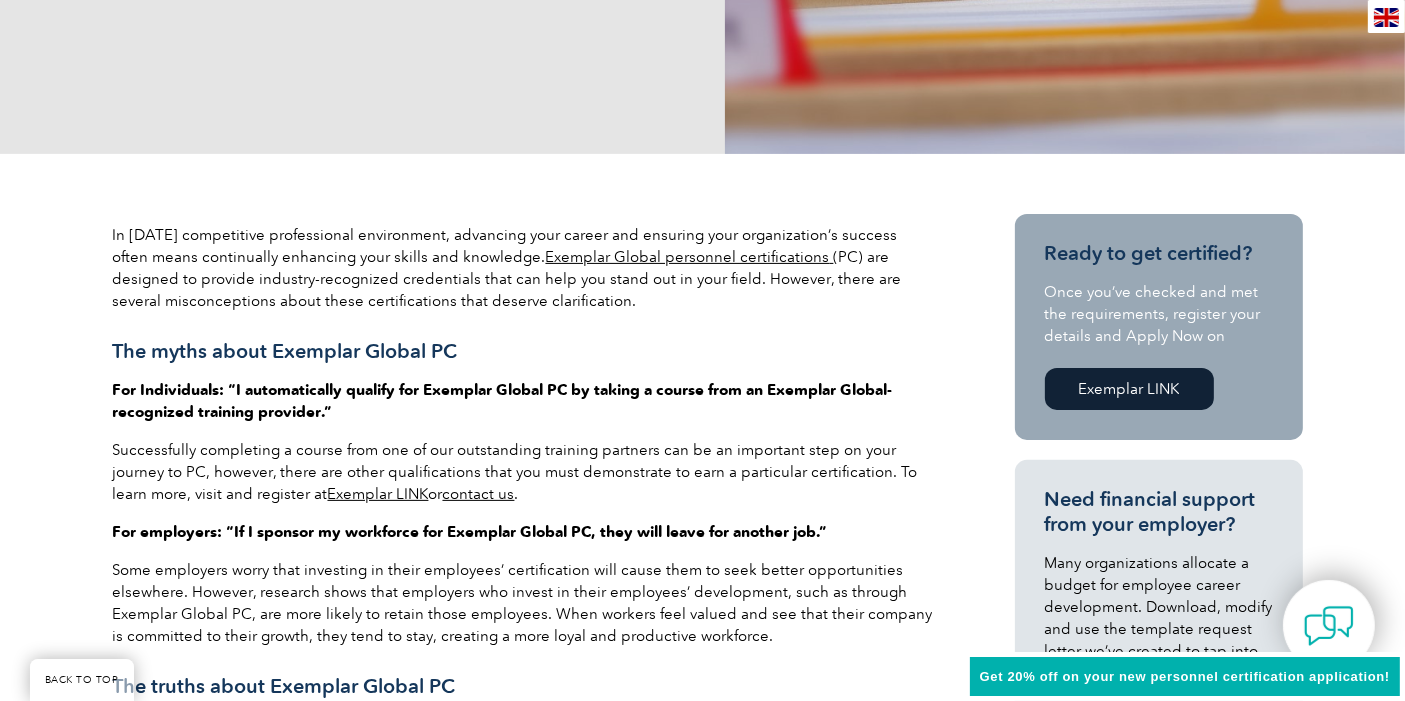 scroll, scrollTop: 333, scrollLeft: 0, axis: vertical 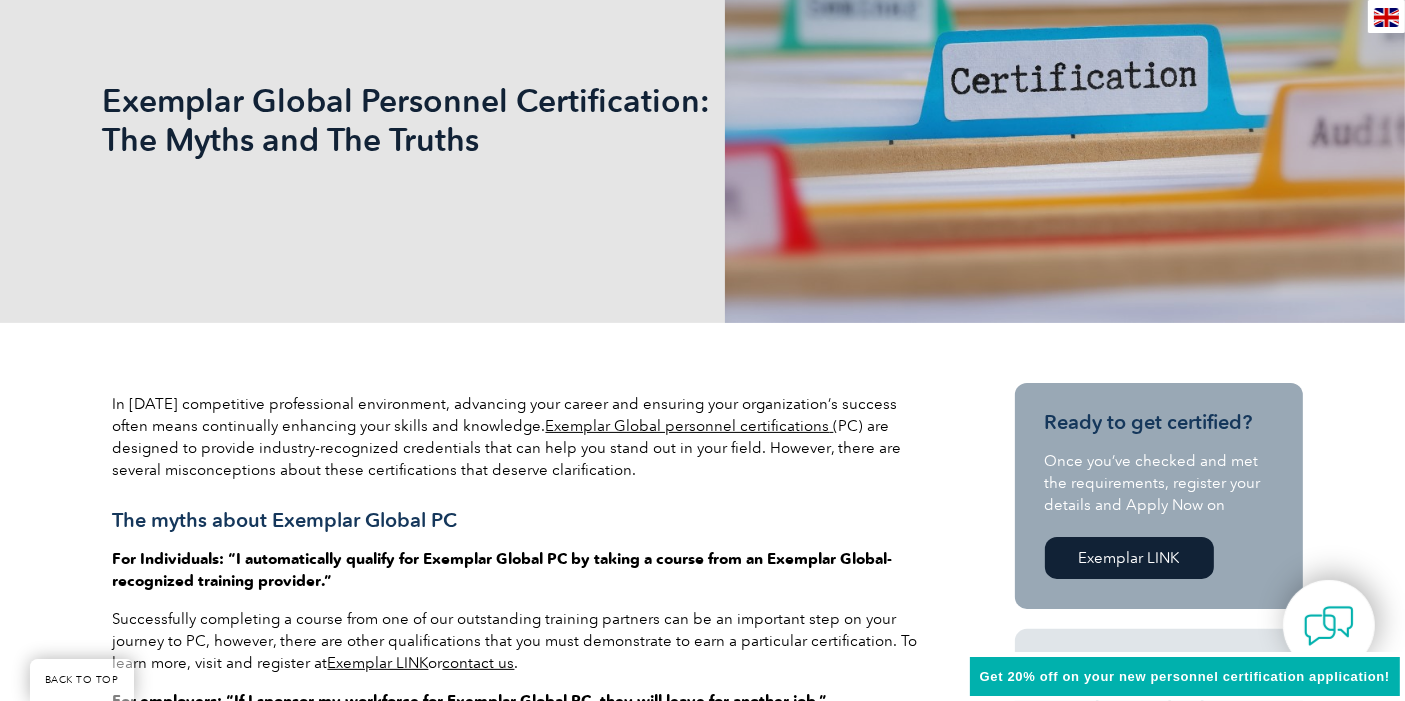 click on "Exemplar Global Personnel Certification:  The Myths and The Truths" at bounding box center [487, 120] 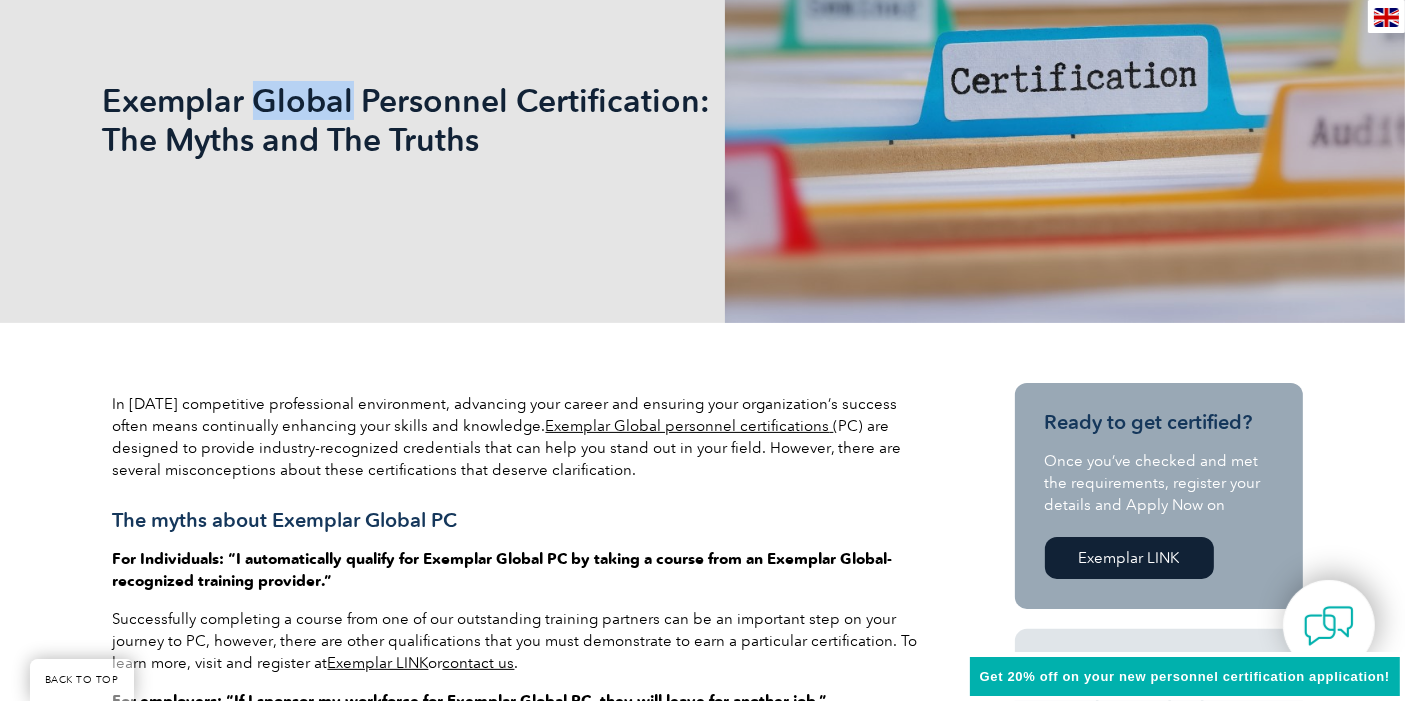 drag, startPoint x: 304, startPoint y: 102, endPoint x: 296, endPoint y: 114, distance: 14.422205 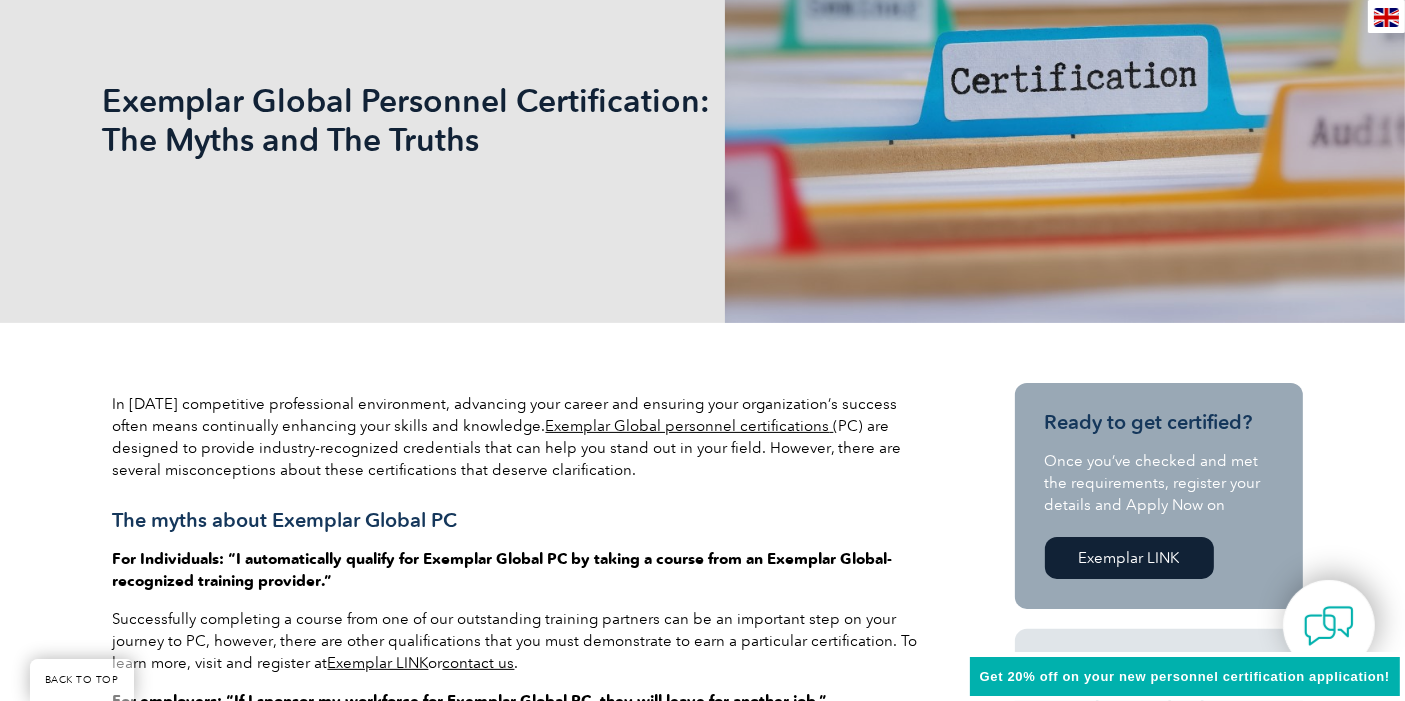 click on "Exemplar Global Personnel Certification:  The Myths and The Truths" at bounding box center [487, 120] 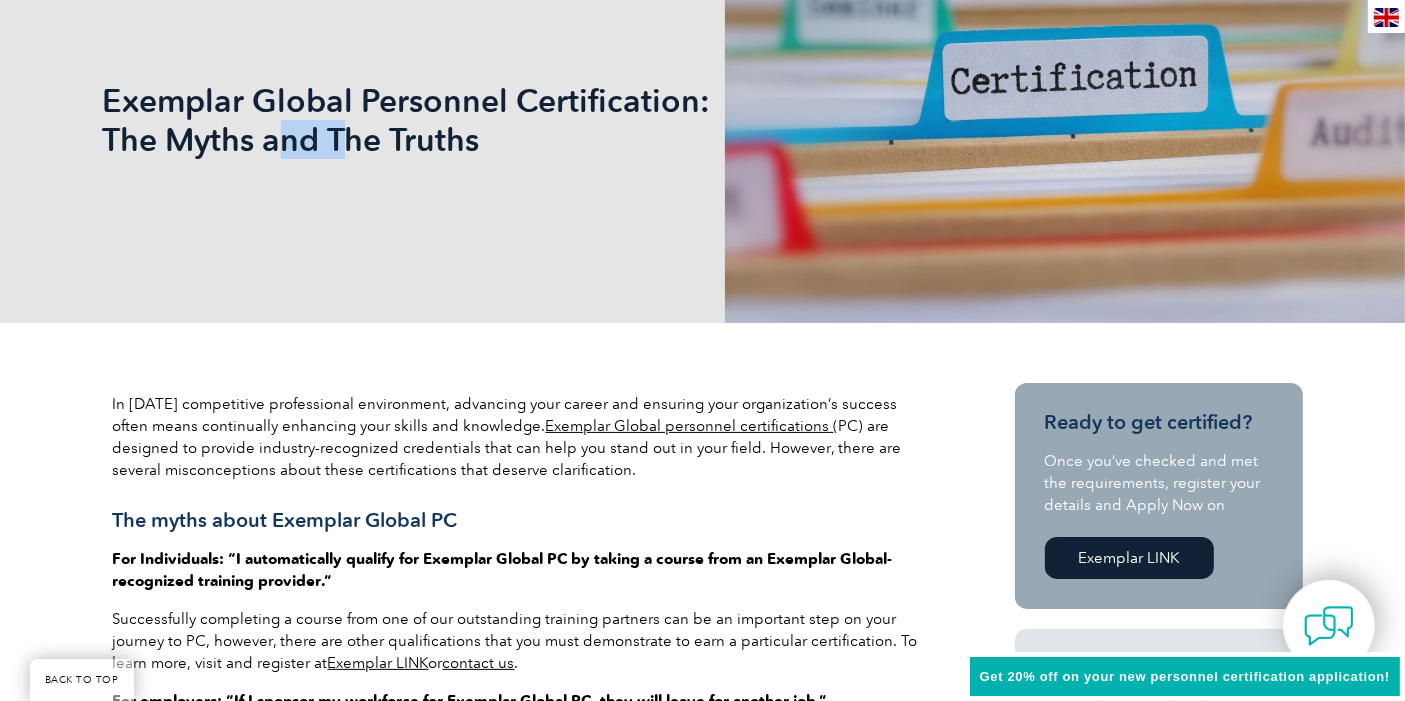 click on "Exemplar Global Personnel Certification:  The Myths and The Truths" at bounding box center [487, 120] 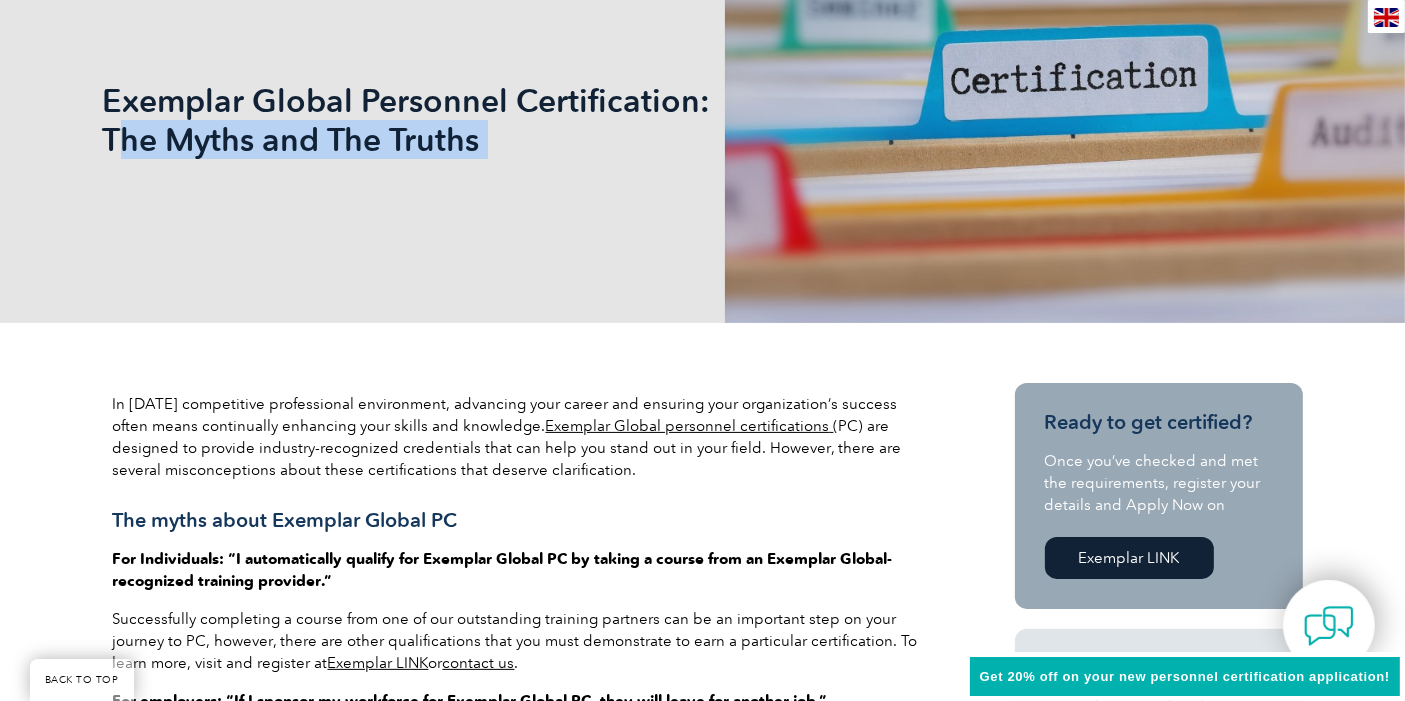 click on "Exemplar Global Personnel Certification:  The Myths and The Truths" at bounding box center (487, 120) 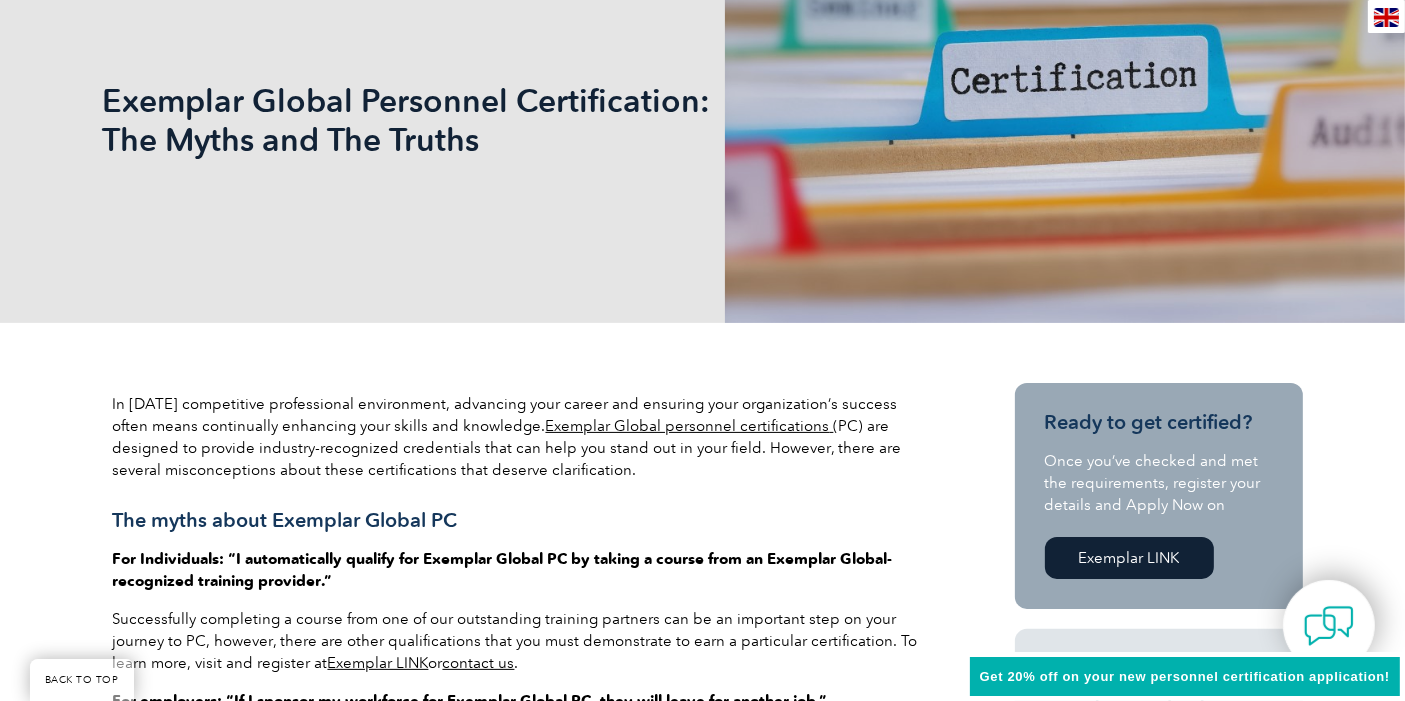 click on "Exemplar Global Personnel Certification:  The Myths and The Truths" at bounding box center (703, 120) 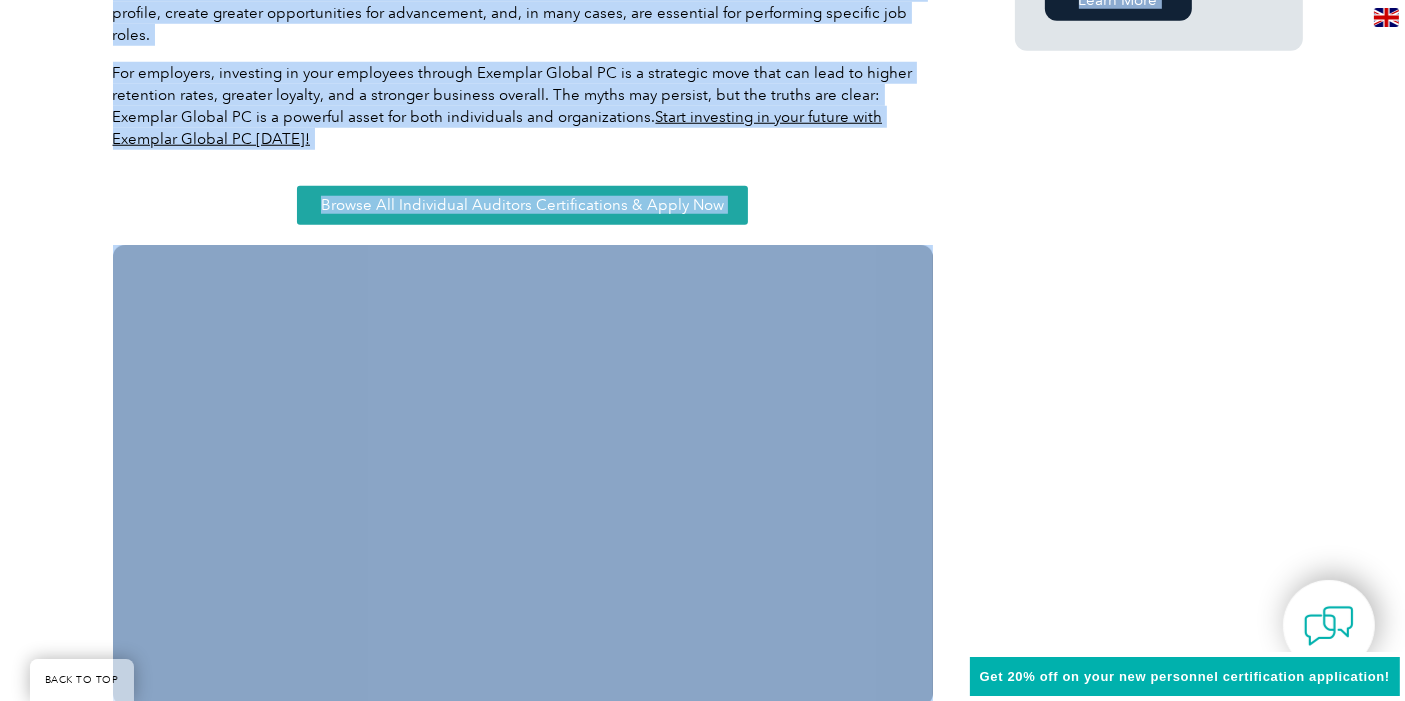 scroll, scrollTop: 1393, scrollLeft: 0, axis: vertical 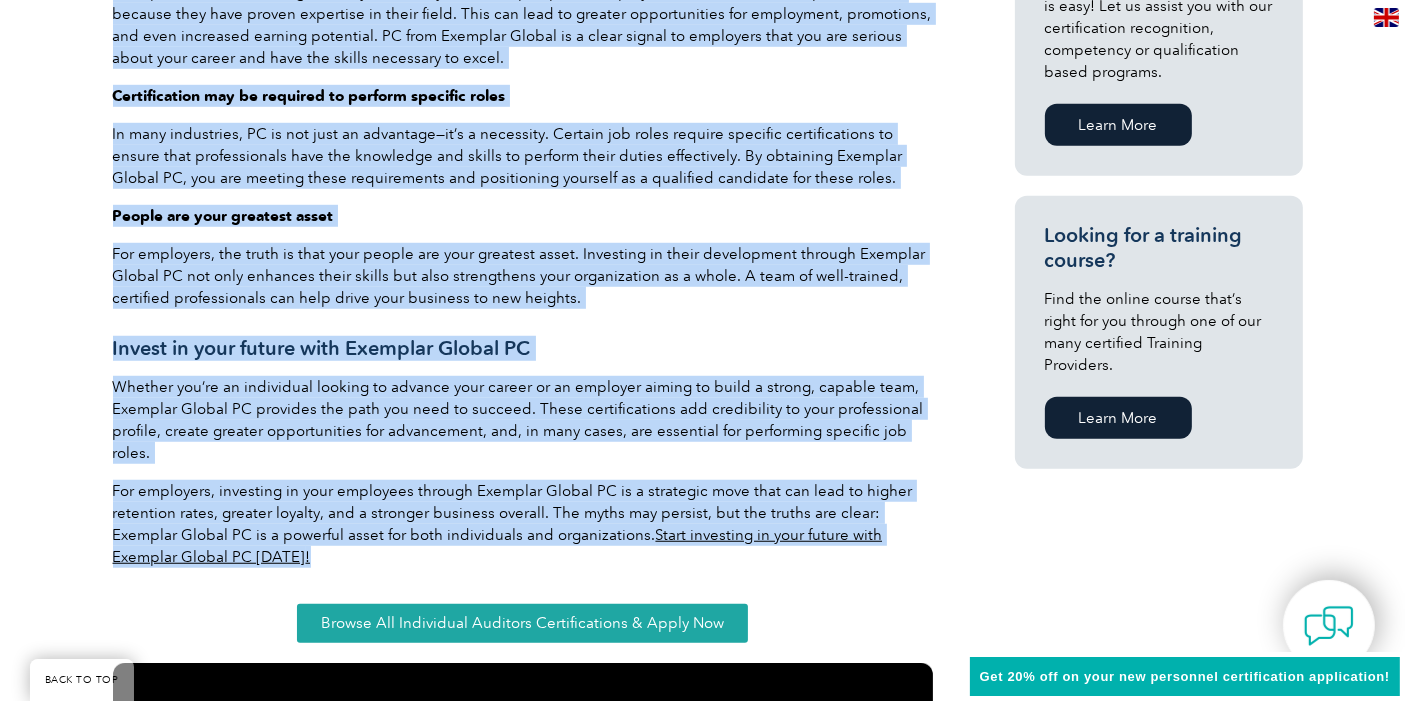 drag, startPoint x: 134, startPoint y: 424, endPoint x: 248, endPoint y: 550, distance: 169.91763 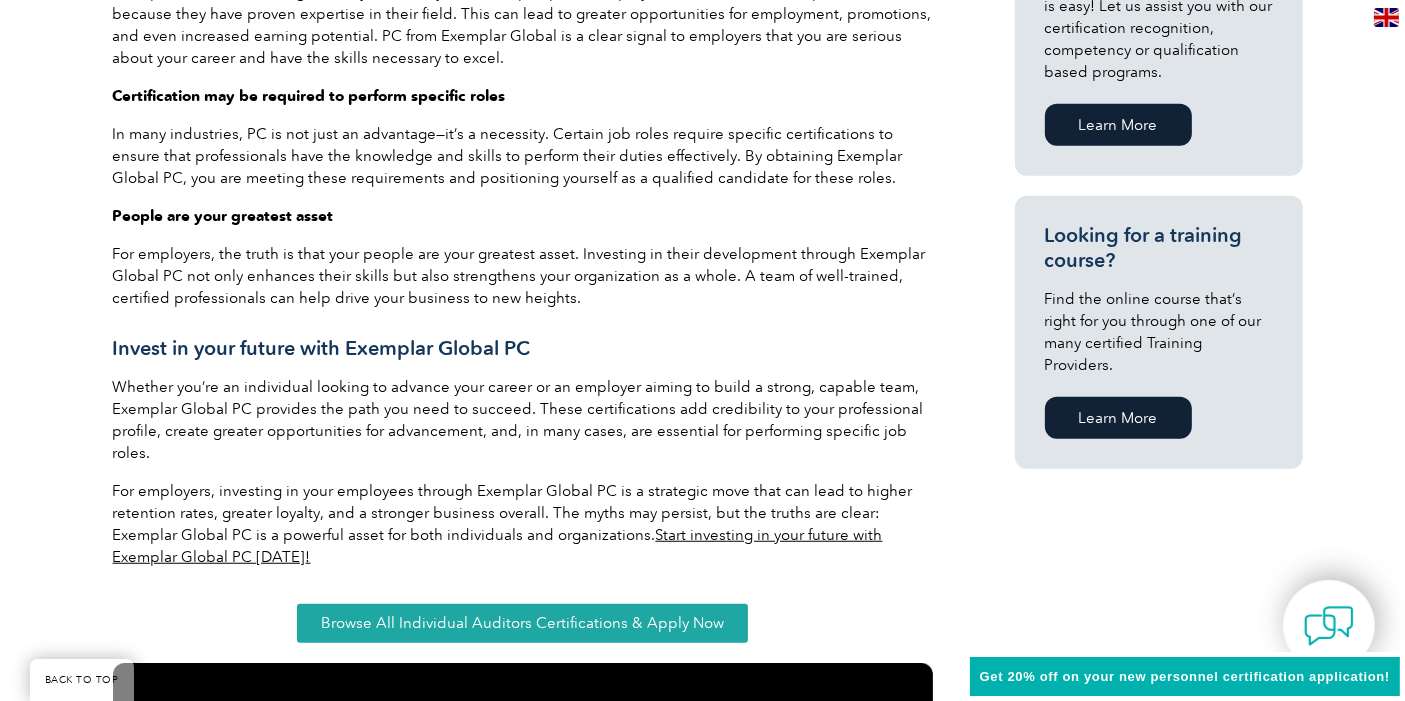click on "Browse All Individual Auditors Certifications & Apply Now" at bounding box center (523, 623) 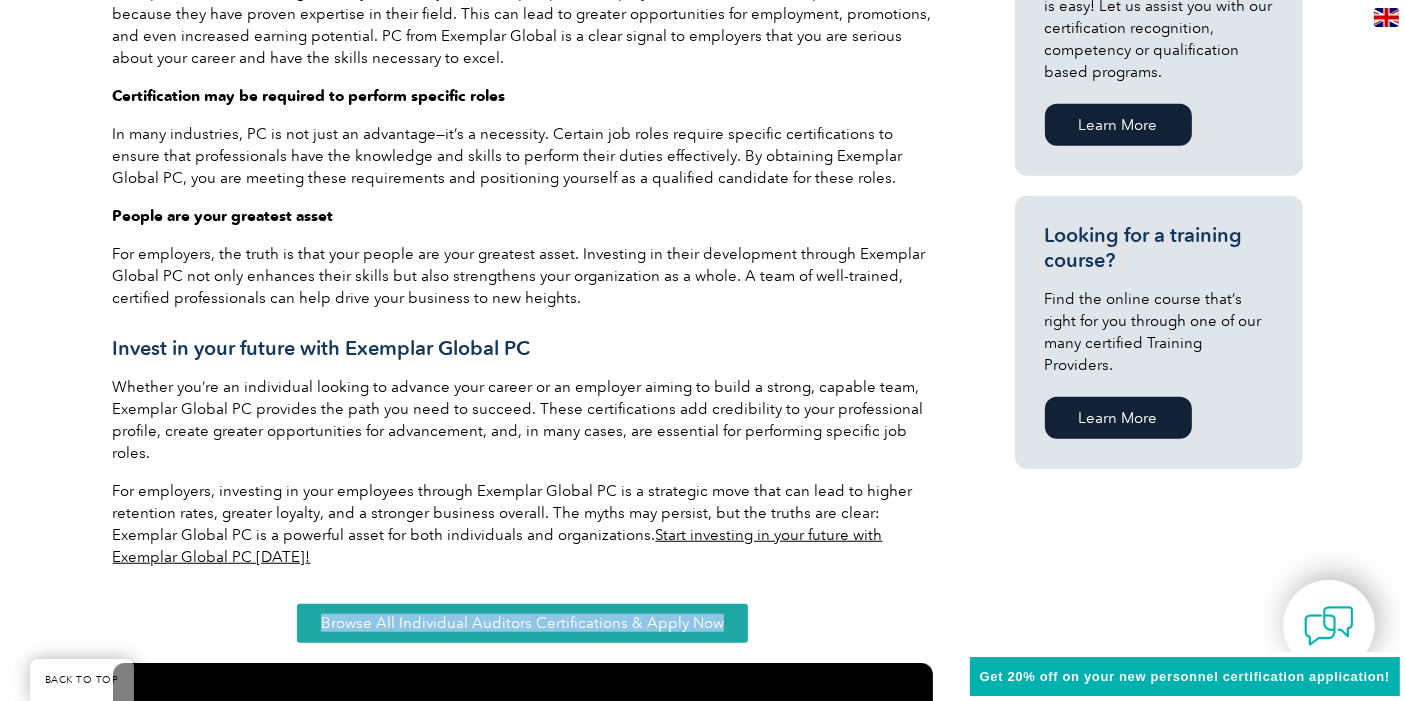 drag, startPoint x: 257, startPoint y: 578, endPoint x: 737, endPoint y: 591, distance: 480.176 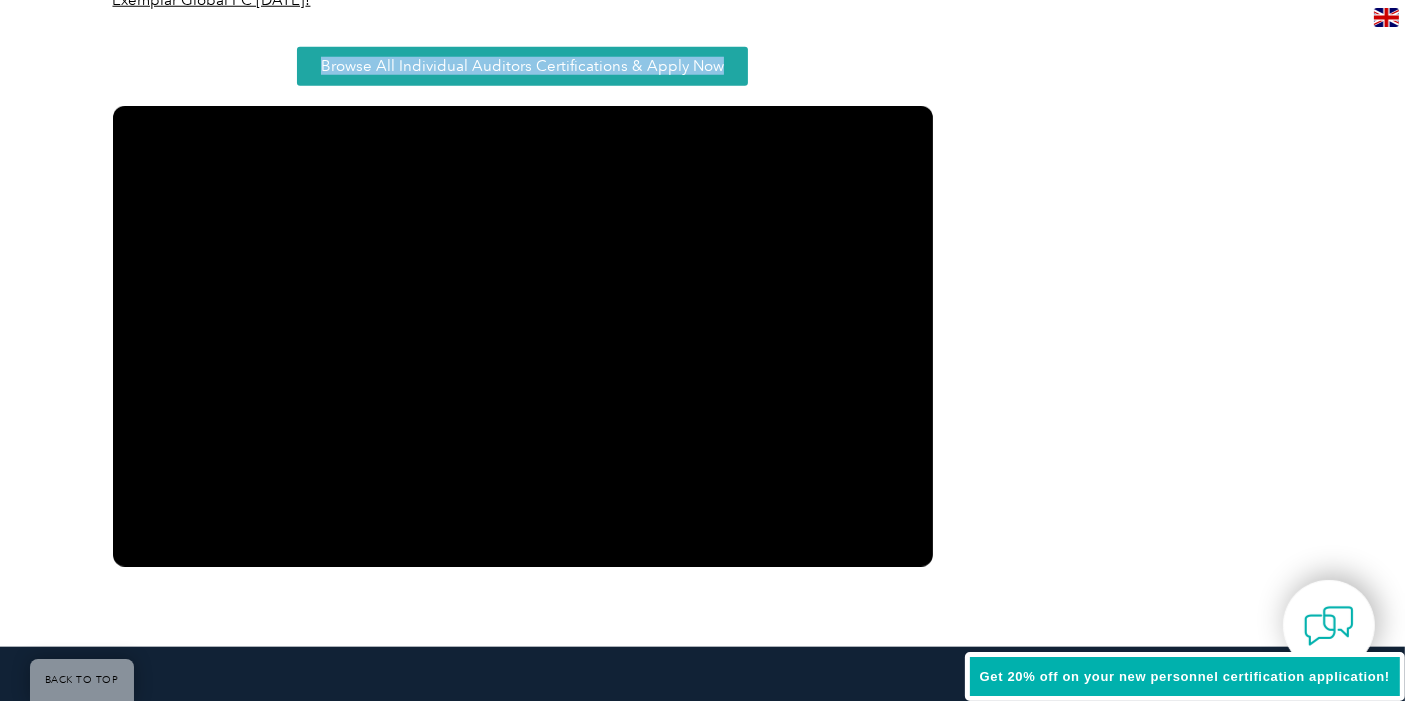 scroll, scrollTop: 2060, scrollLeft: 0, axis: vertical 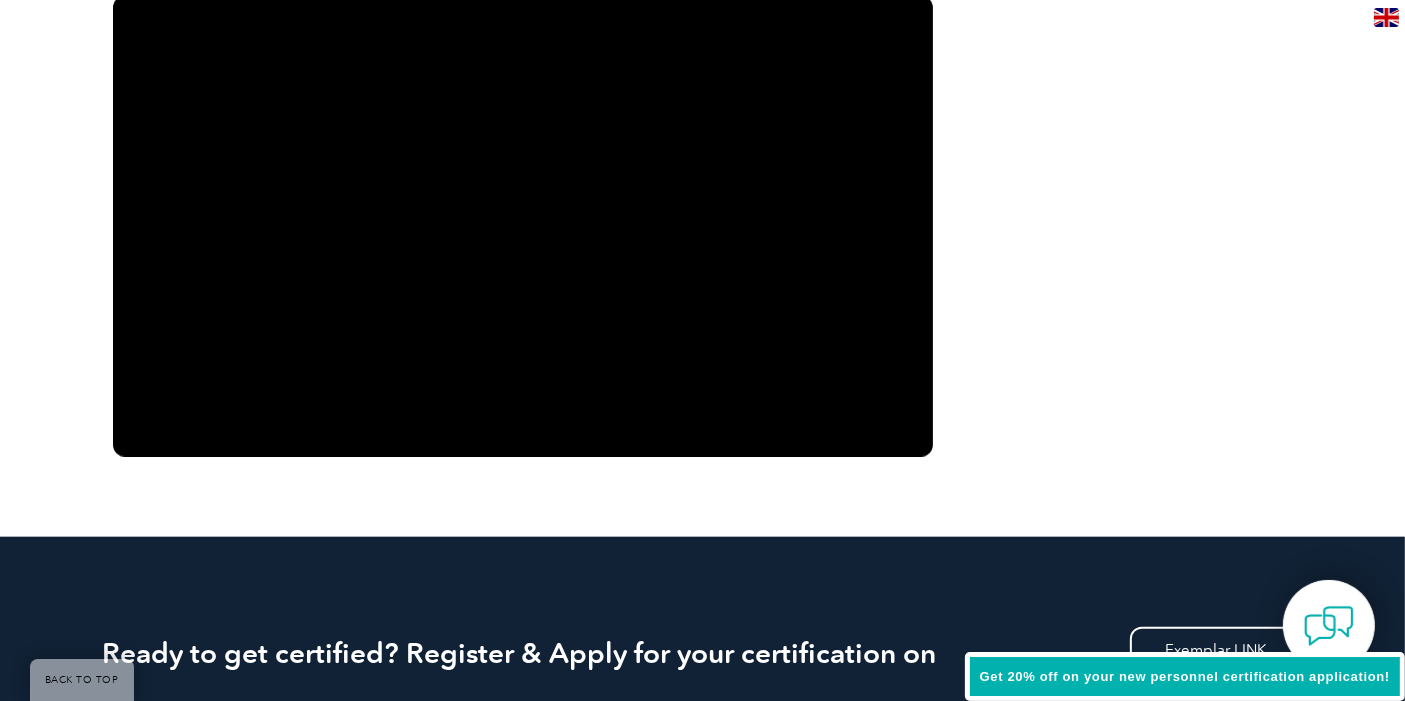 click on "In today’s competitive professional environment, advancing your career and ensuring your organization’s success often means continually enhancing your skills and knowledge.  Exemplar Global personnel certifications   (PC) are designed to provide industry-recognized credentials that can help you stand out in your field. However, there are several misconceptions about these certifications that deserve clarification. The myths about Exemplar Global PC For Individuals: “I automatically qualify for Exemplar Global PC by taking a course from an Exemplar Global-recognized training provider.” Successfully completing a course from one of our outstanding training partners can be an important step on your journey to PC, however, there are other qualifications that you must demonstrate to earn a particular certification. To learn more, visit and register at  Exemplar LINK  or  contact us . !" at bounding box center [702, -434] 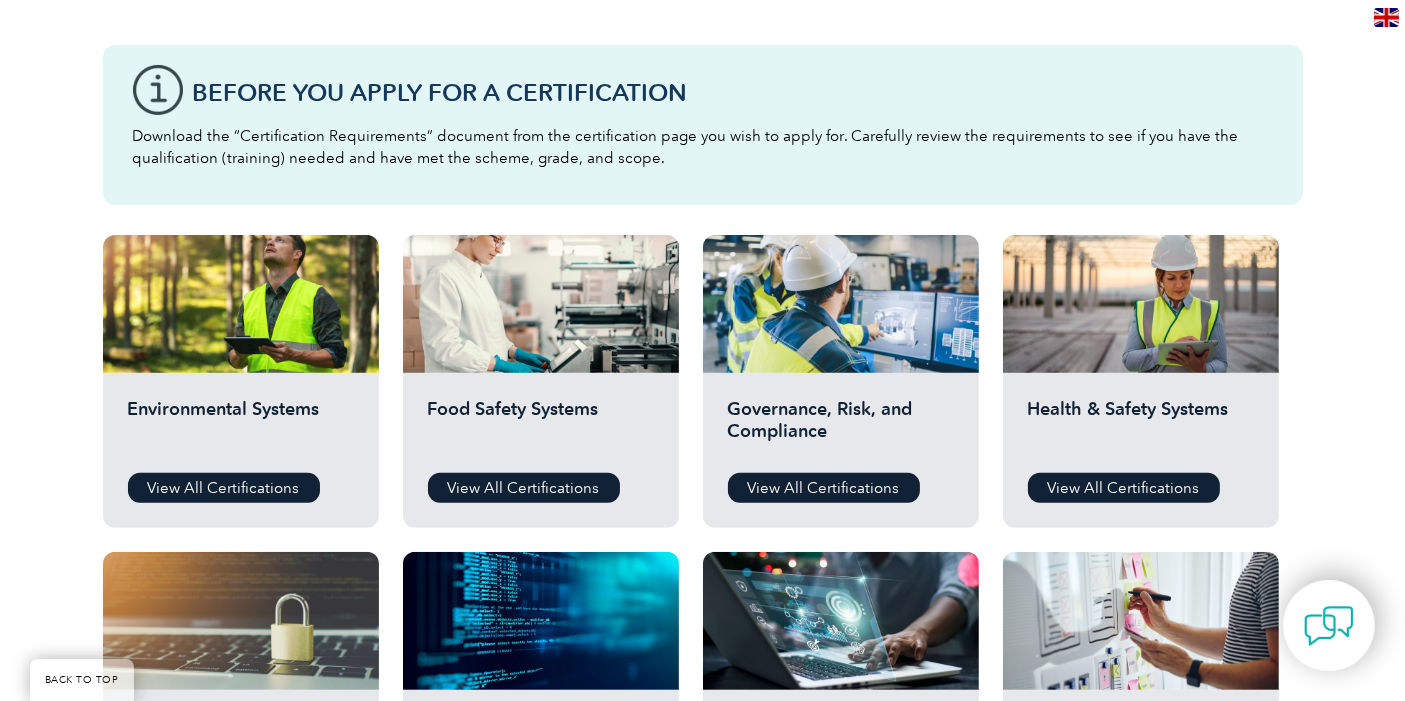 scroll, scrollTop: 666, scrollLeft: 0, axis: vertical 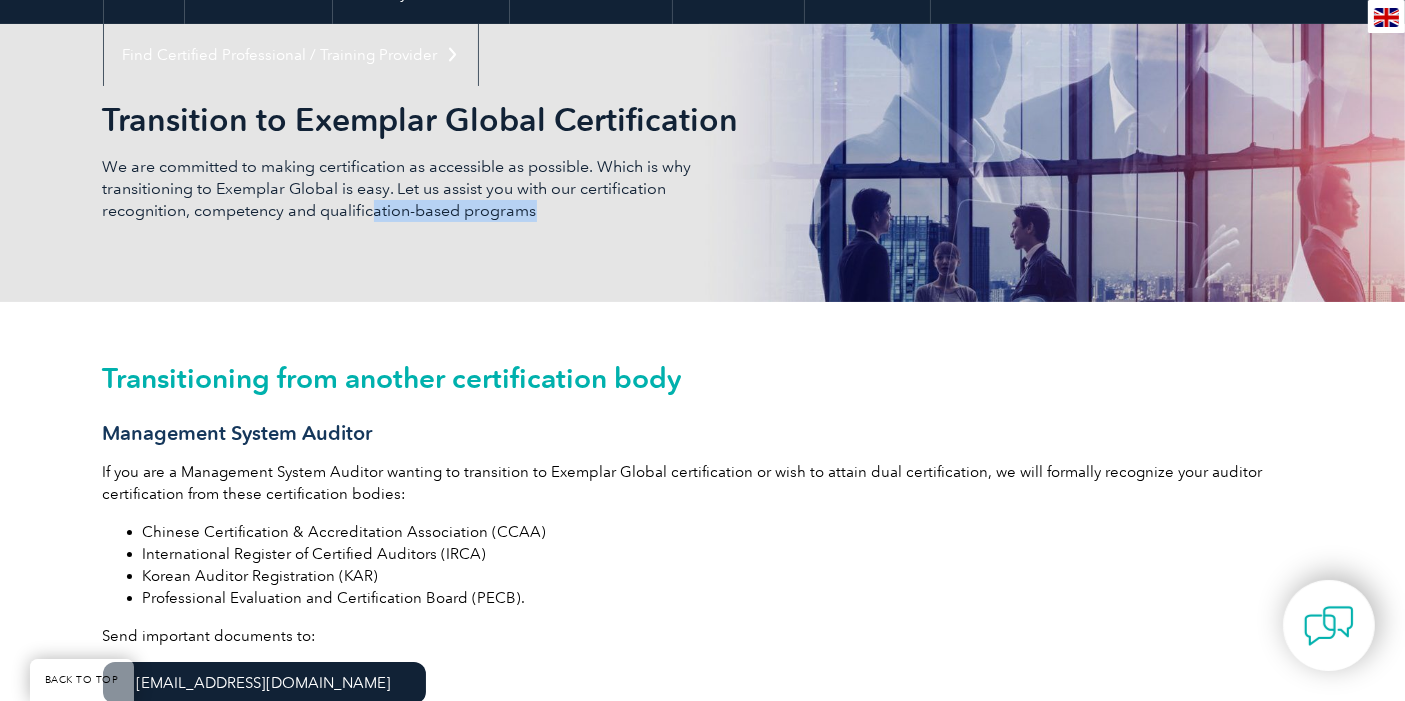drag, startPoint x: 82, startPoint y: 77, endPoint x: 309, endPoint y: 222, distance: 269.3585 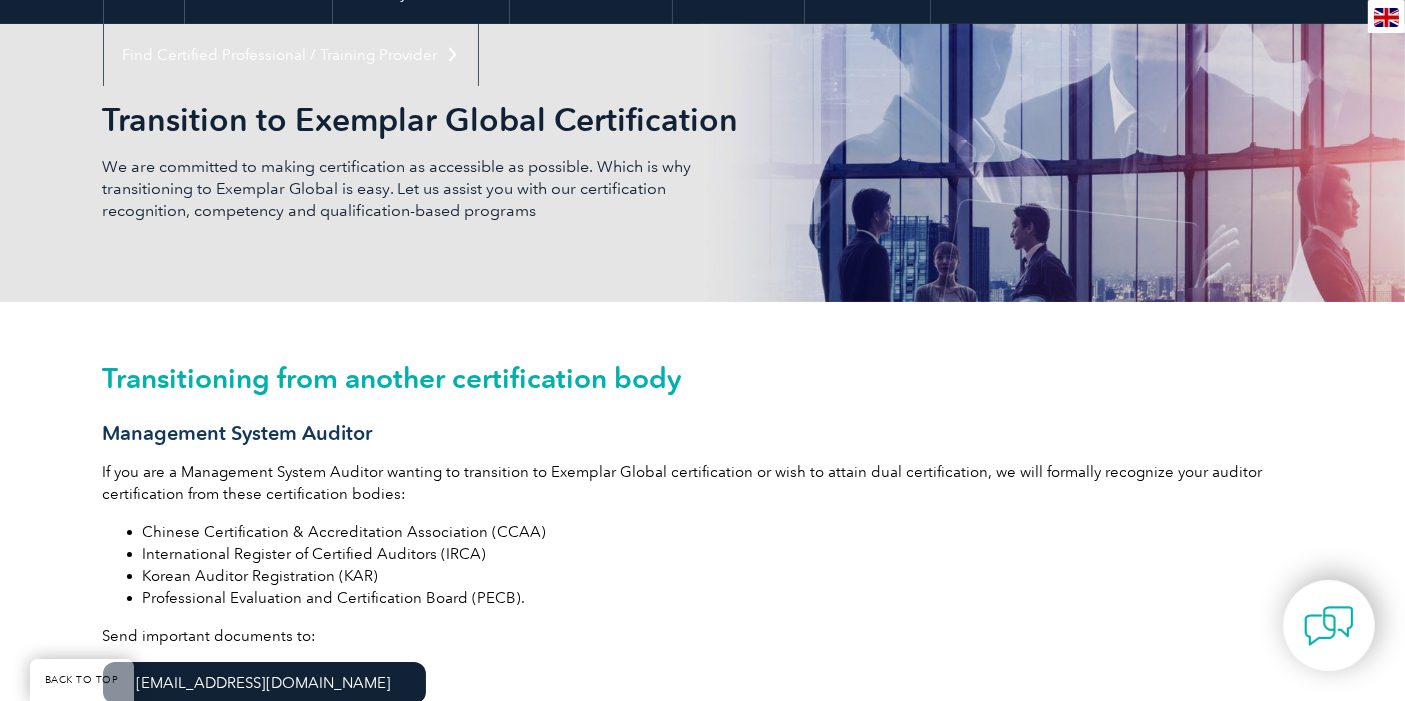 click on "We are committed to making certification as accessible as possible. Which is why transitioning to Exemplar Global is easy. Let us assist you with our certification recognition, competency and qualification-based programs" at bounding box center [403, 189] 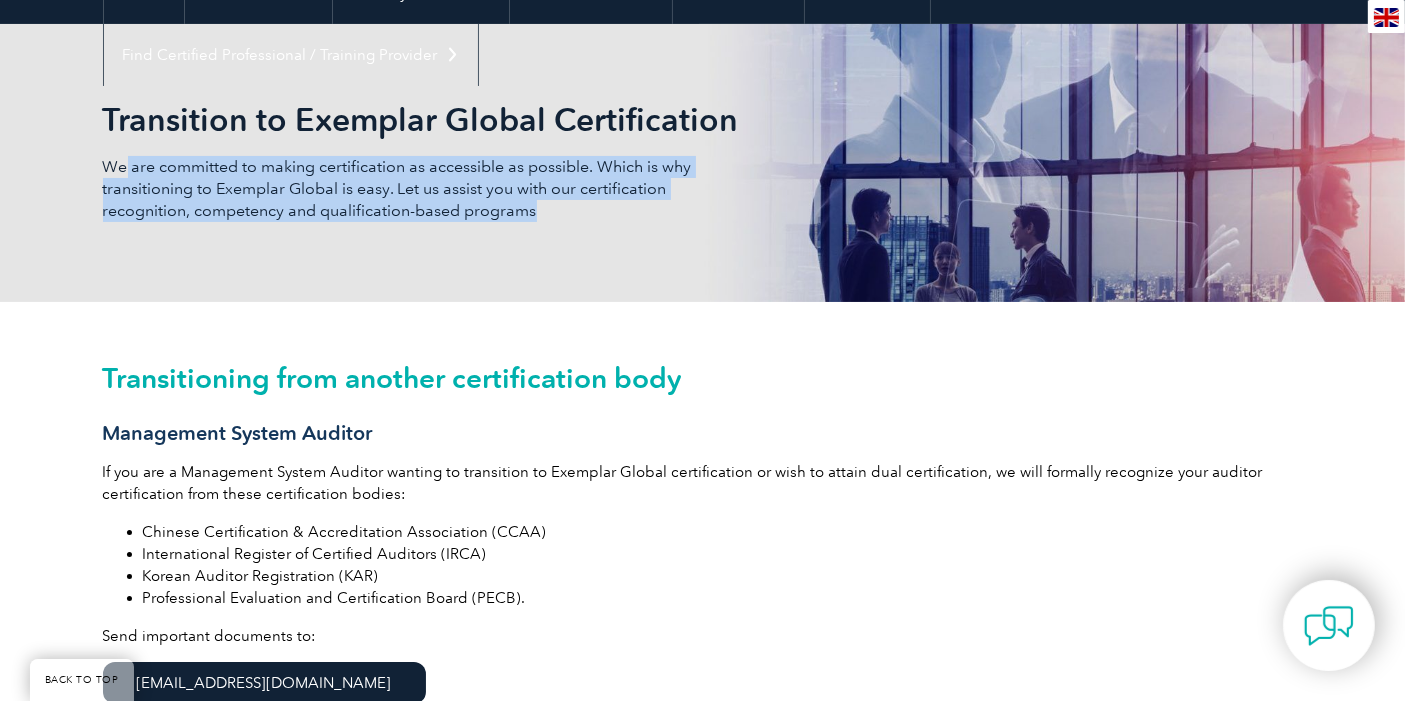 drag, startPoint x: 94, startPoint y: 138, endPoint x: 121, endPoint y: 167, distance: 39.623226 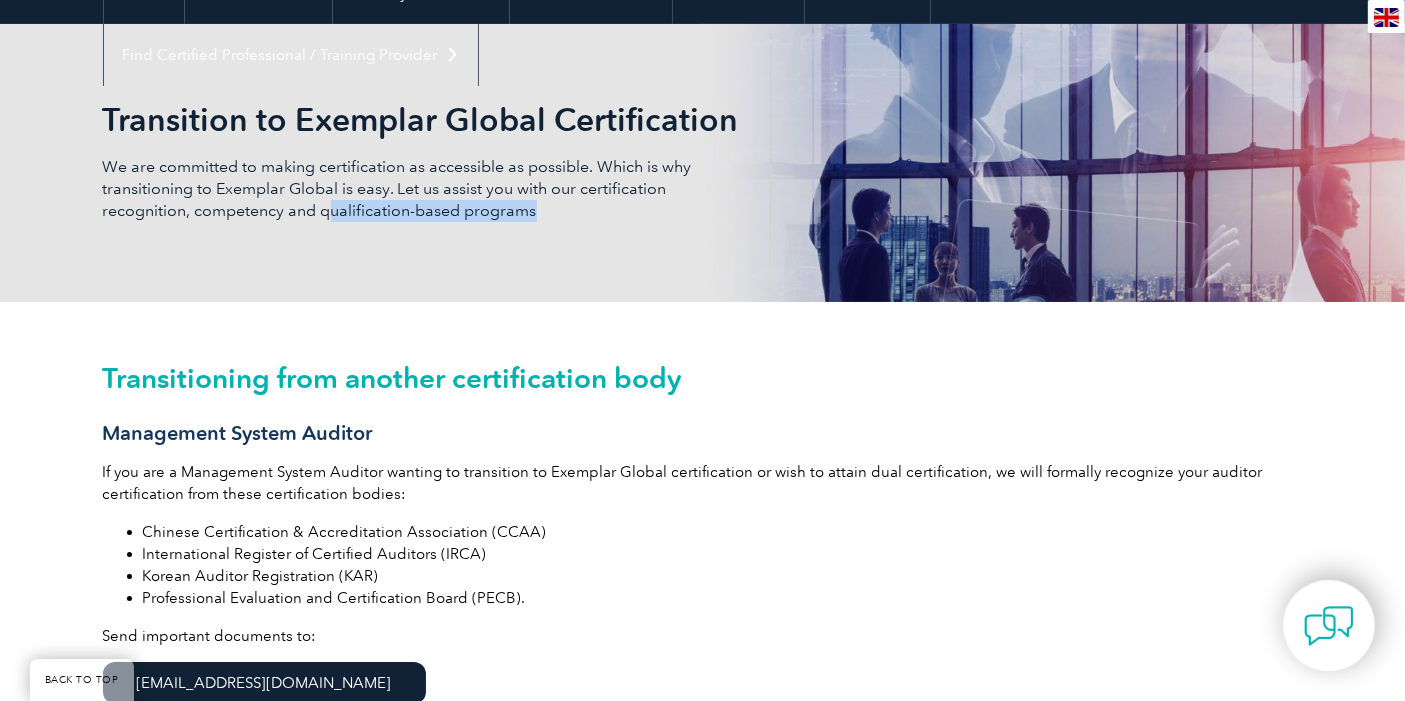 drag, startPoint x: 89, startPoint y: 110, endPoint x: 108, endPoint y: 205, distance: 96.88137 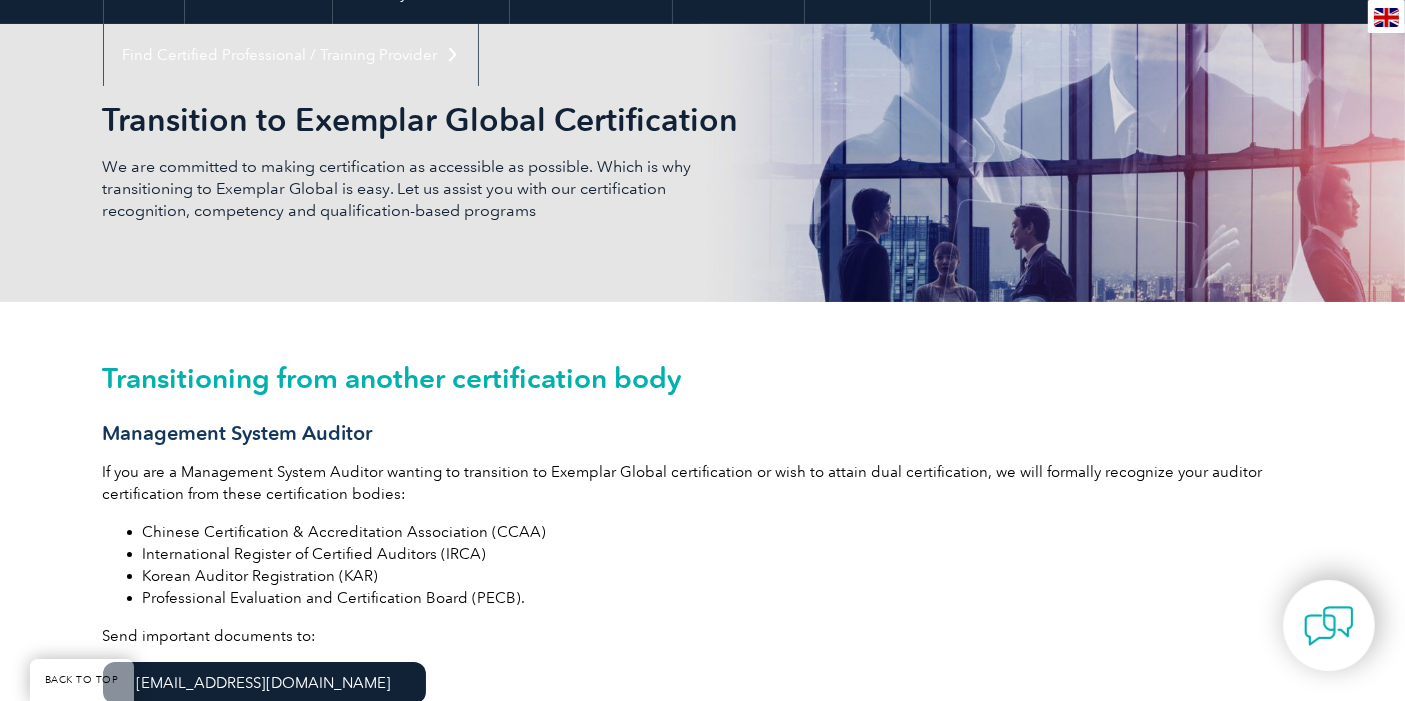 click on "We are committed to making certification as accessible as possible. Which is why transitioning to Exemplar Global is easy. Let us assist you with our certification recognition, competency and qualification-based programs" at bounding box center (403, 189) 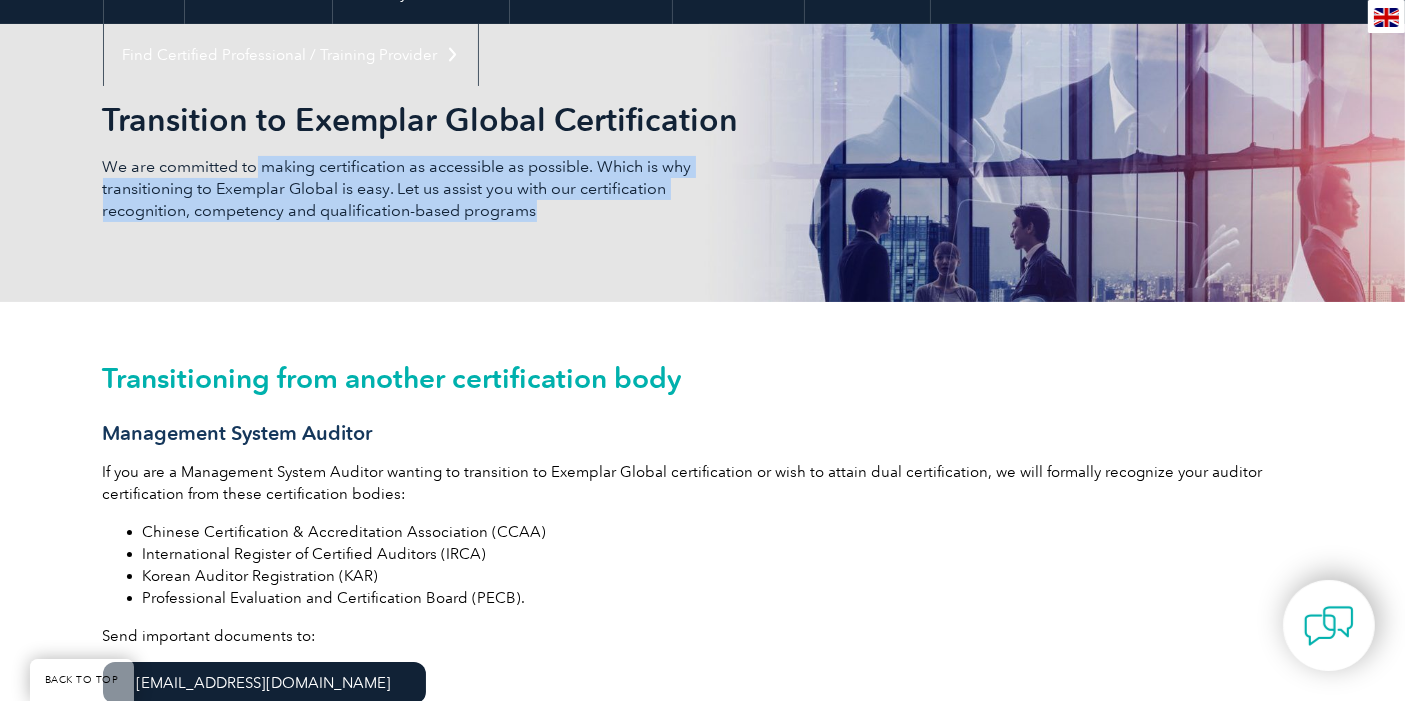 drag, startPoint x: 77, startPoint y: 141, endPoint x: 220, endPoint y: 167, distance: 145.34442 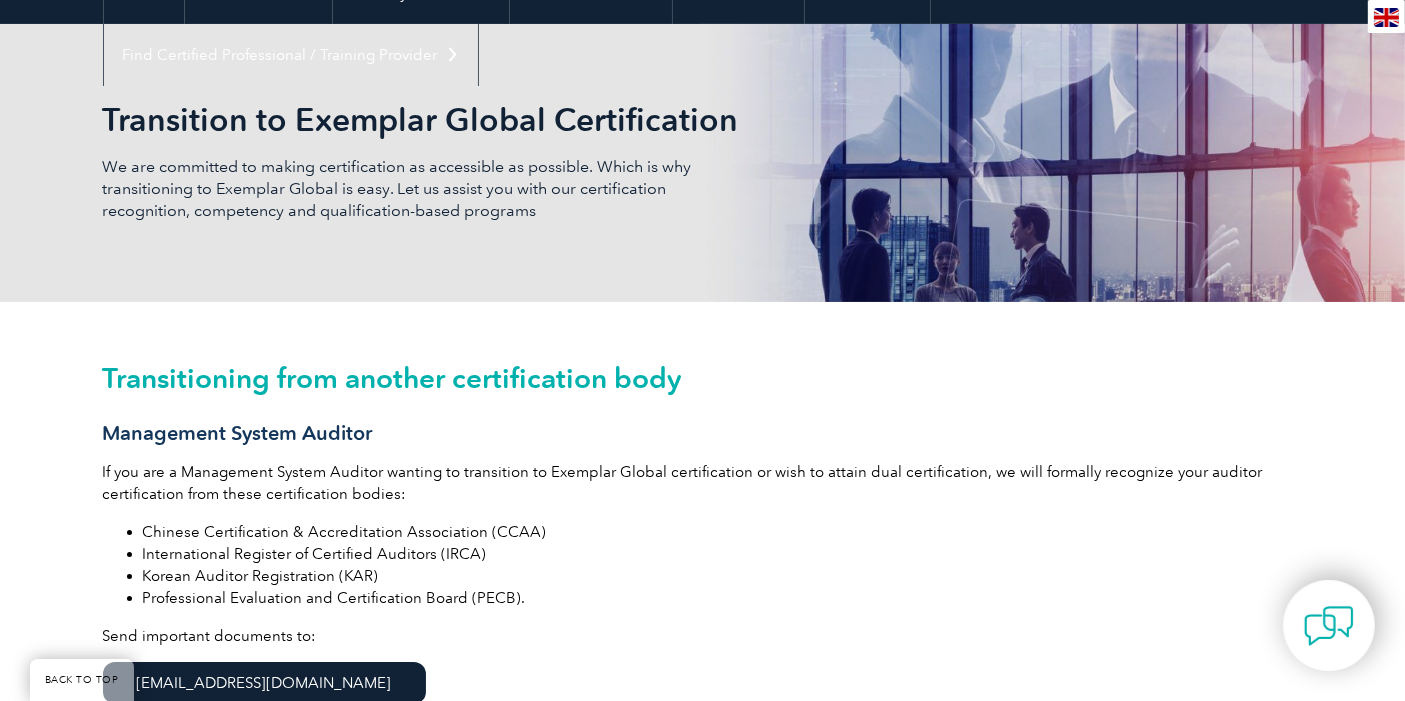 click on "Transition to Exemplar Global Certification   We are committed to making certification as accessible as possible. Which is why transitioning to Exemplar Global is easy. Let us assist you with our certification recognition, competency and qualification-based programs" at bounding box center [703, 163] 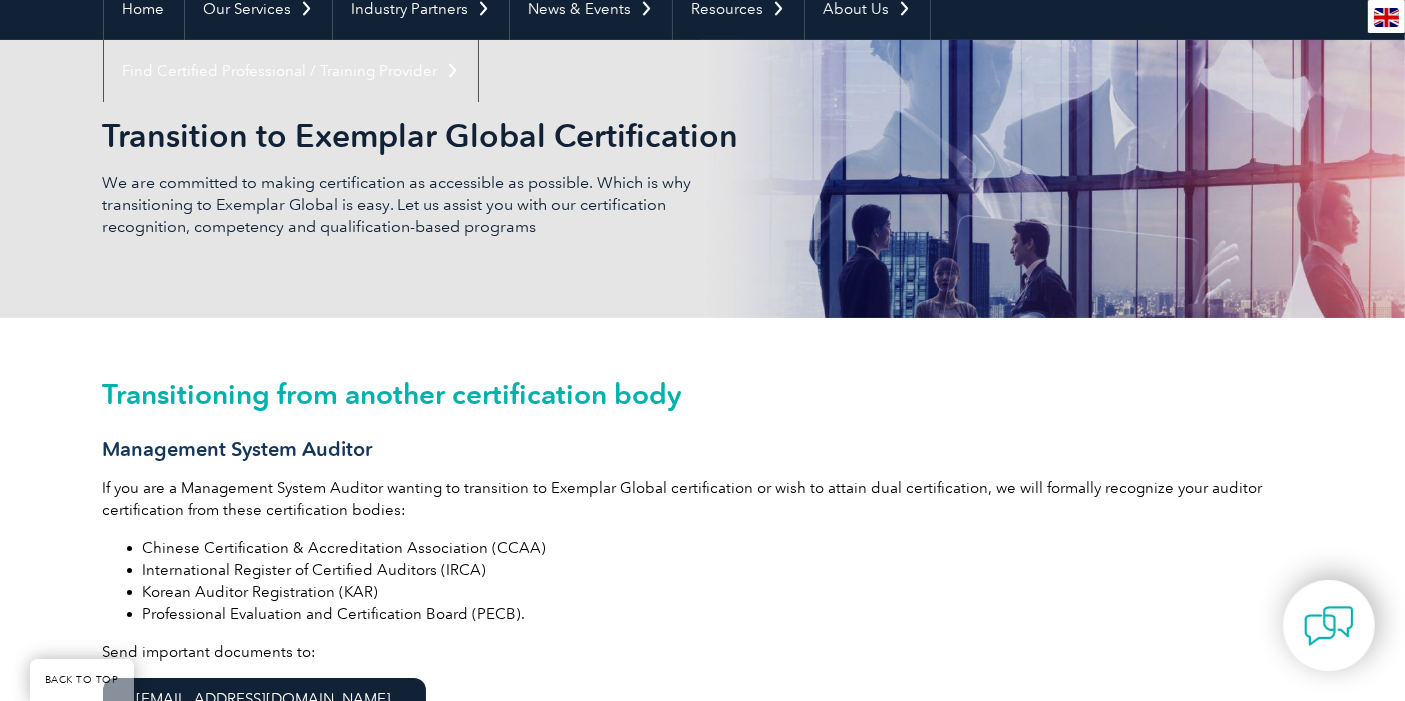 scroll, scrollTop: 115, scrollLeft: 0, axis: vertical 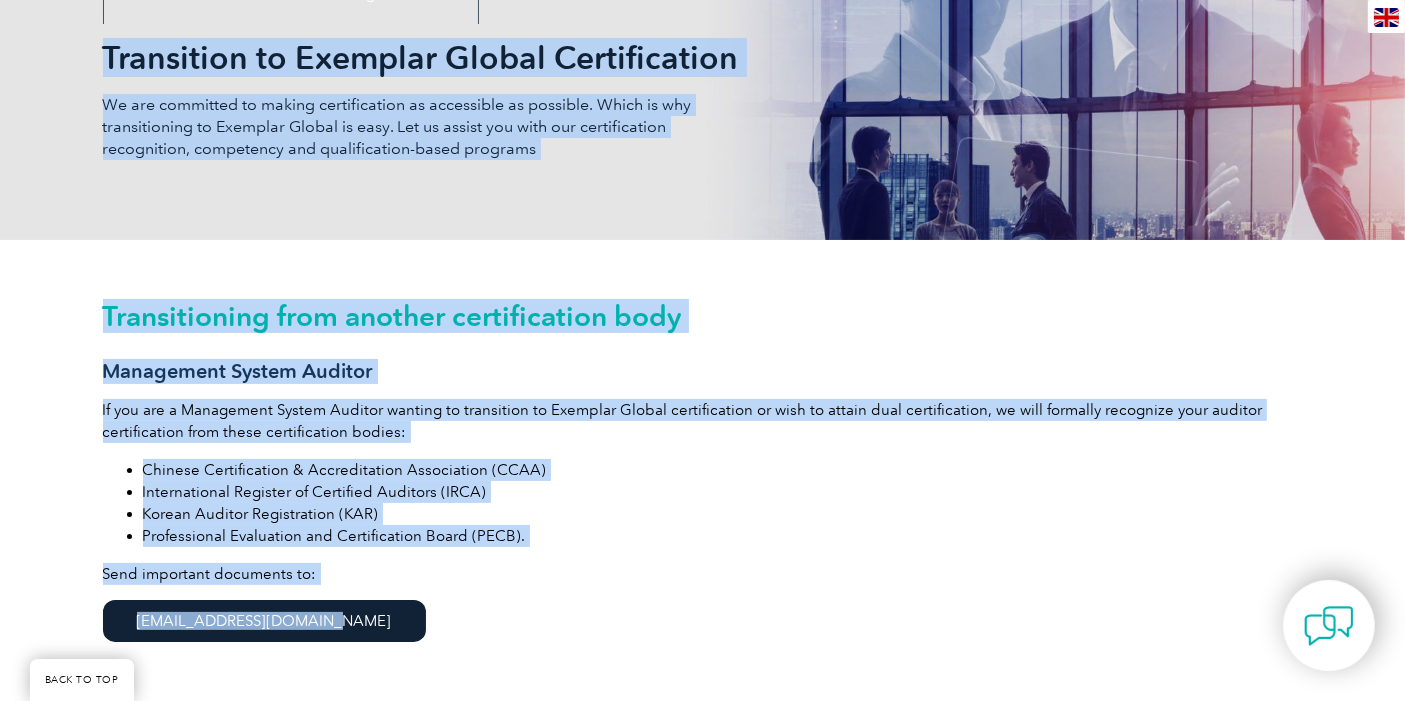 drag, startPoint x: 188, startPoint y: 239, endPoint x: 642, endPoint y: 638, distance: 604.4146 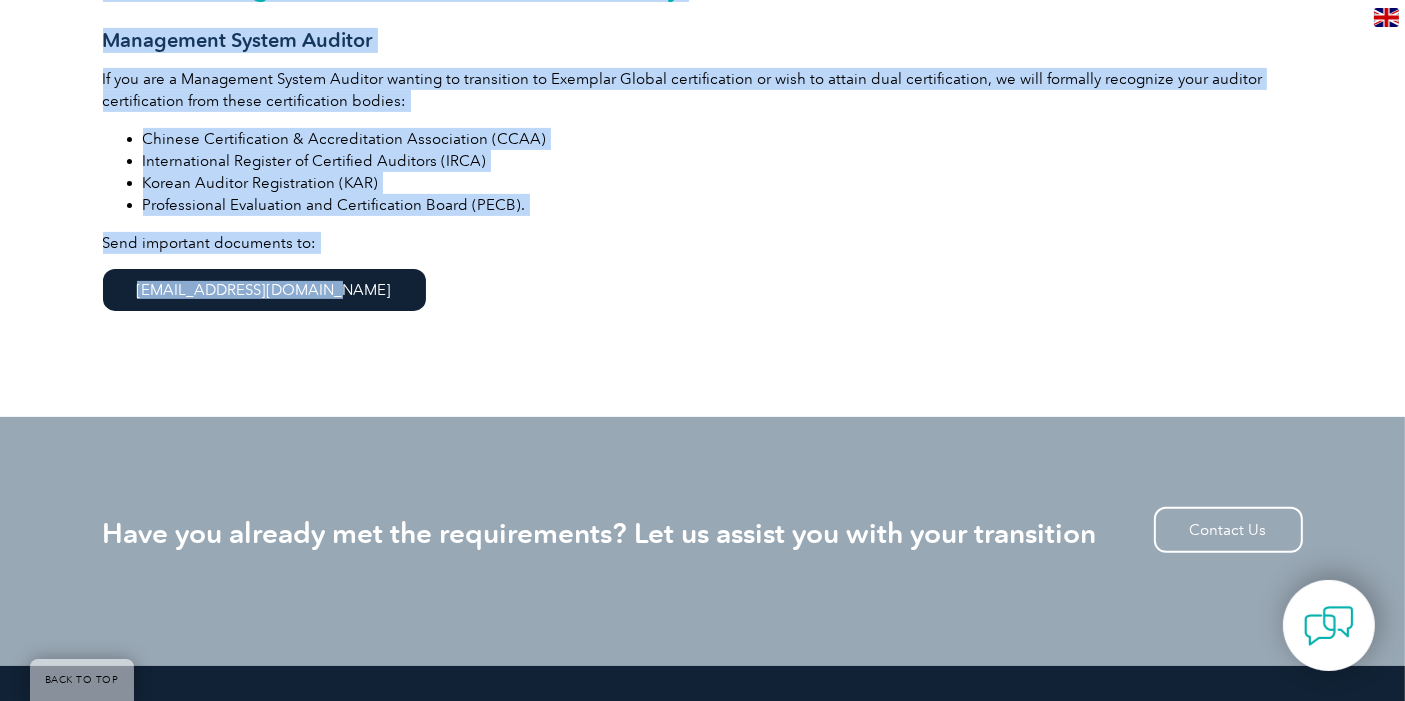 scroll, scrollTop: 622, scrollLeft: 0, axis: vertical 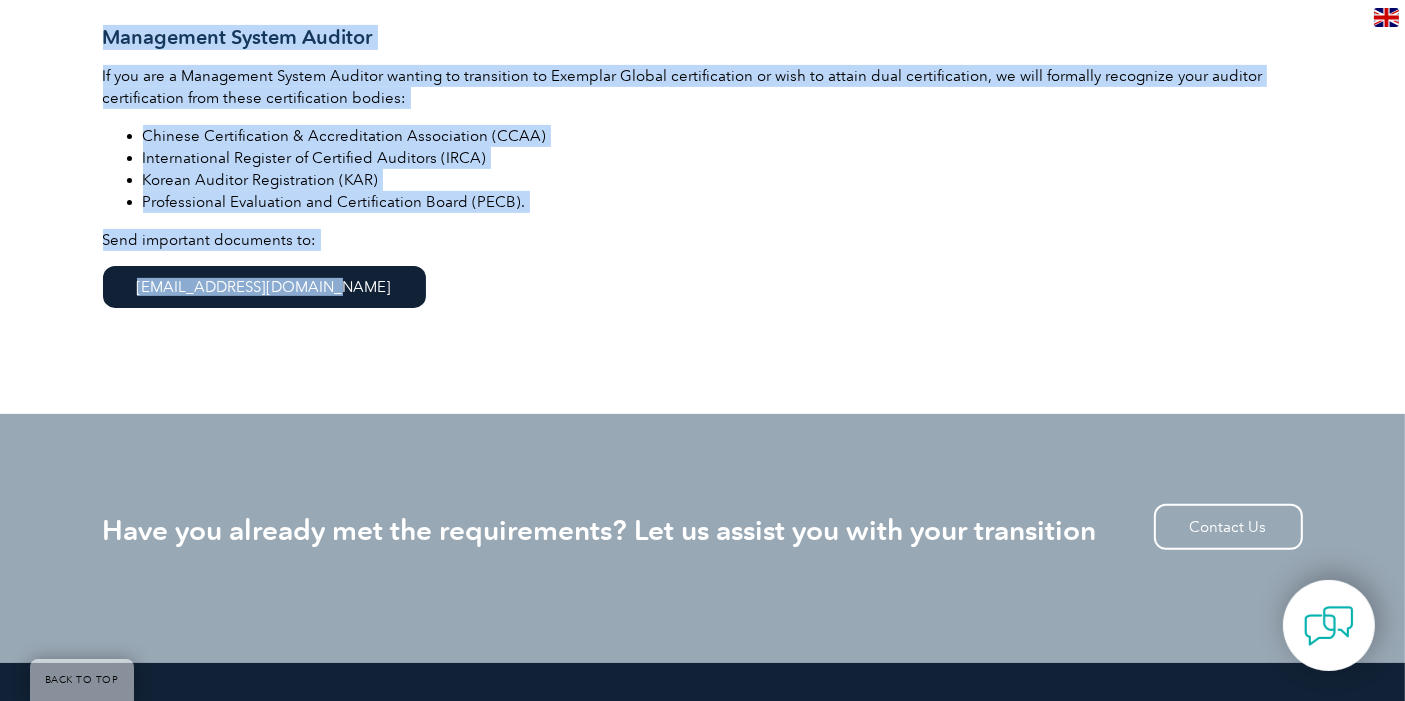 copy on "Transition to Exemplar Global Certification   We are committed to making certification as accessible as possible. Which is why transitioning to Exemplar Global is easy. Let us assist you with our certification recognition, competency and qualification-based programs             Transitioning from another certification body   Management System Auditor   If you are a Management System Auditor wanting to transition to Exemplar Global certification or wish to attain dual certification, we will formally recognize your auditor certification from these certification bodies:     Chinese Certification & Accreditation Association (CCAA)   International Register of Certified Auditors (IRCA)   Korean Auditor Registration (KAR)   Professional Evaluation and Certification Board (PECB).     Send important documents to:   [EMAIL_ADDRESS][DOMAIN_NAME]" 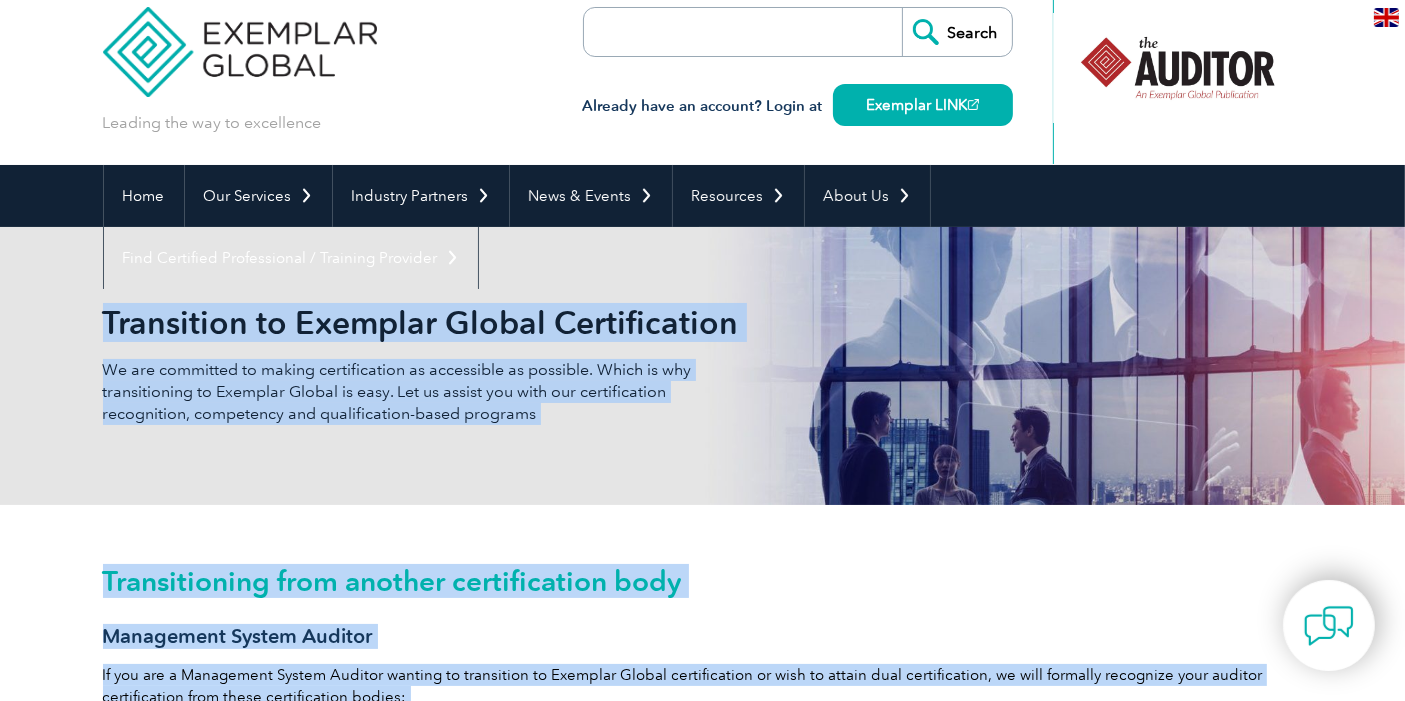 scroll, scrollTop: 0, scrollLeft: 0, axis: both 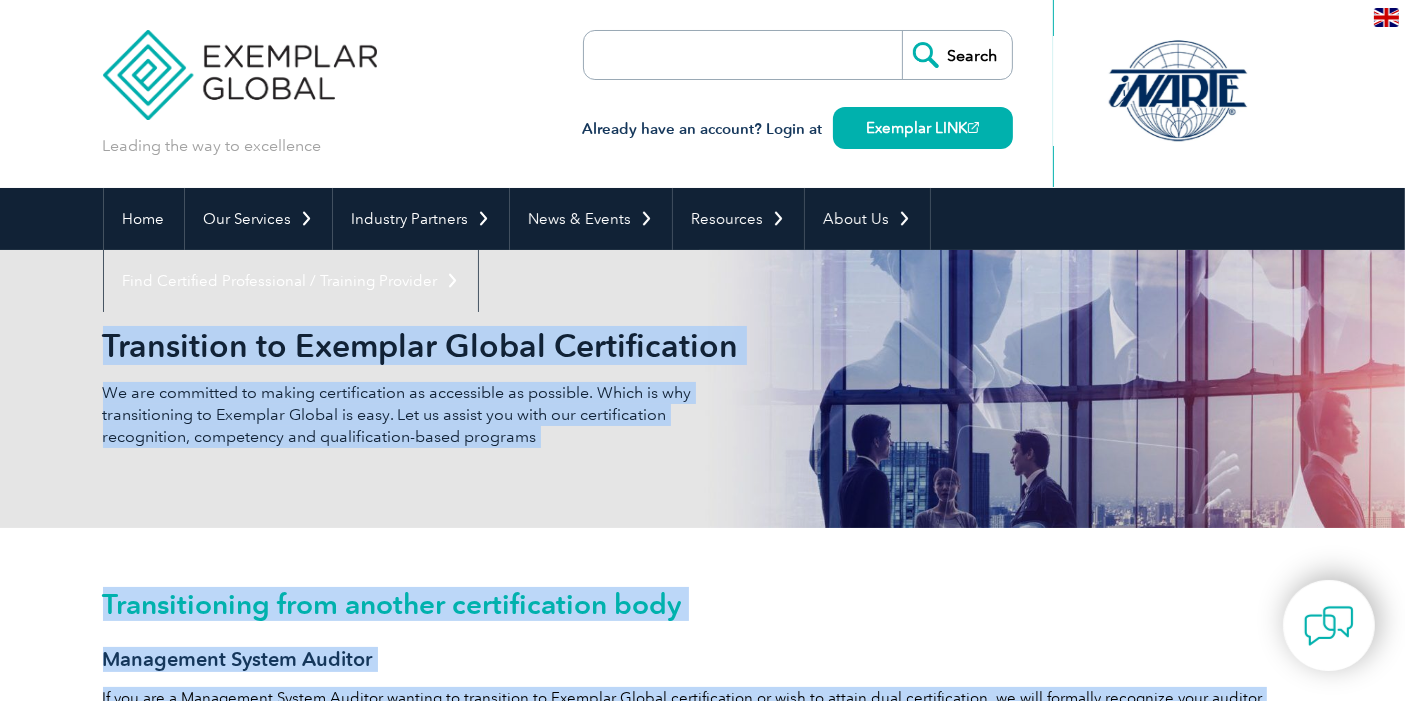 drag, startPoint x: 279, startPoint y: 332, endPoint x: 177, endPoint y: 344, distance: 102.70345 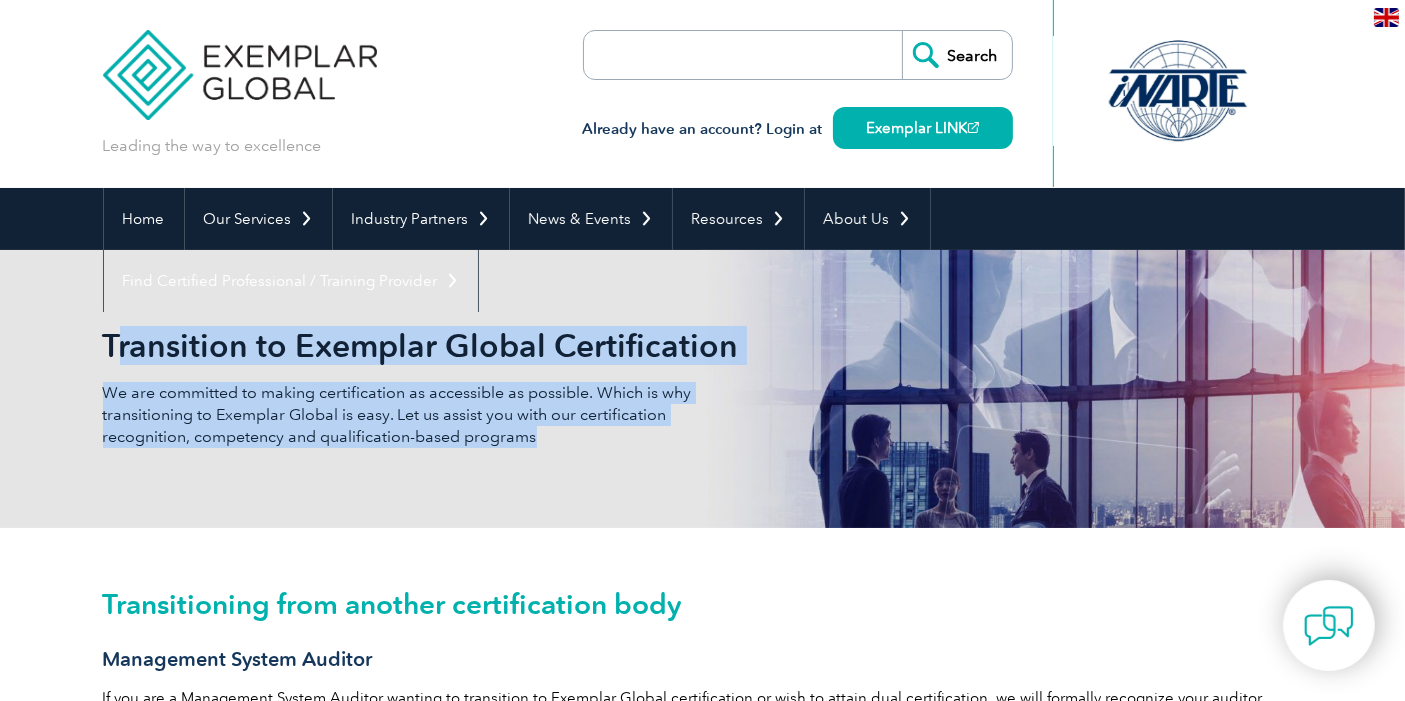 drag, startPoint x: 122, startPoint y: 349, endPoint x: 93, endPoint y: 341, distance: 30.083218 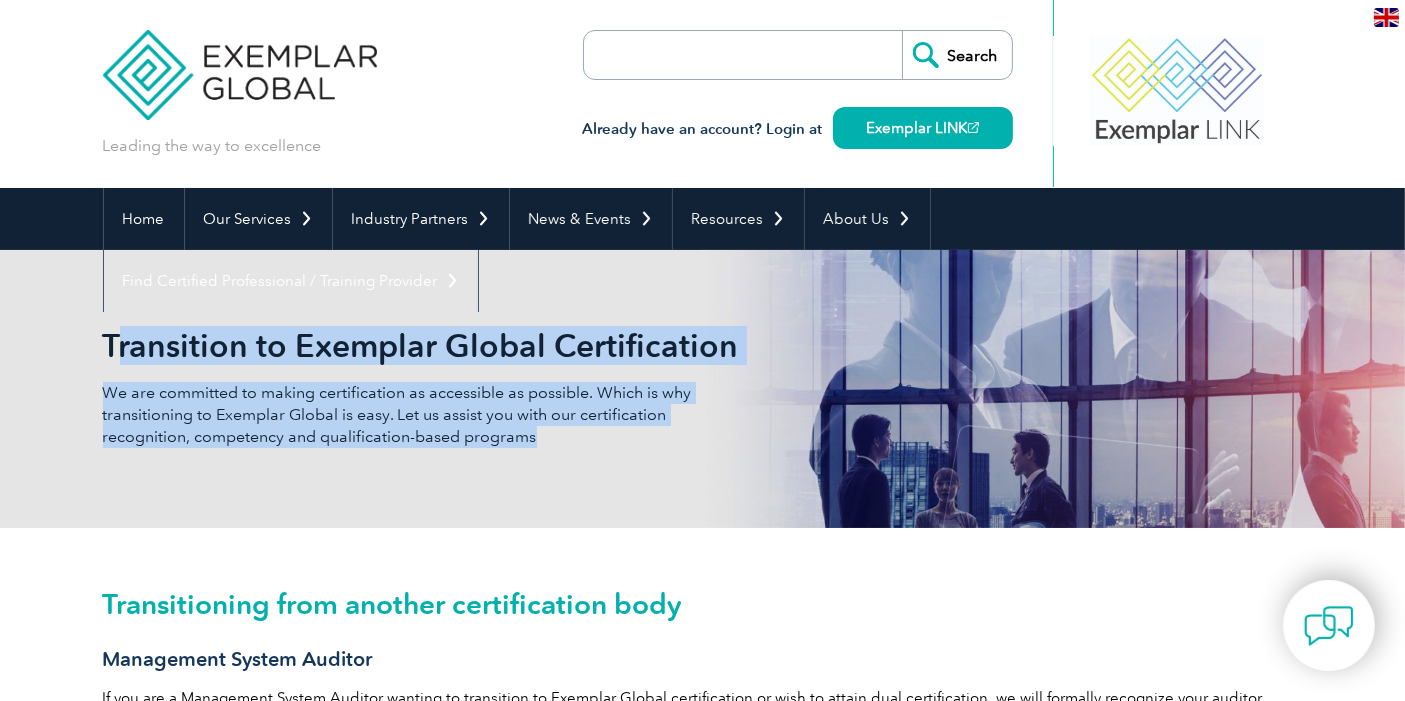 click on "Transition to Exemplar Global Certification   We are committed to making certification as accessible as possible. Which is why transitioning to Exemplar Global is easy. Let us assist you with our certification recognition, competency and qualification-based programs" at bounding box center [702, 389] 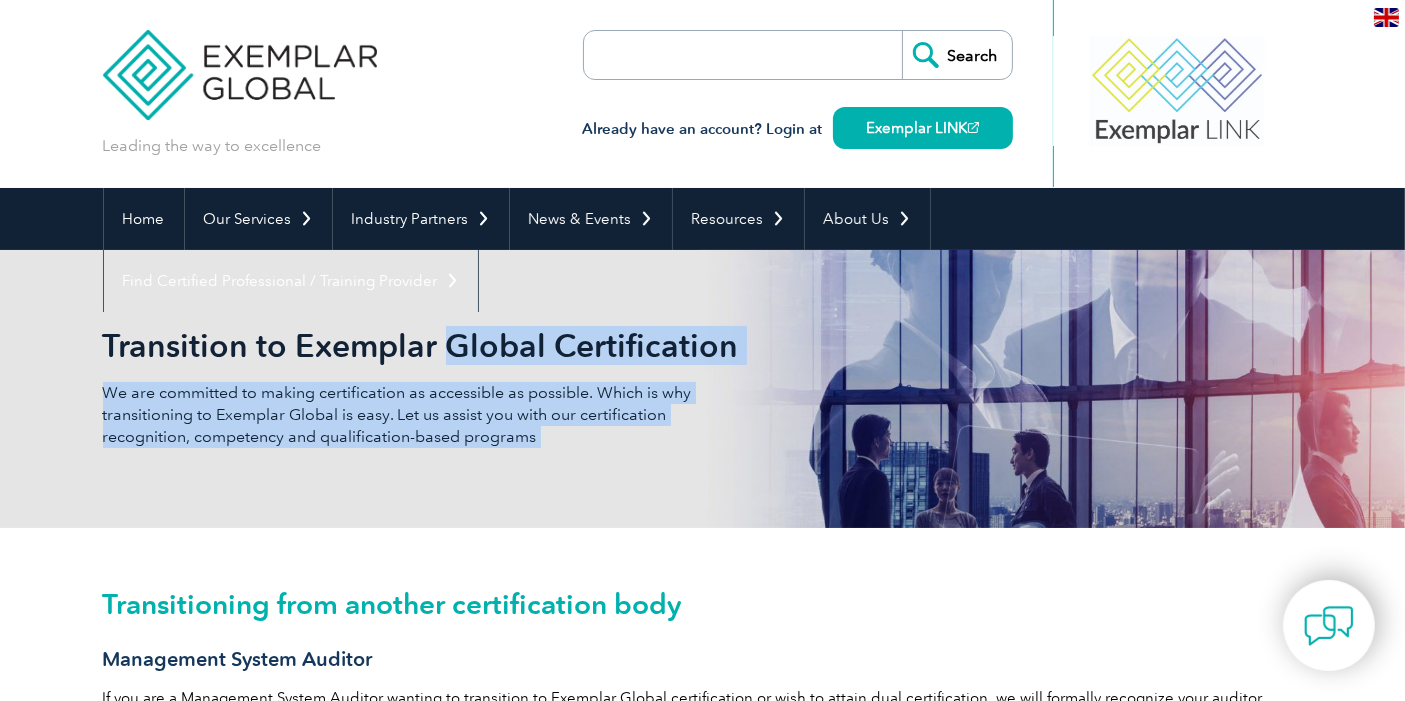 drag, startPoint x: 91, startPoint y: 339, endPoint x: 534, endPoint y: 324, distance: 443.25388 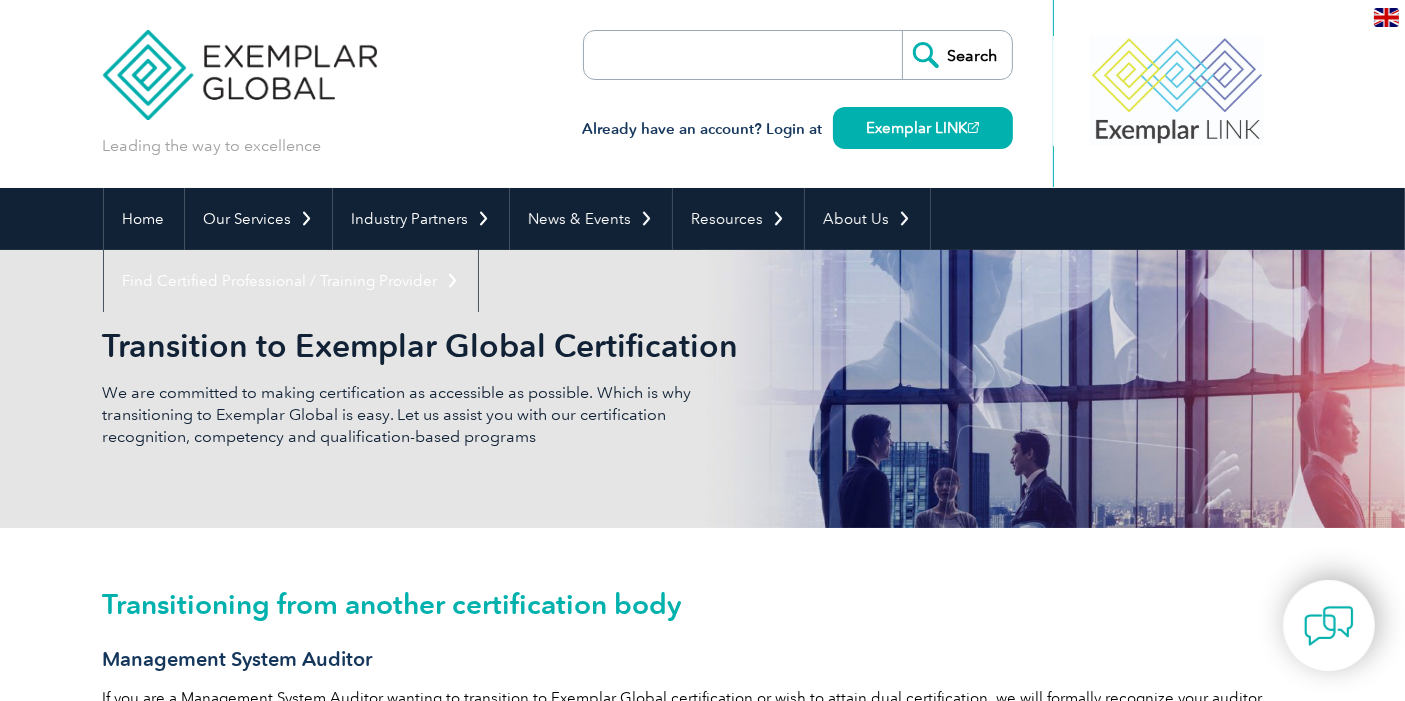 click on "Transition to Exemplar Global Certification" at bounding box center (523, 346) 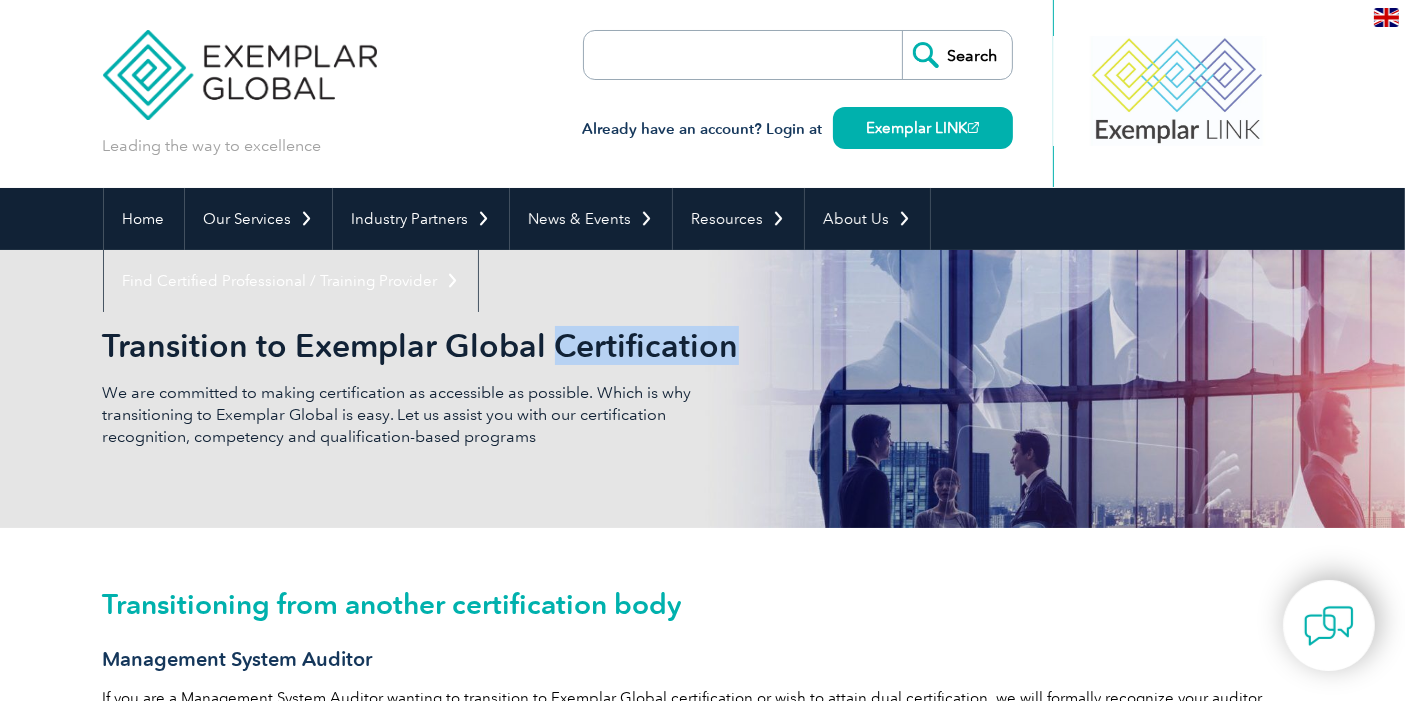 click on "Transition to Exemplar Global Certification" at bounding box center (523, 346) 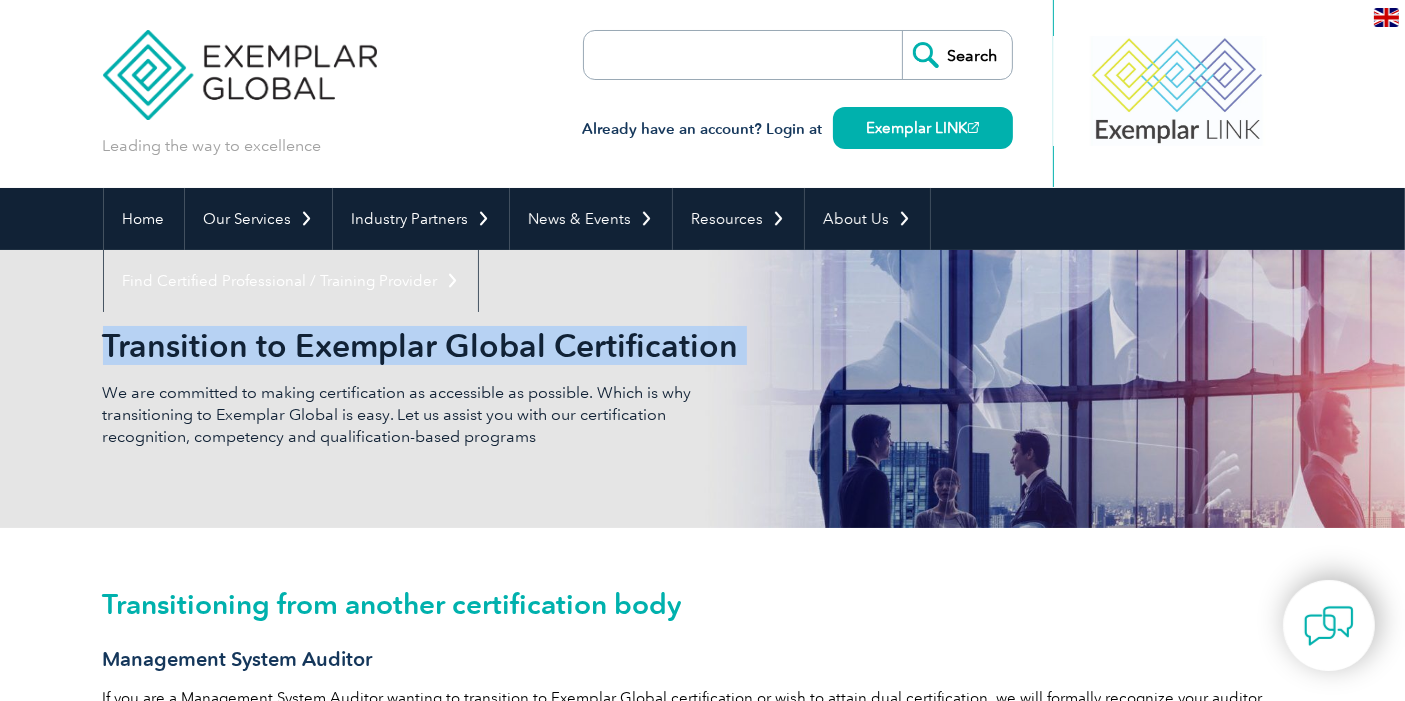 click on "Transition to Exemplar Global Certification" at bounding box center (523, 346) 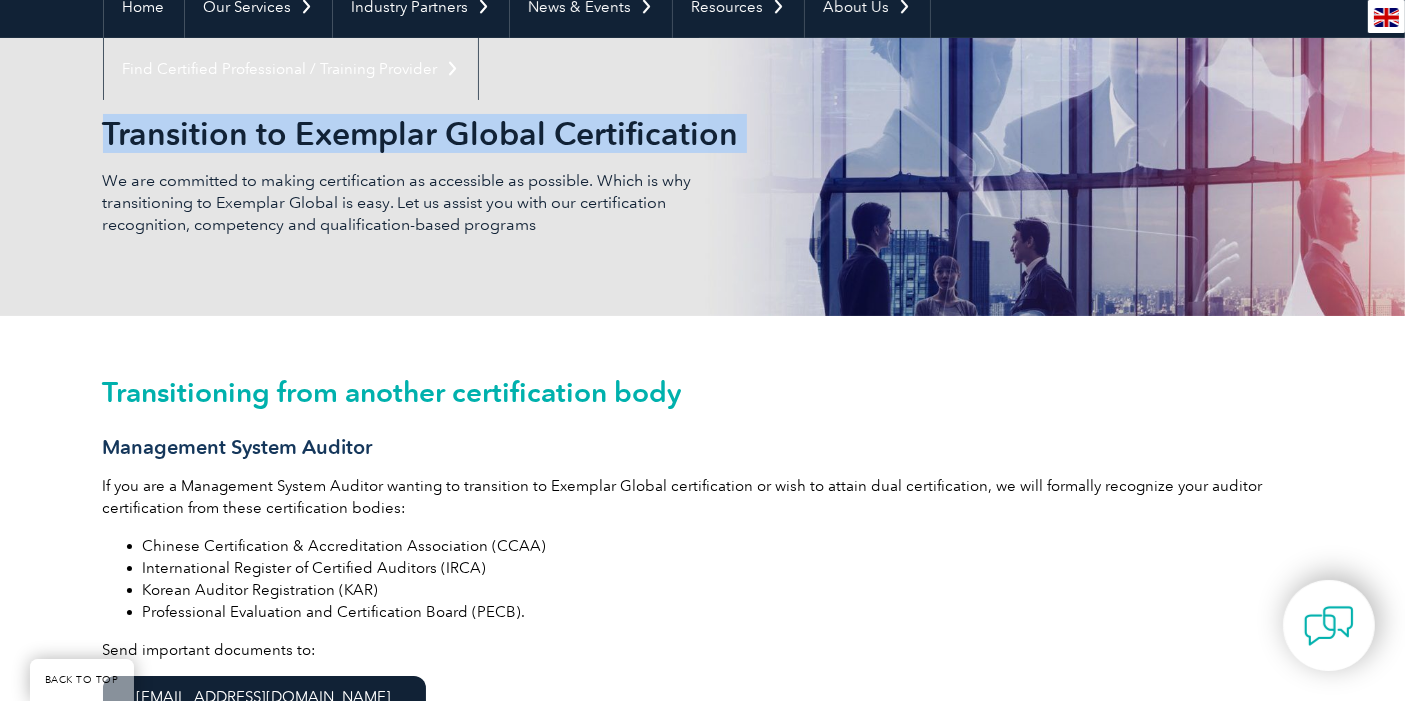 scroll, scrollTop: 111, scrollLeft: 0, axis: vertical 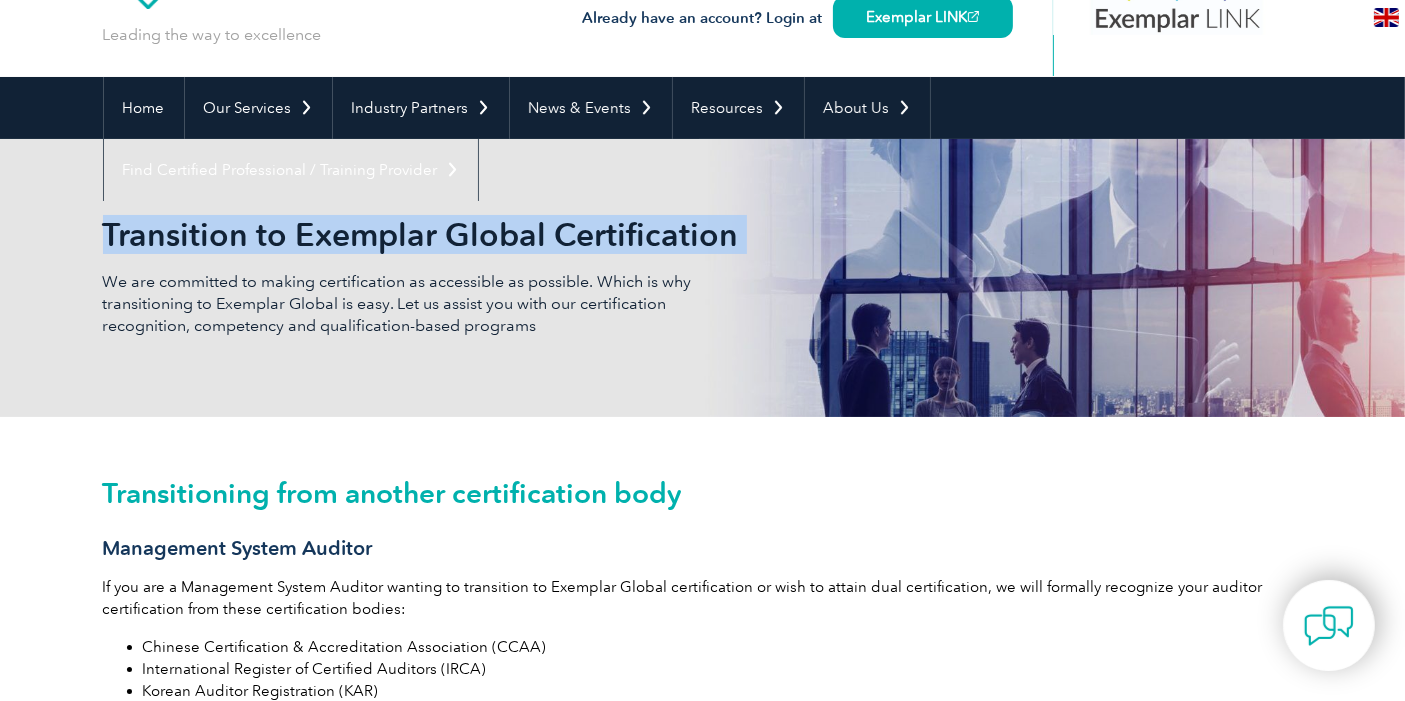 click on "Transition to Exemplar Global Certification" at bounding box center (523, 235) 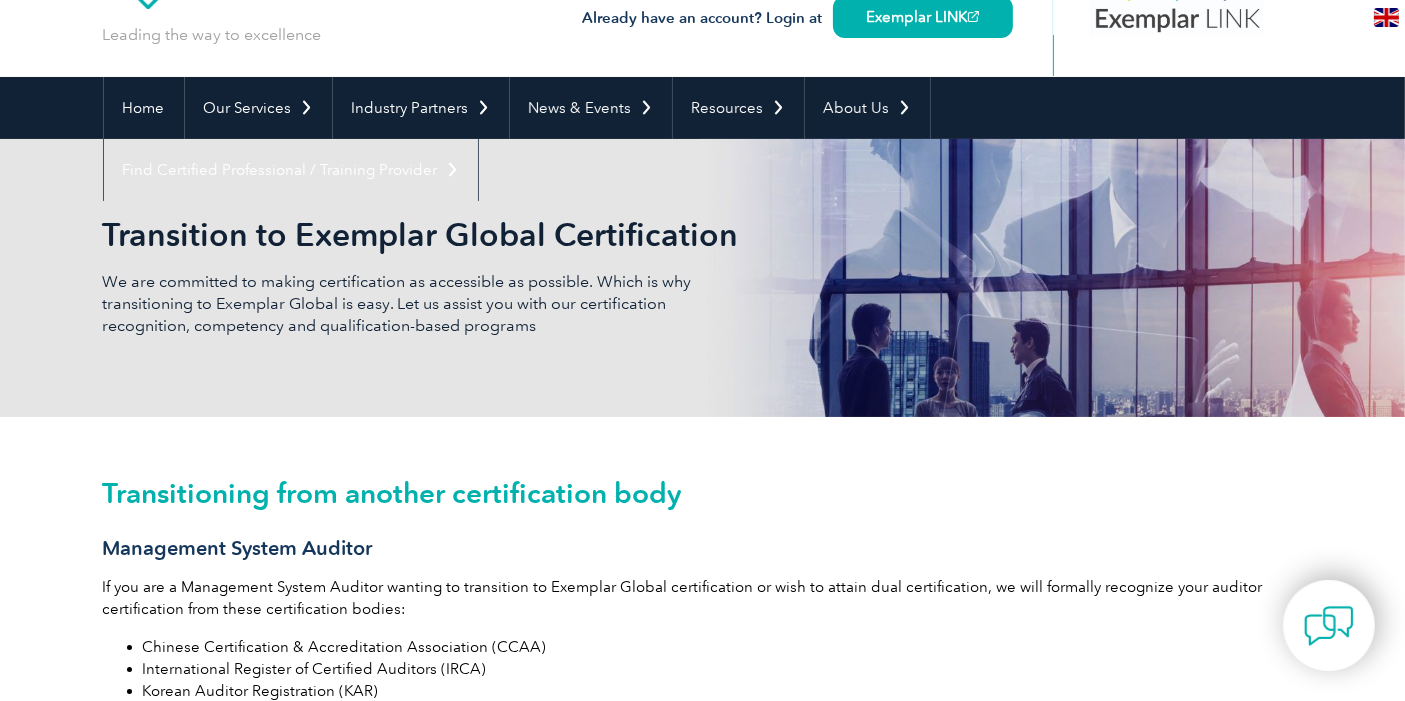 click on "Transition to Exemplar Global Certification" at bounding box center [523, 235] 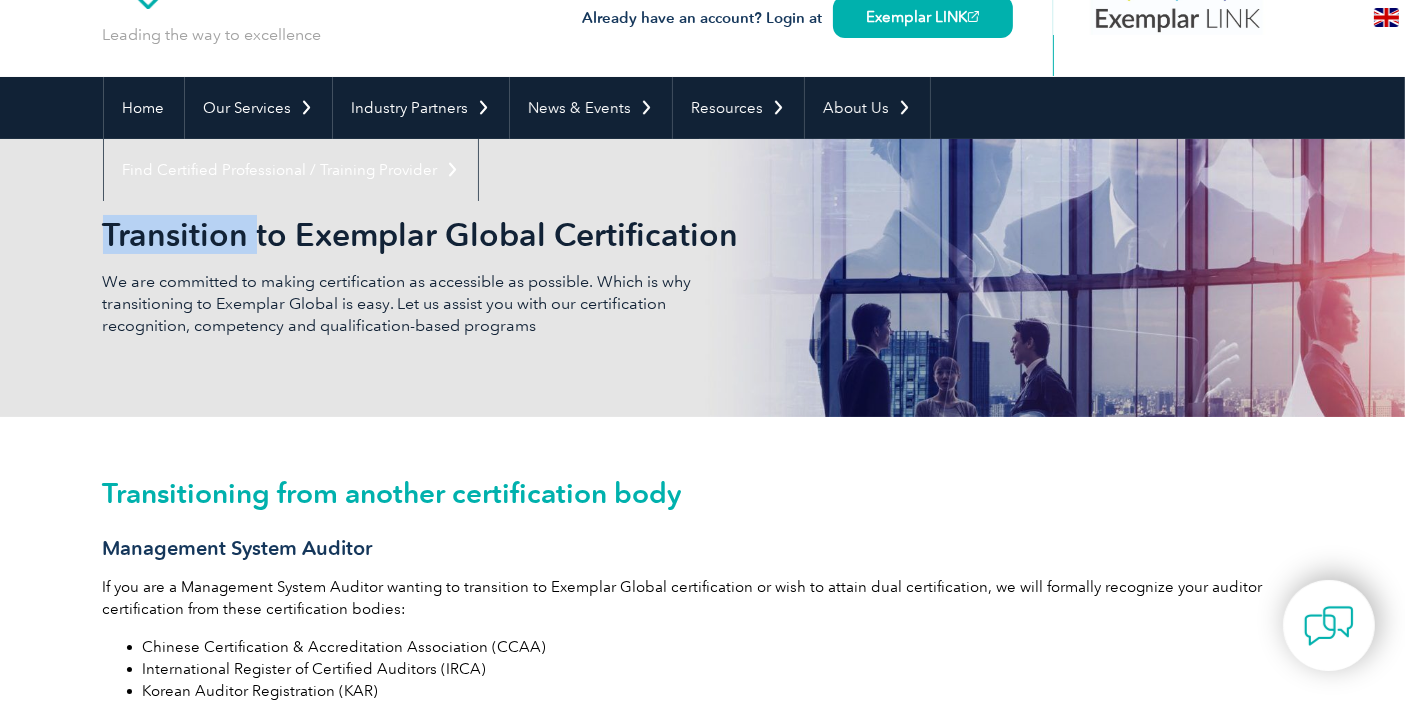 click on "Transition to Exemplar Global Certification" at bounding box center (523, 235) 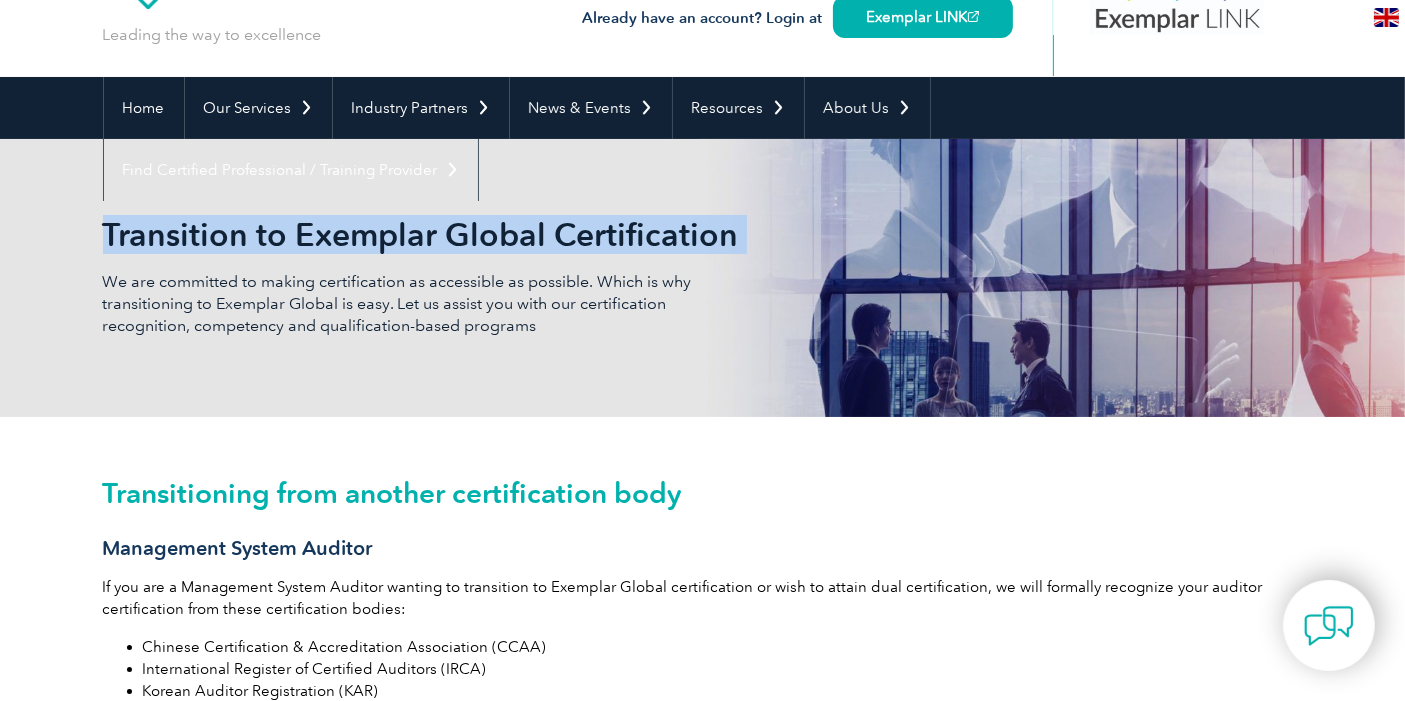 click on "Transition to Exemplar Global Certification" at bounding box center (523, 235) 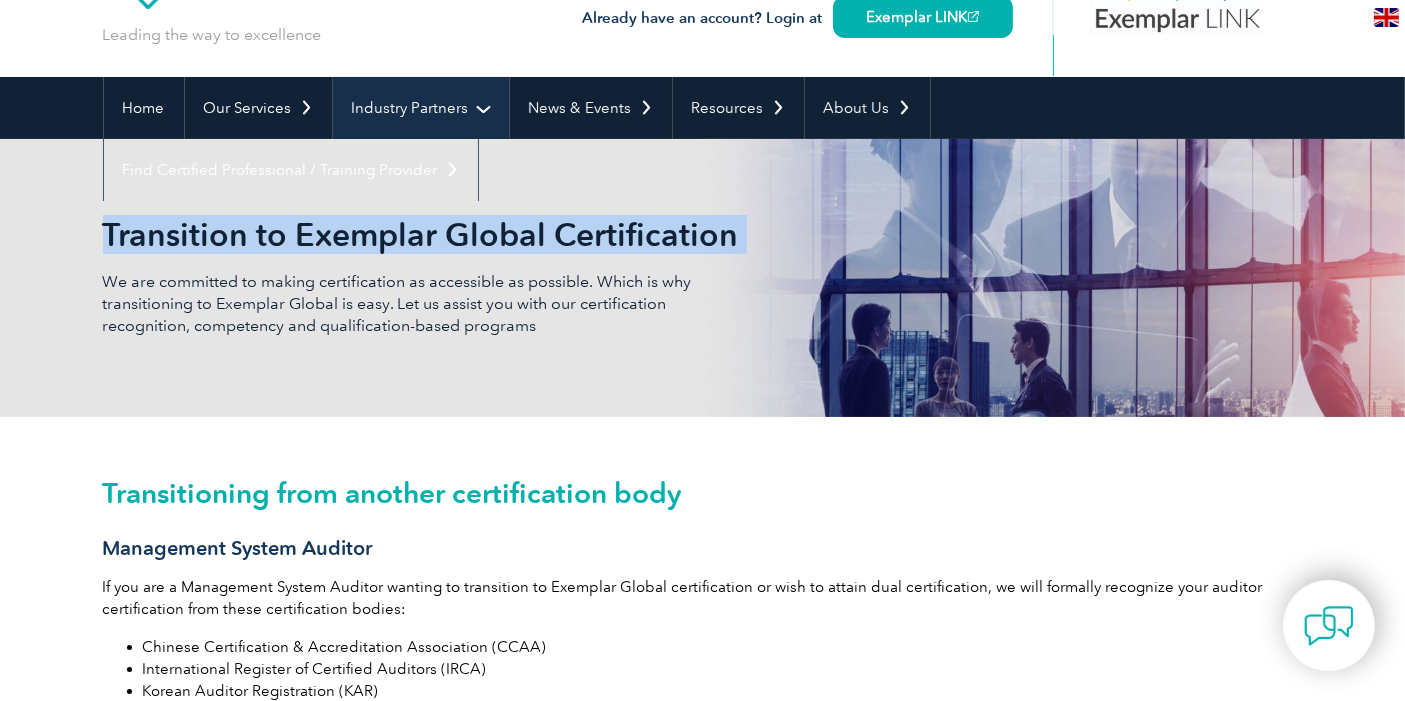 copy on "Transition to Exemplar Global Certification" 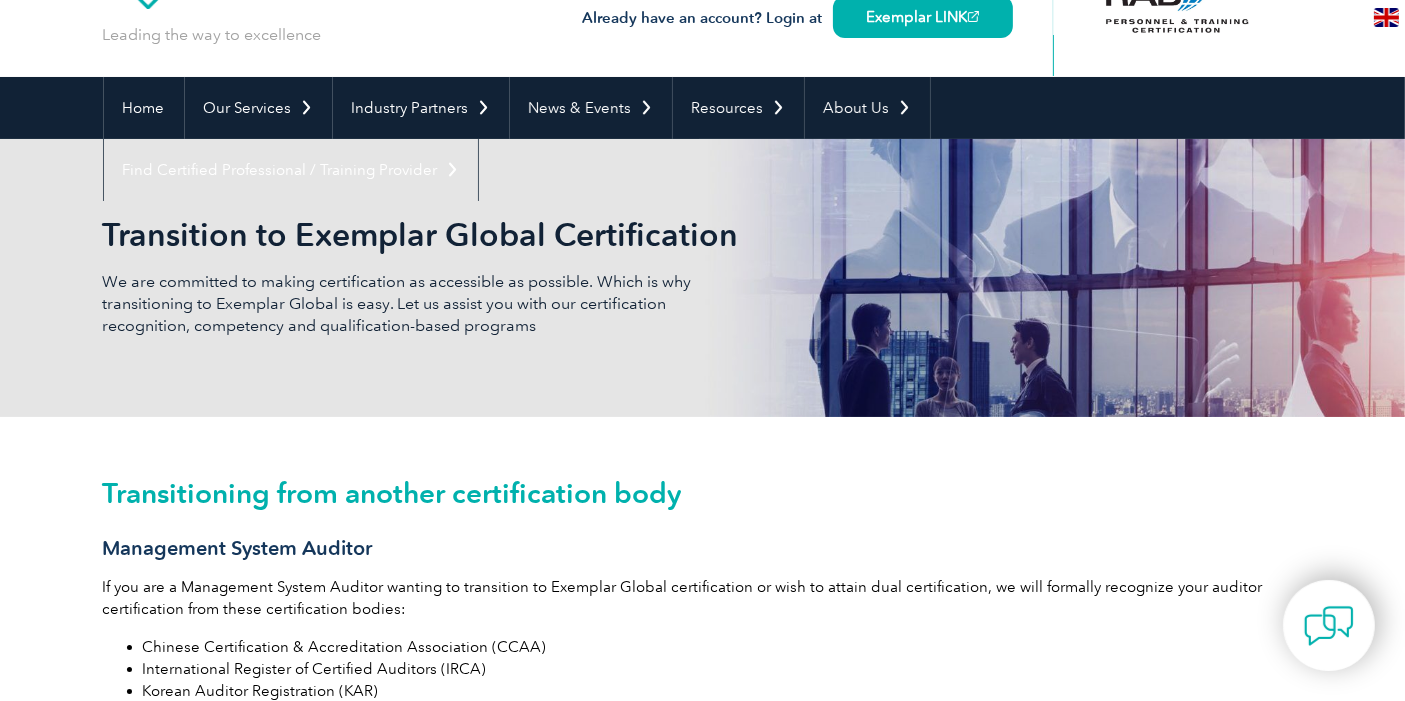 click on "Transition to Exemplar Global Certification   We are committed to making certification as accessible as possible. Which is why transitioning to Exemplar Global is easy. Let us assist you with our certification recognition, competency and qualification-based programs" at bounding box center [702, 278] 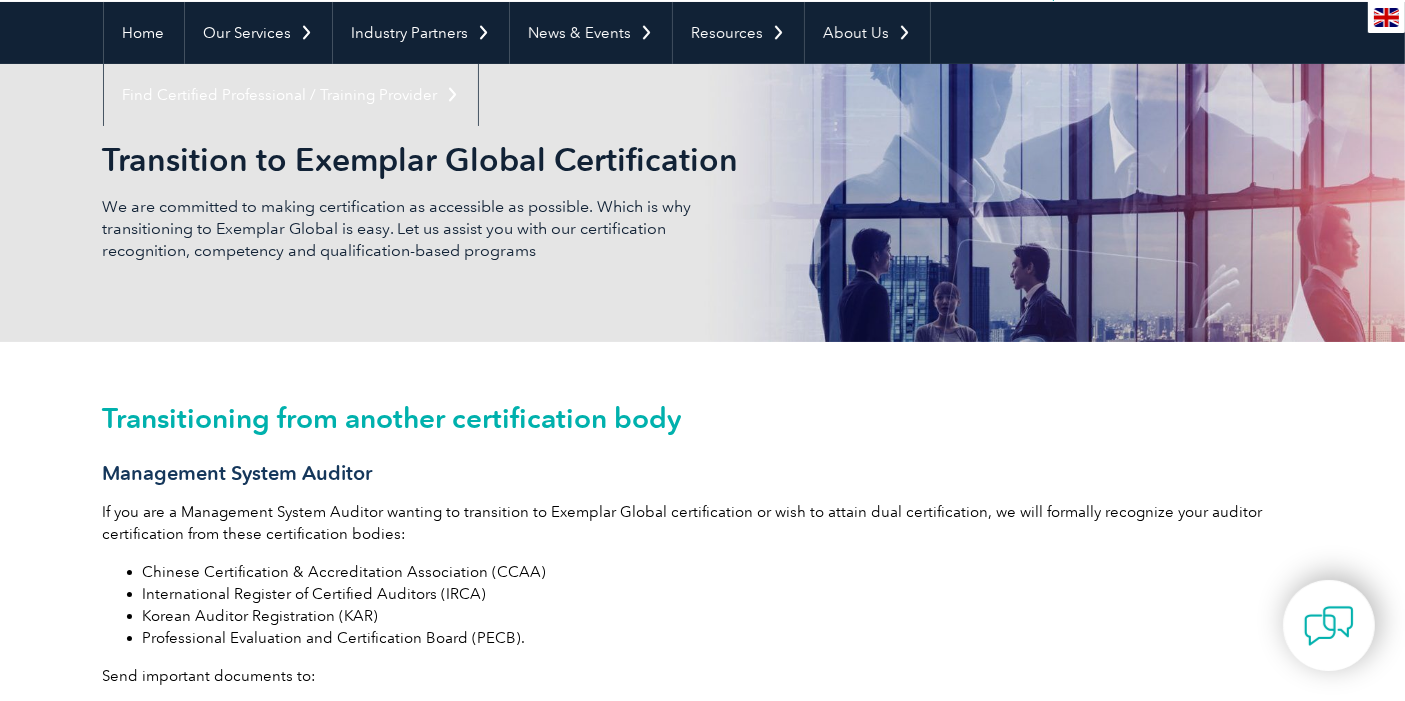 scroll, scrollTop: 333, scrollLeft: 0, axis: vertical 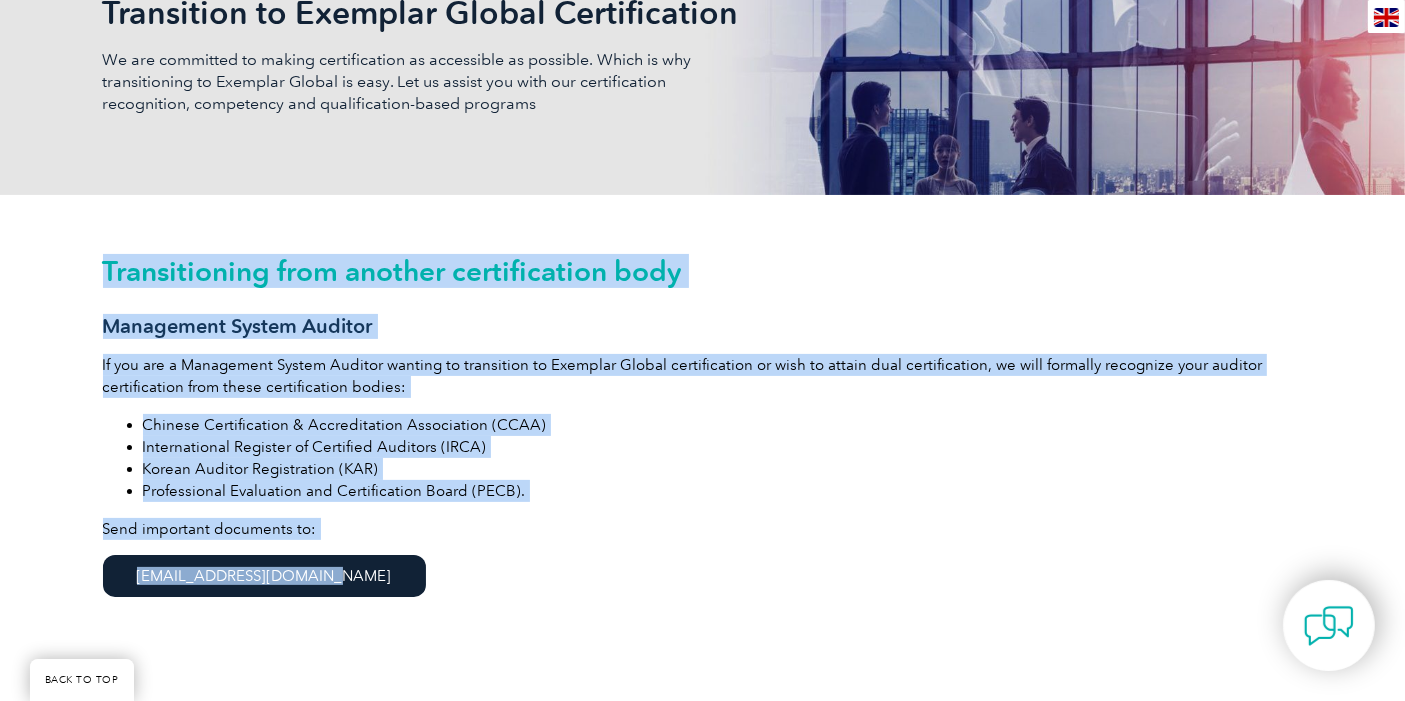 drag, startPoint x: 90, startPoint y: 248, endPoint x: 643, endPoint y: 620, distance: 666.478 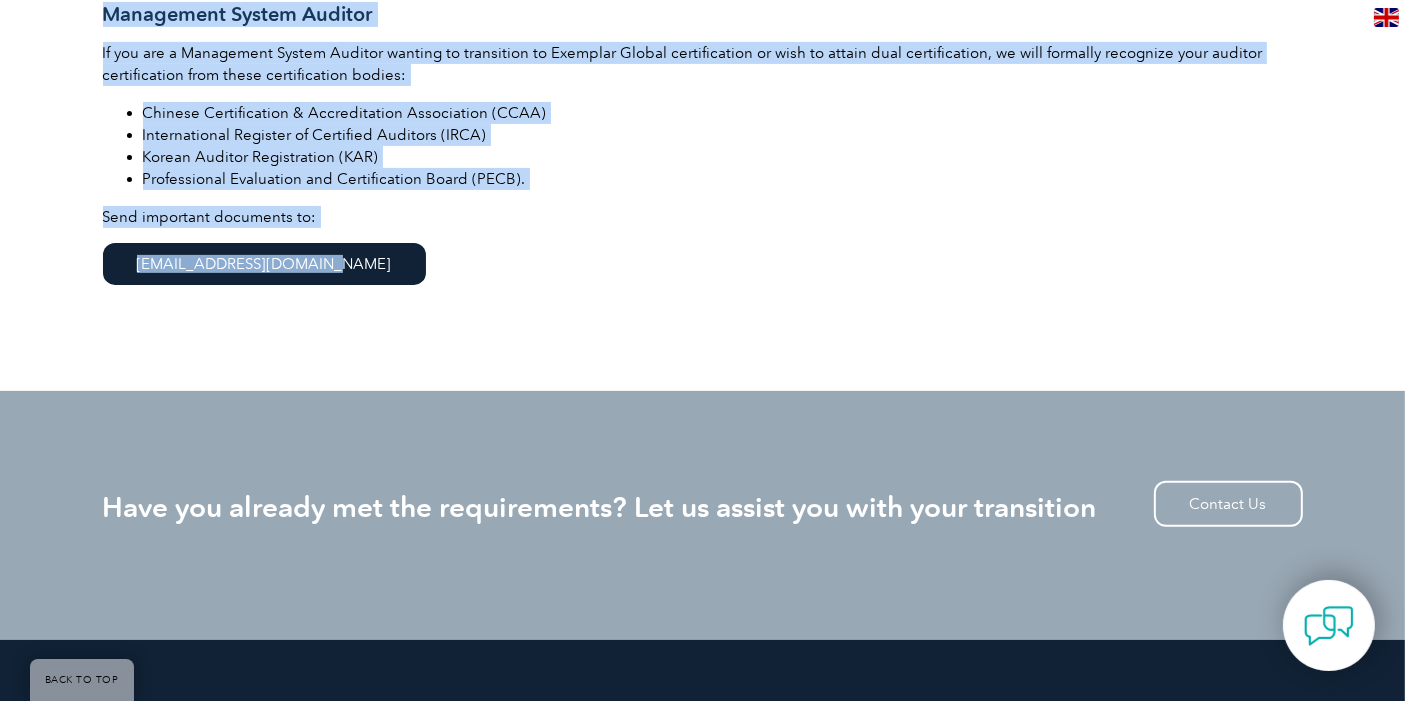scroll, scrollTop: 666, scrollLeft: 0, axis: vertical 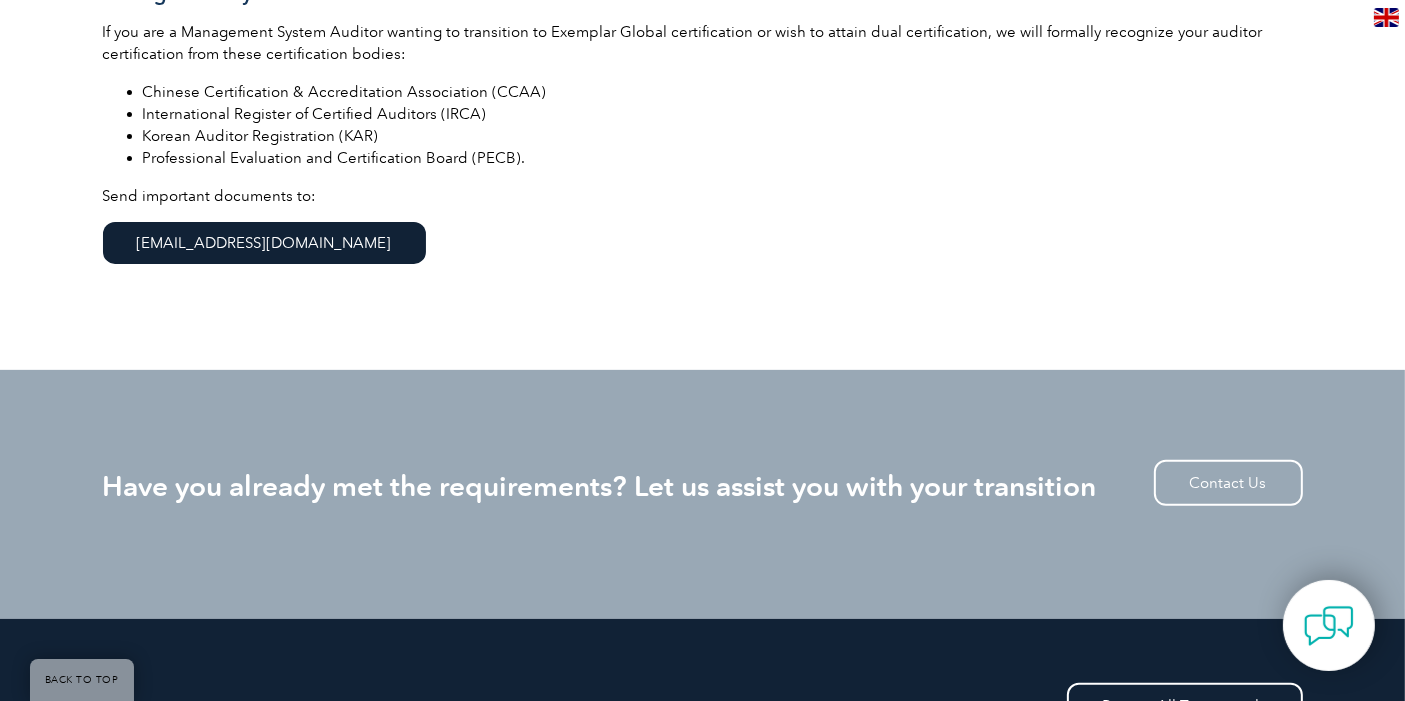 click on "Transitioning from another certification body   Management System Auditor   If you are a Management System Auditor wanting to transition to Exemplar Global certification or wish to attain dual certification, we will formally recognize your auditor certification from these certification bodies:     Chinese Certification & Accreditation Association (CCAA)   International Register of Certified Auditors (IRCA)   Korean Auditor Registration (KAR)   Professional Evaluation and Certification Board (PECB).     Send important documents to:   [EMAIL_ADDRESS][DOMAIN_NAME]" at bounding box center (703, 116) 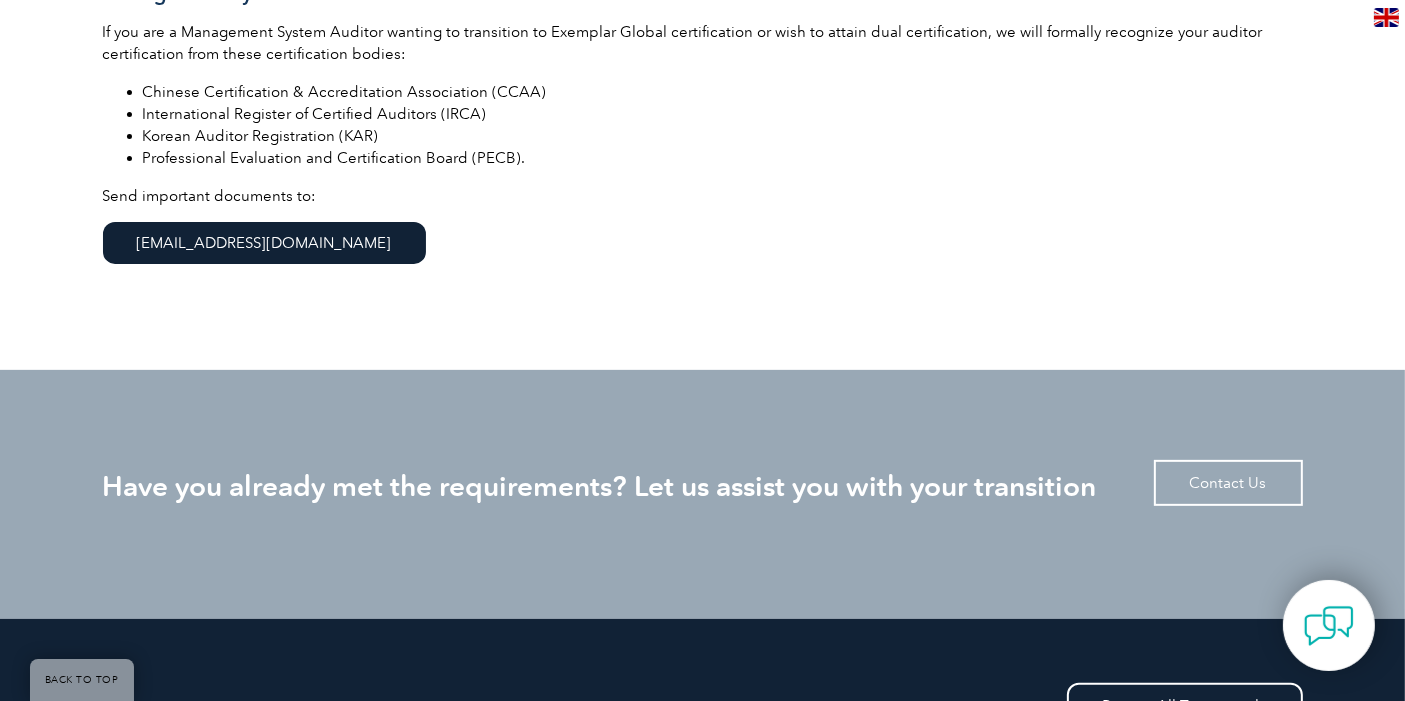 click on "Contact Us" at bounding box center [1228, 483] 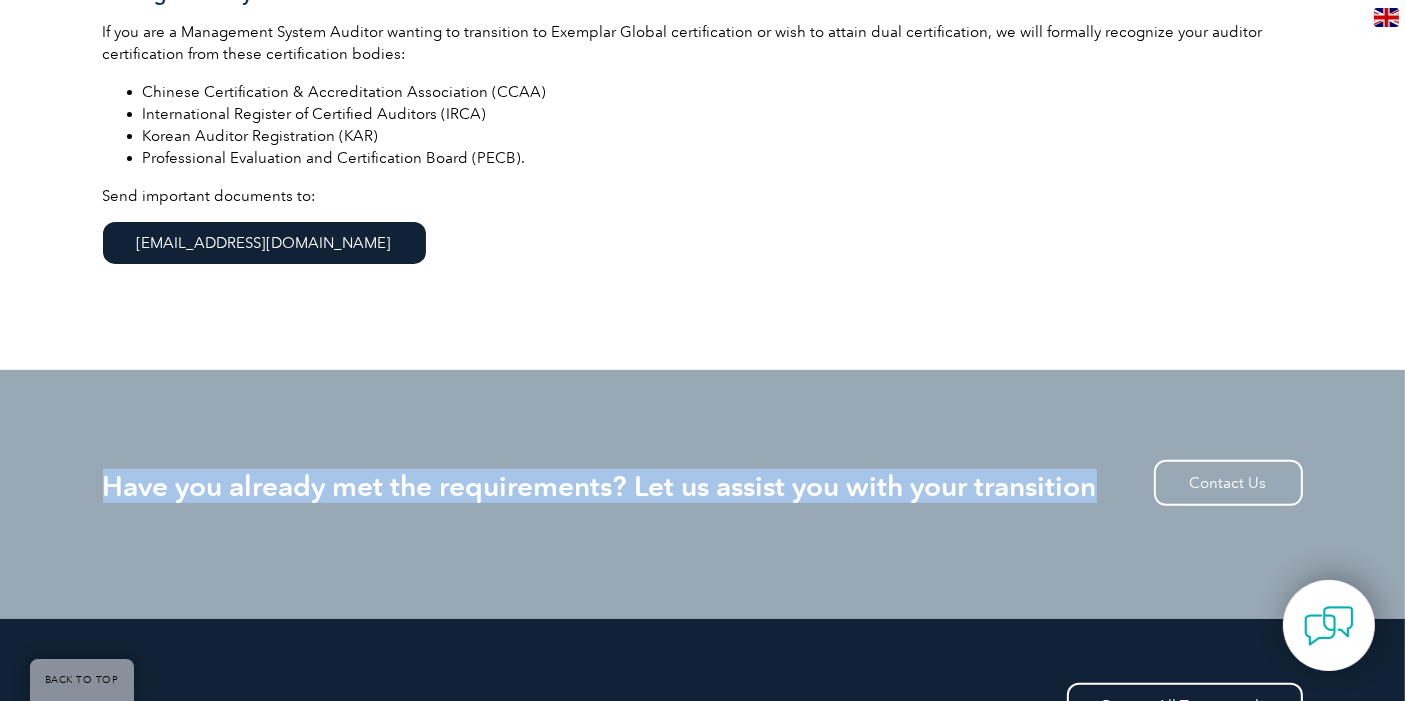 drag, startPoint x: 105, startPoint y: 478, endPoint x: 1097, endPoint y: 487, distance: 992.04083 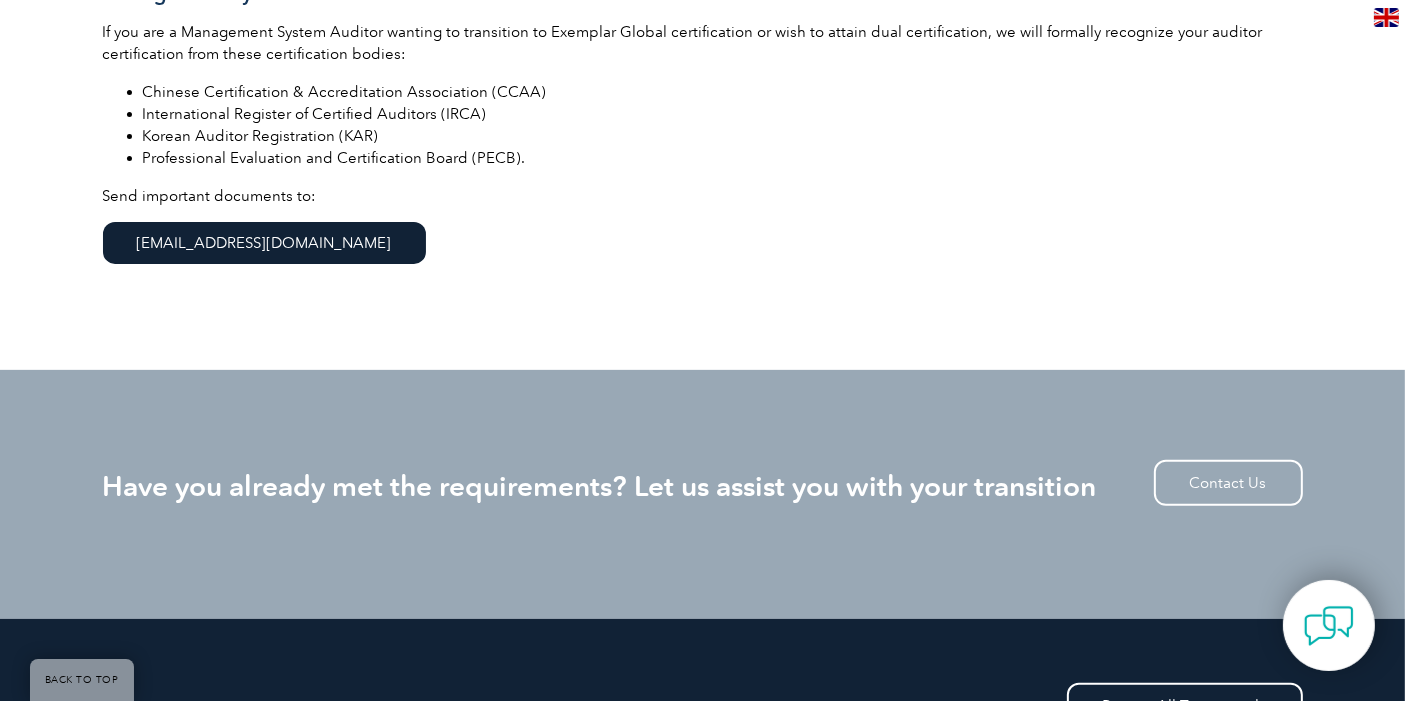click on "Send important documents to:   [EMAIL_ADDRESS][DOMAIN_NAME]" at bounding box center (703, 234) 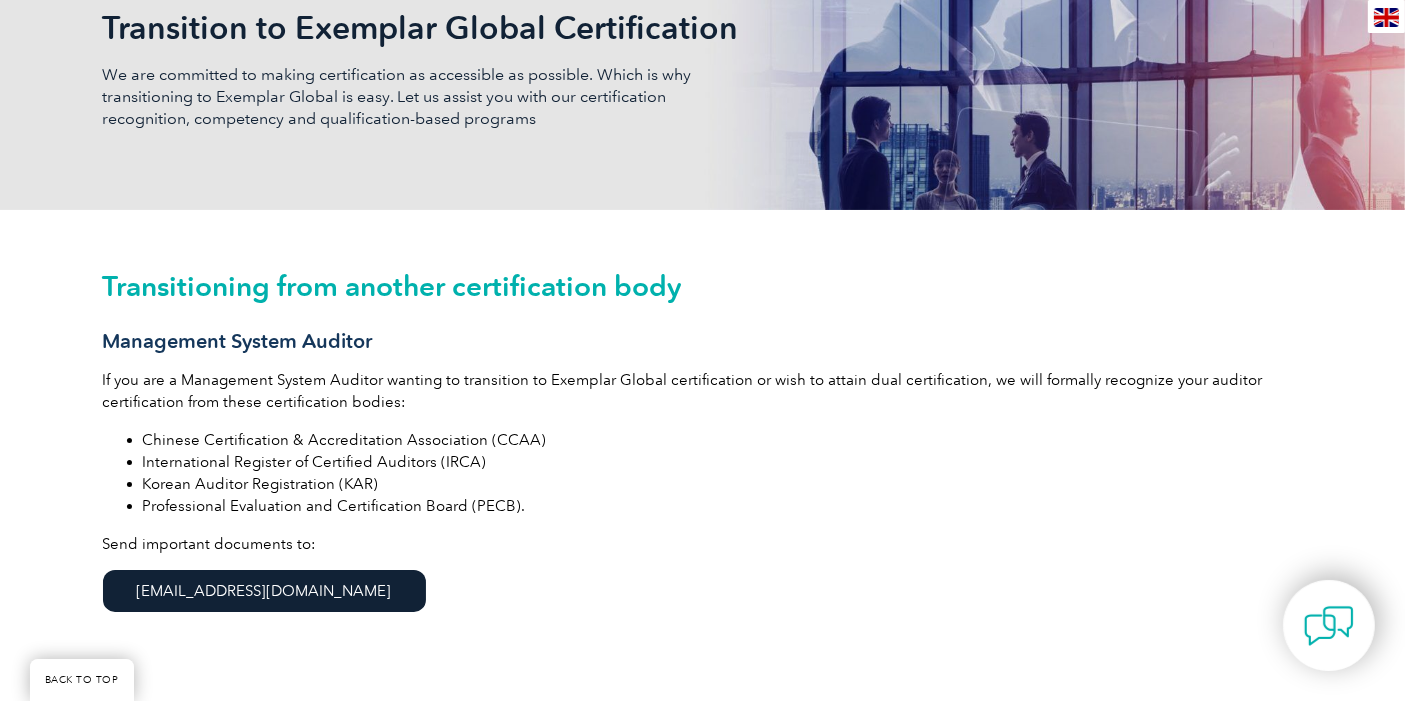 scroll, scrollTop: 222, scrollLeft: 0, axis: vertical 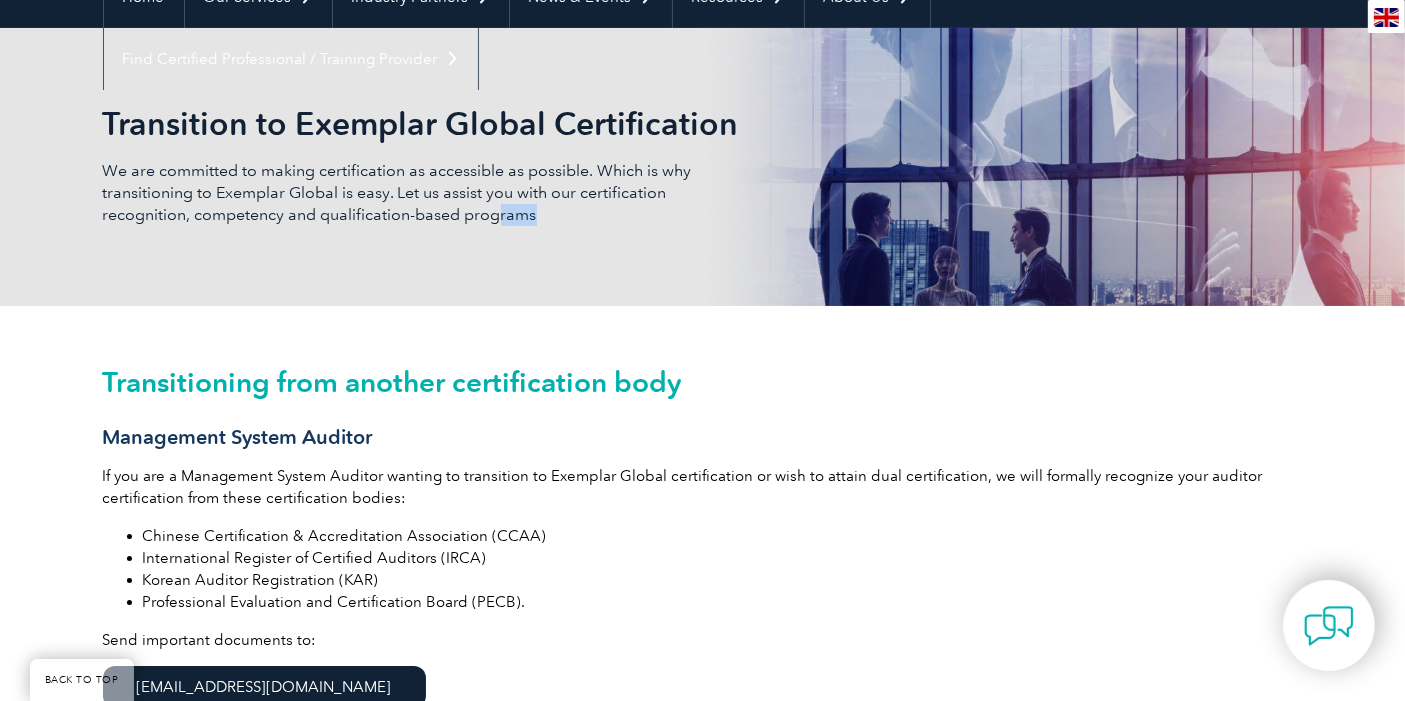 drag, startPoint x: 69, startPoint y: 95, endPoint x: 500, endPoint y: 232, distance: 452.24994 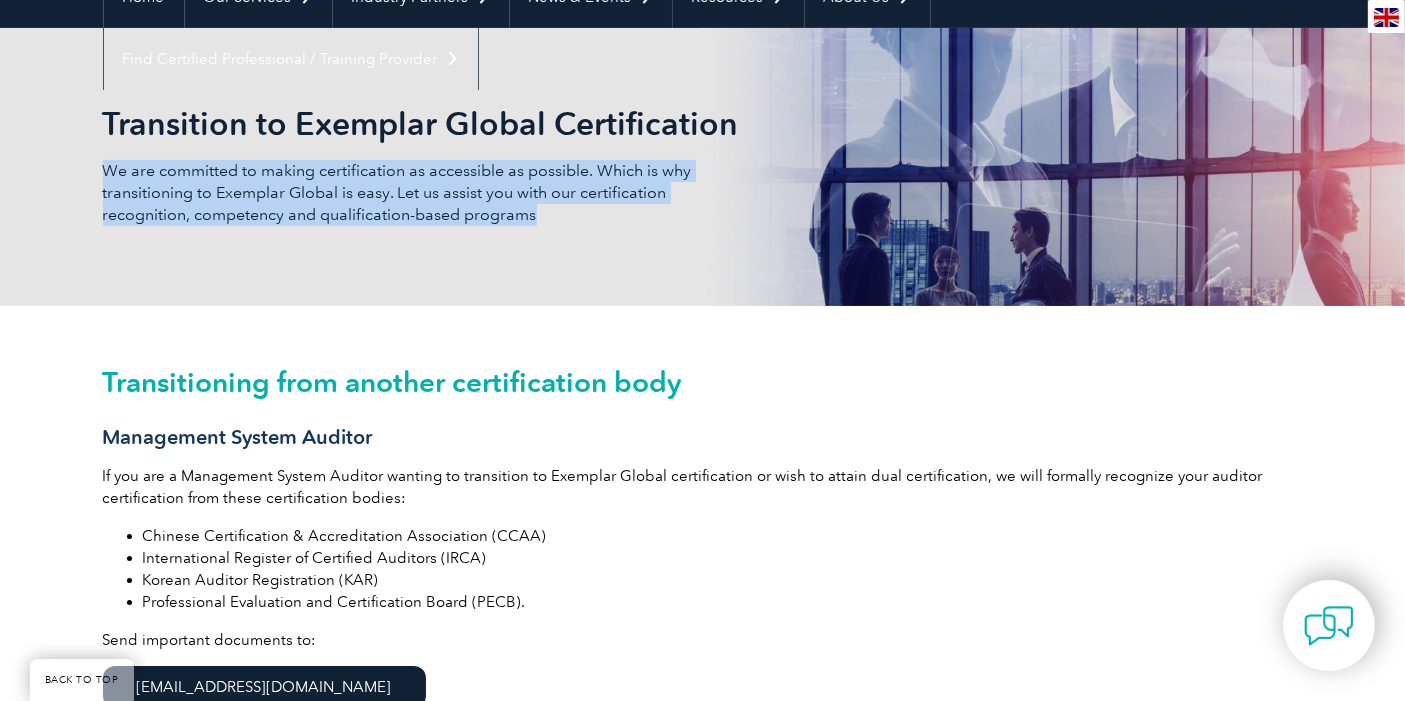 drag, startPoint x: 609, startPoint y: 224, endPoint x: 108, endPoint y: 173, distance: 503.5891 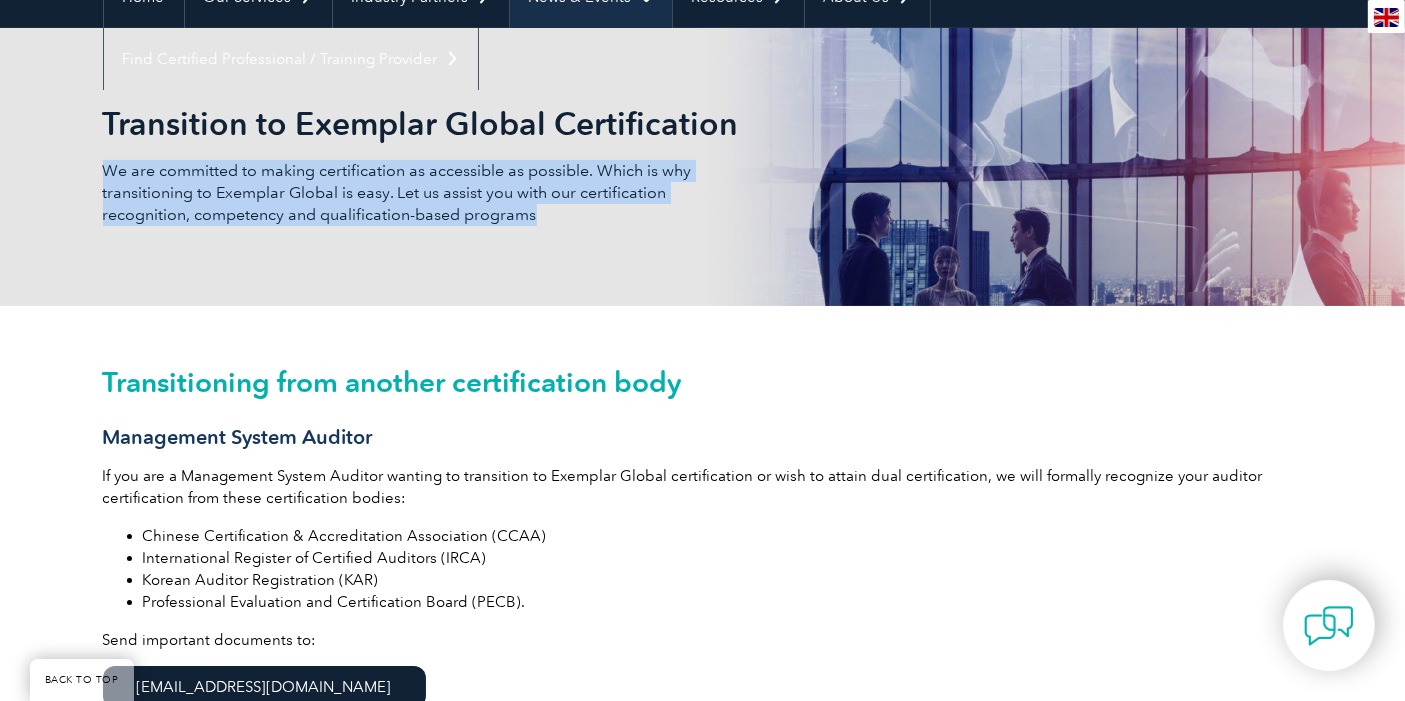 copy on "We are committed to making certification as accessible as possible. Which is why transitioning to Exemplar Global is easy. Let us assist you with our certification recognition, competency and qualification-based programs" 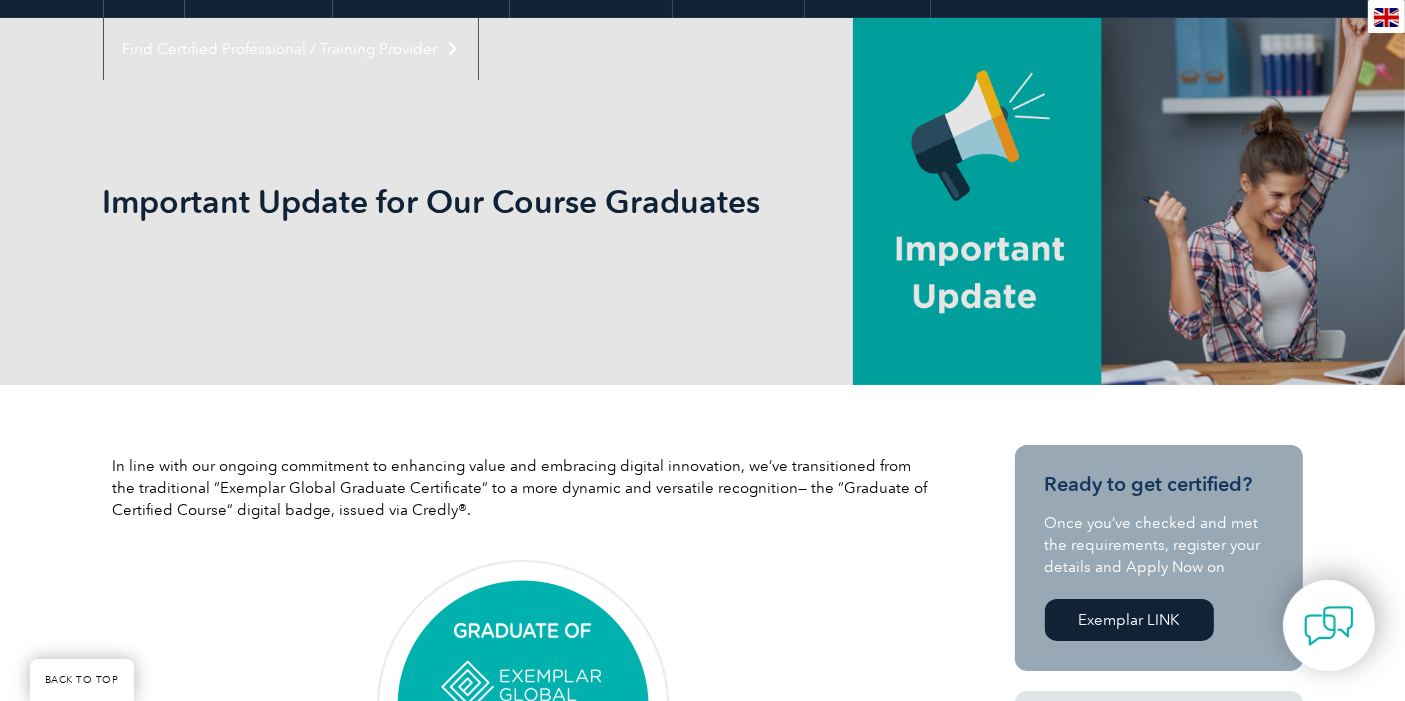 scroll, scrollTop: 333, scrollLeft: 0, axis: vertical 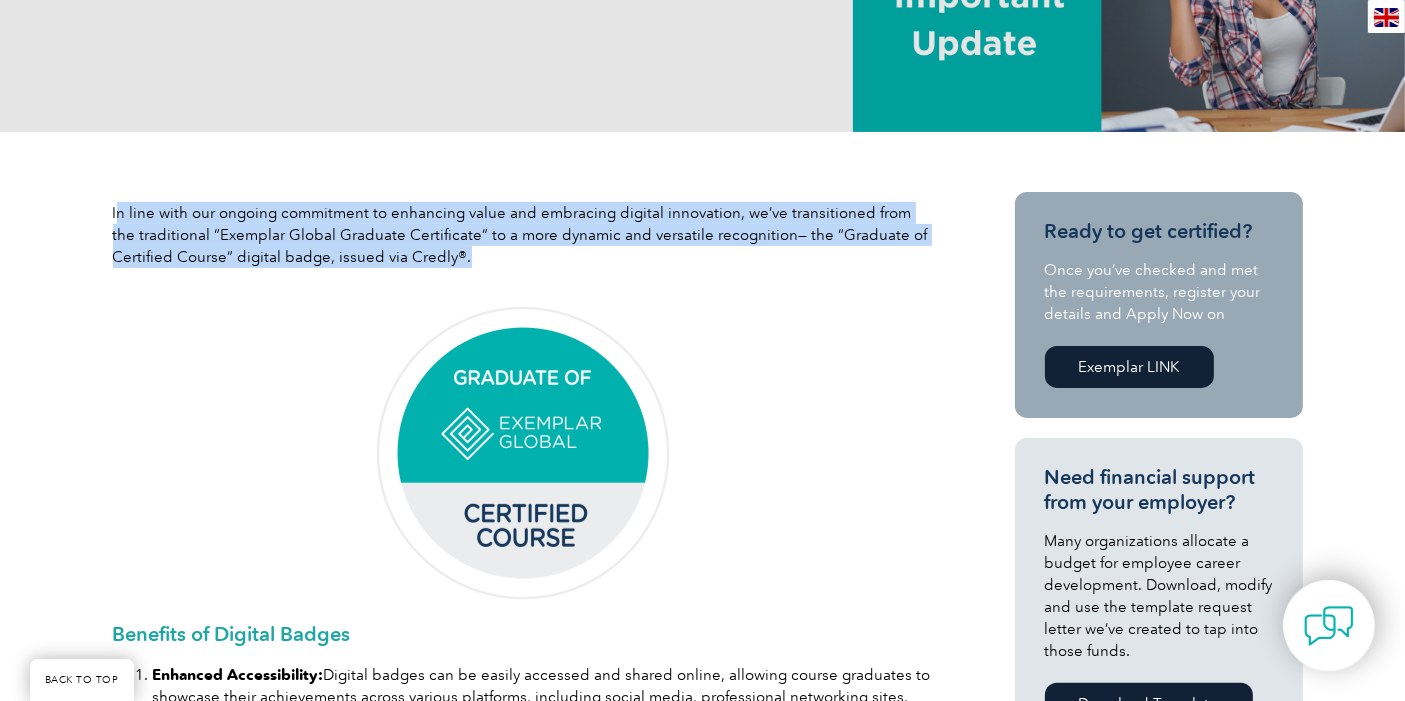 drag, startPoint x: 115, startPoint y: 351, endPoint x: 775, endPoint y: 281, distance: 663.7017 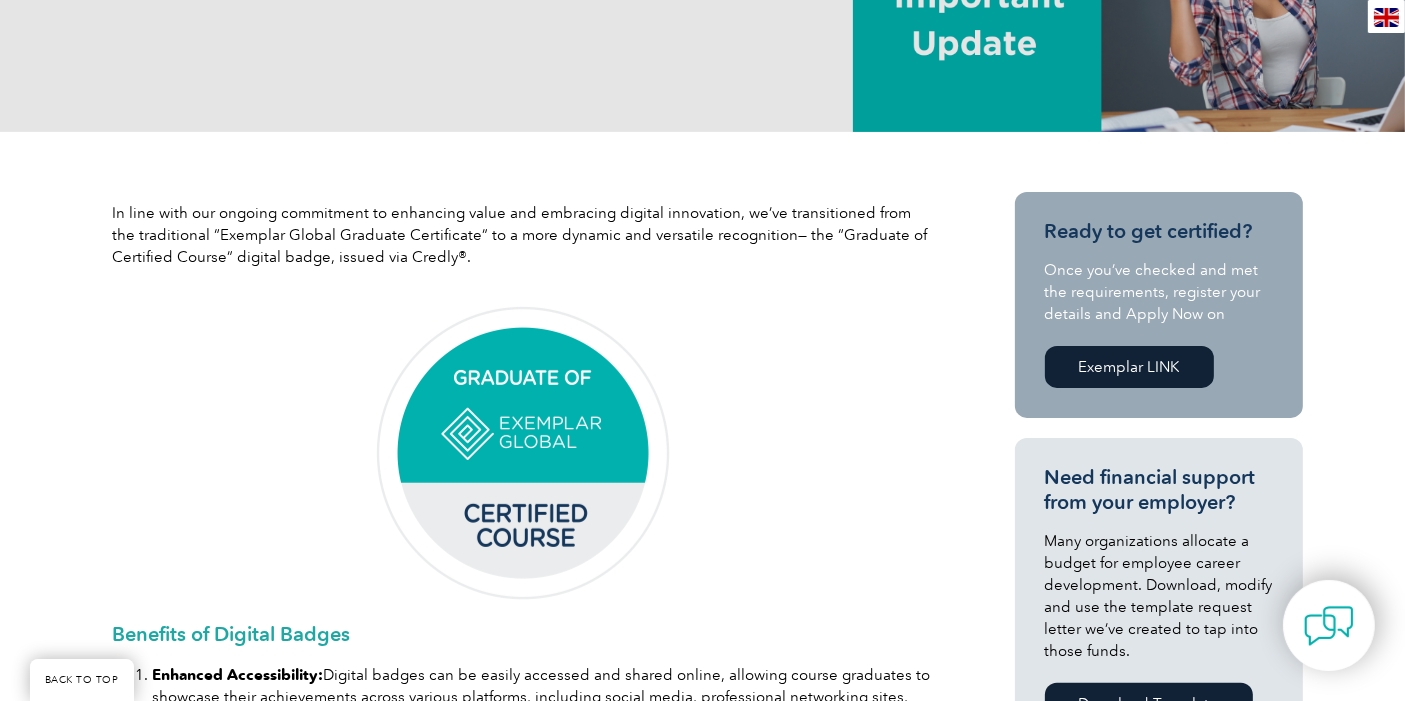 click on "In line with our ongoing commitment to enhancing value and embracing digital innovation, we’ve transitioned from the traditional “Exemplar Global Graduate Certificate” to a more dynamic and versatile recognition— the “Graduate of Certified Course” digital badge, issued via Credly®." at bounding box center [523, 235] 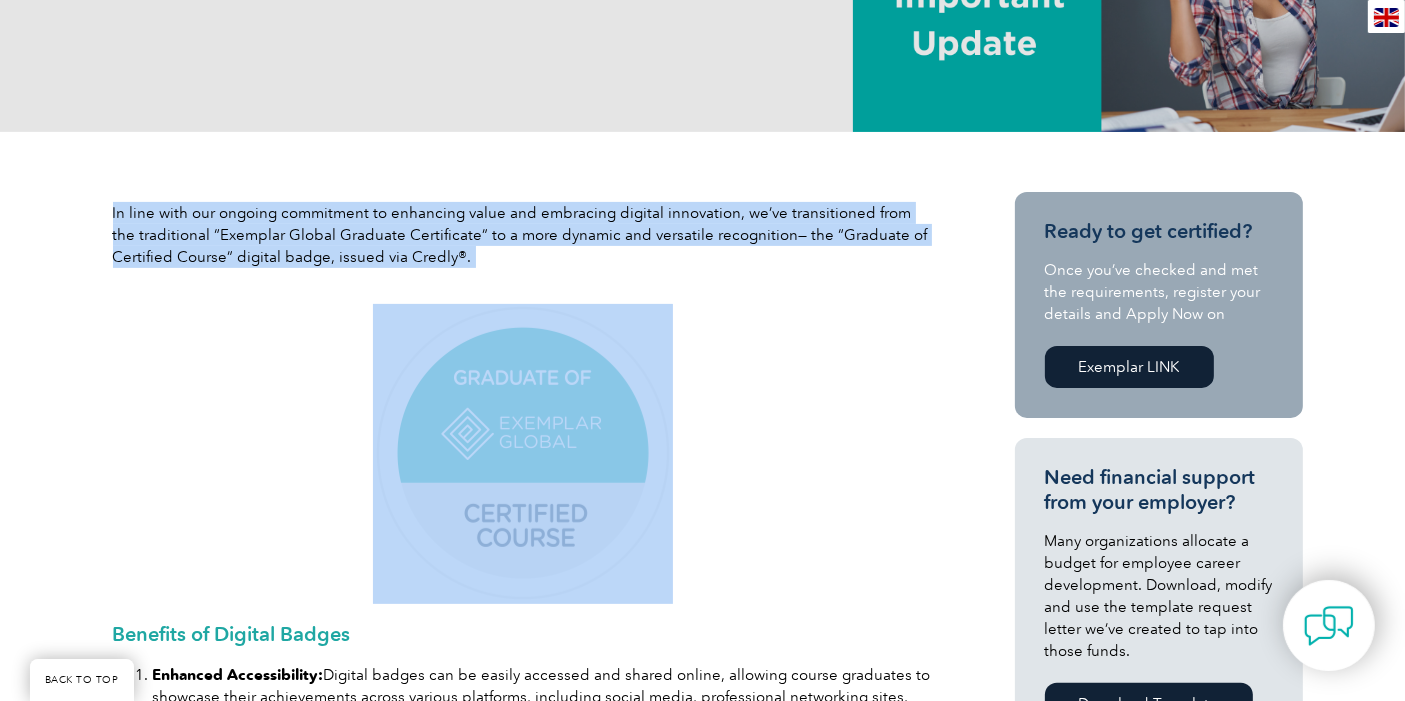 drag, startPoint x: 58, startPoint y: 208, endPoint x: 578, endPoint y: 371, distance: 544.9486 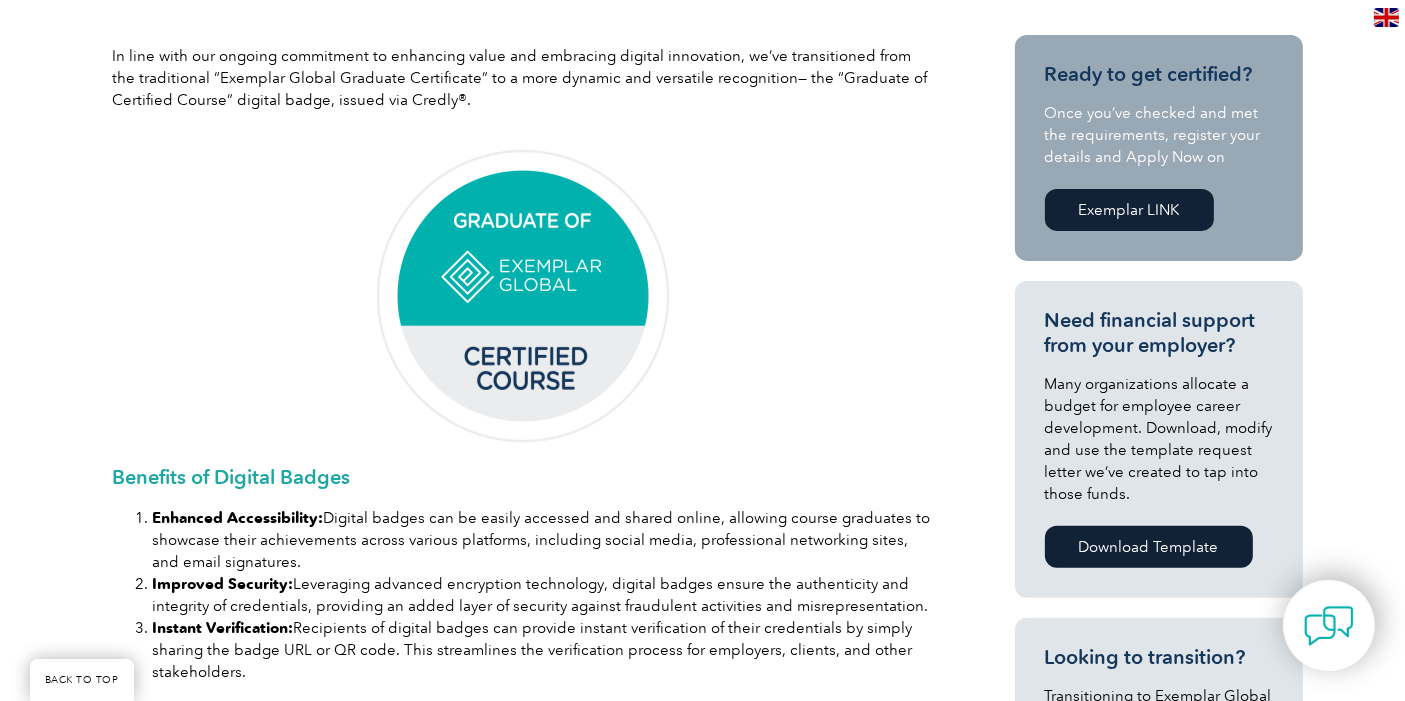 scroll, scrollTop: 374, scrollLeft: 0, axis: vertical 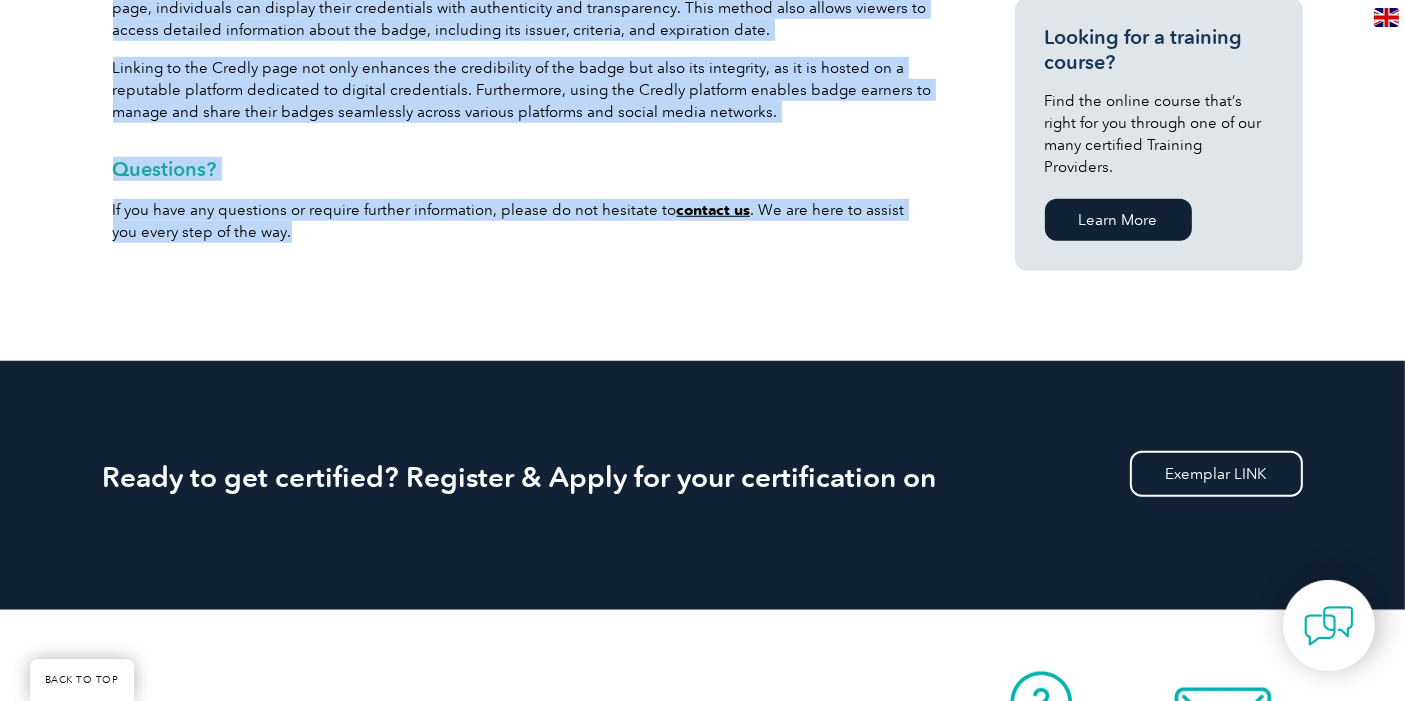 drag, startPoint x: 111, startPoint y: 314, endPoint x: 565, endPoint y: 268, distance: 456.32443 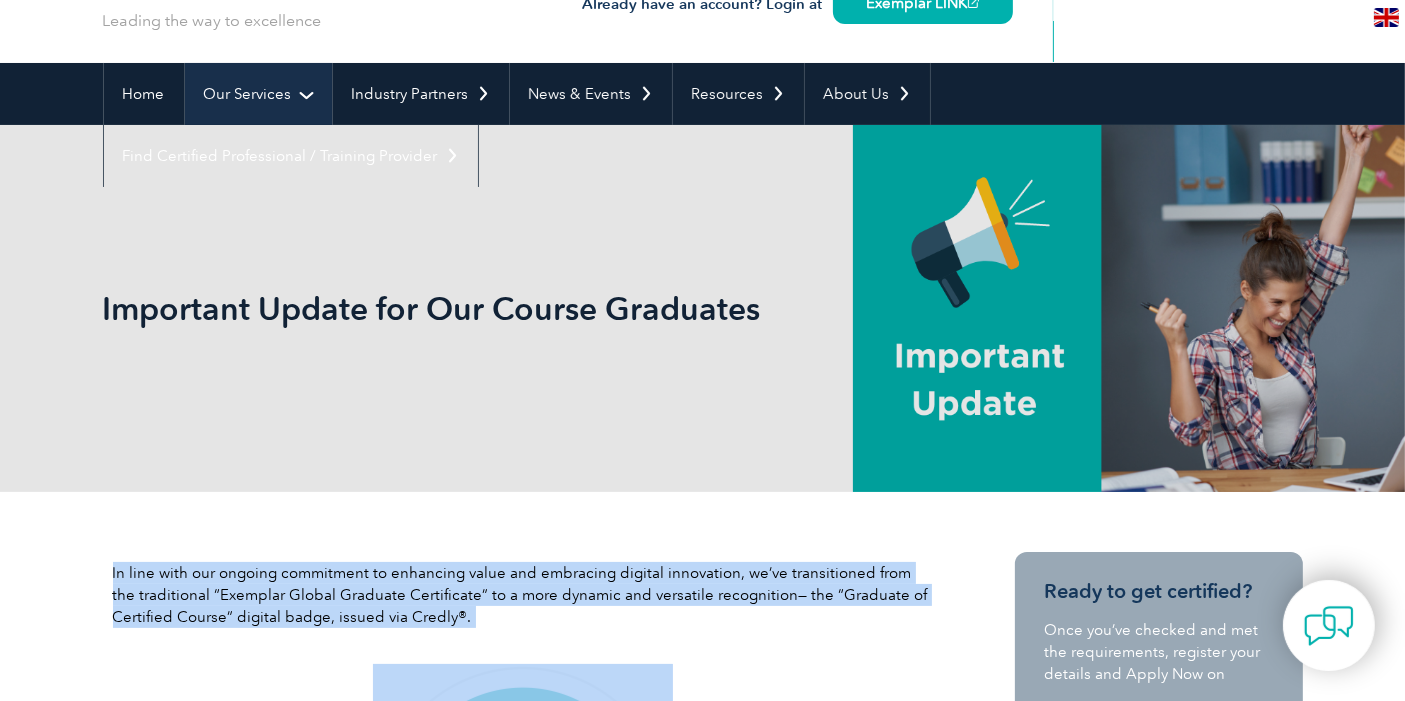 scroll, scrollTop: 0, scrollLeft: 0, axis: both 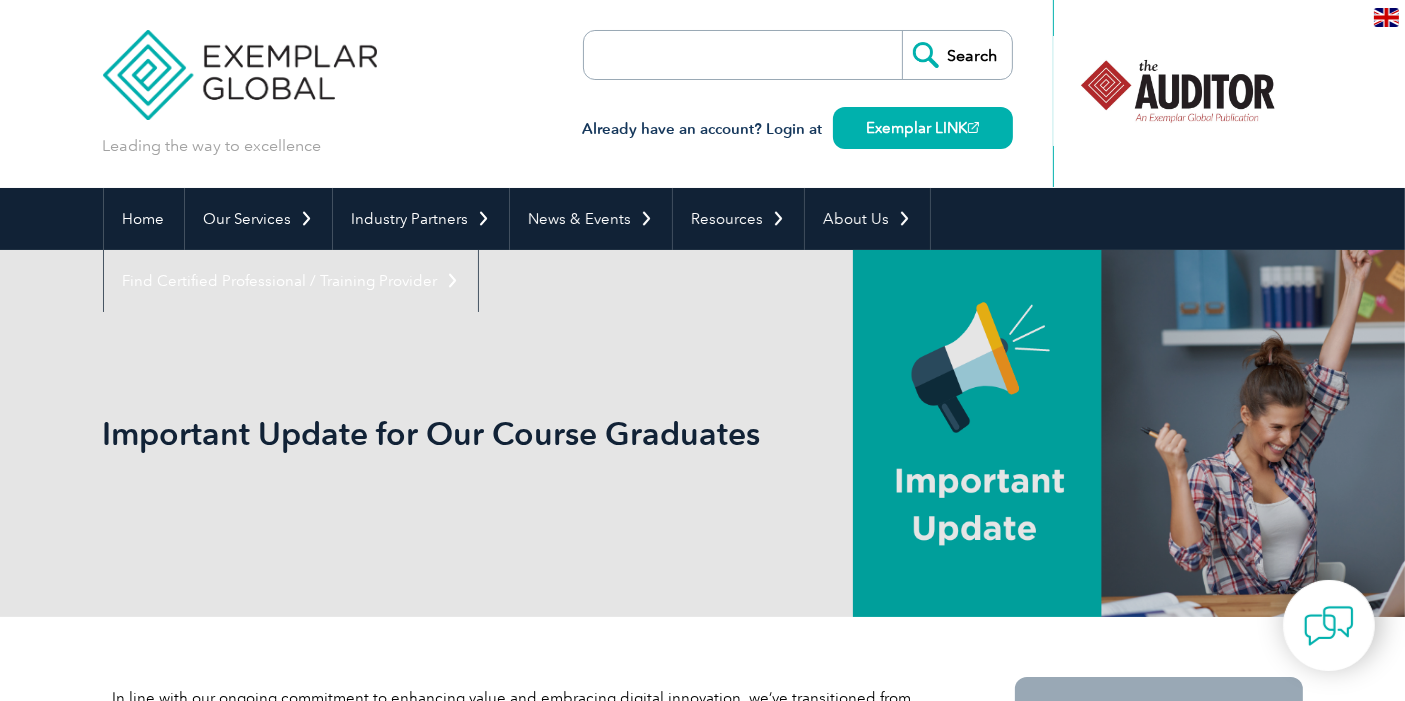 click on "Important Update for Our Course Graduates" at bounding box center [703, 433] 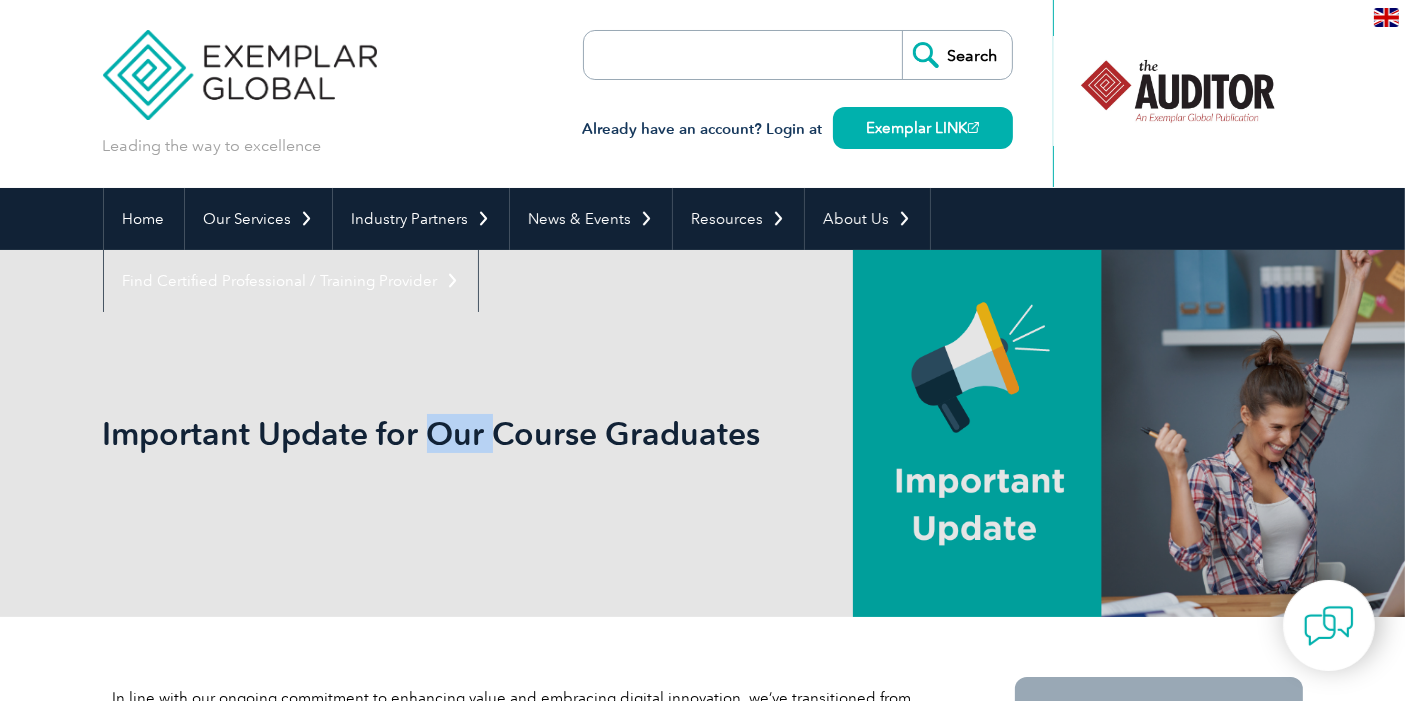 click on "Important Update for Our Course Graduates" at bounding box center [487, 433] 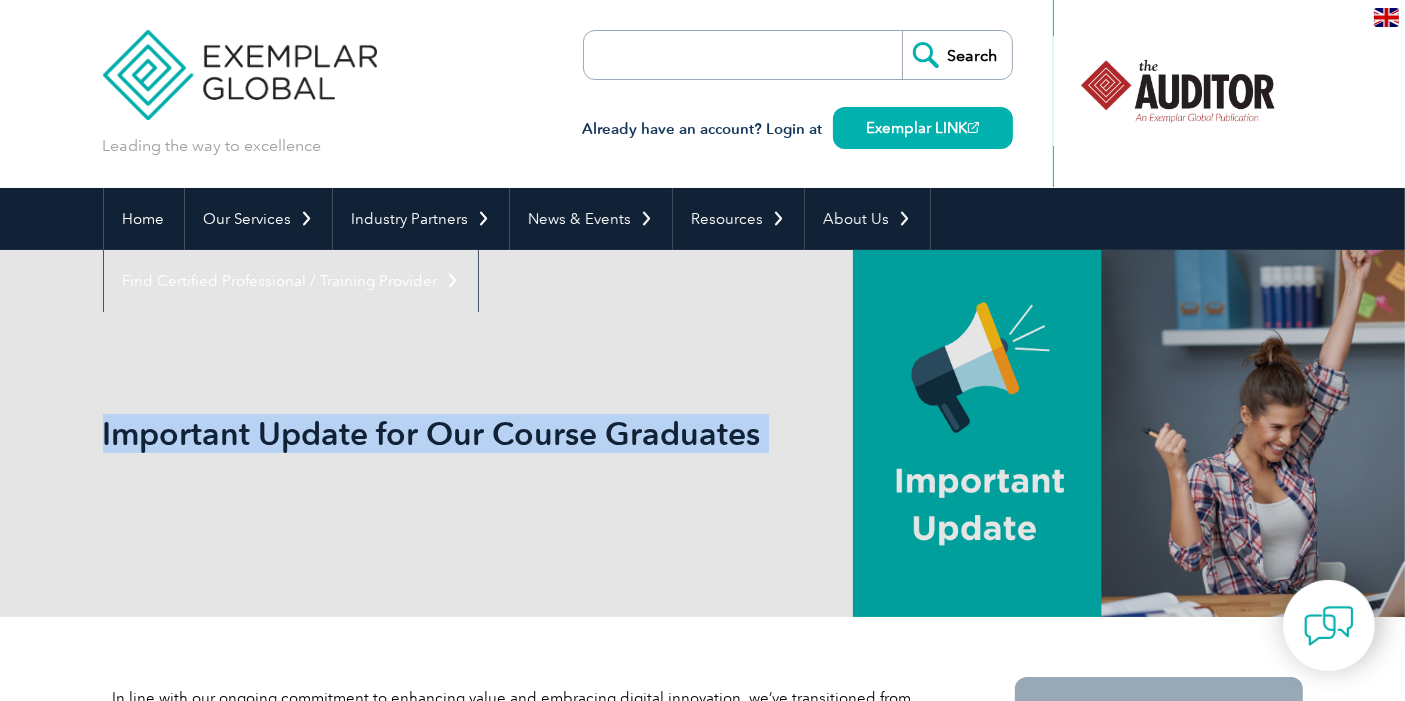 click on "Important Update for Our Course Graduates" at bounding box center [487, 433] 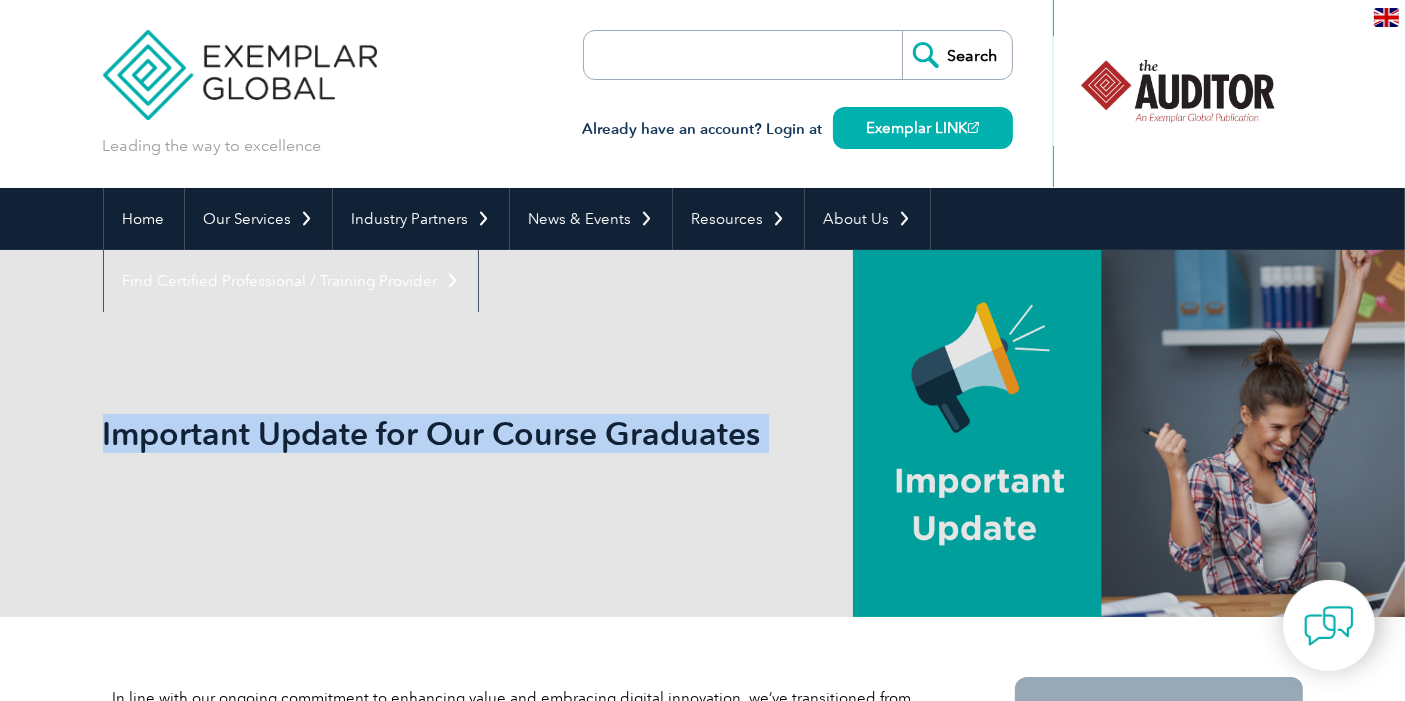 scroll, scrollTop: 333, scrollLeft: 0, axis: vertical 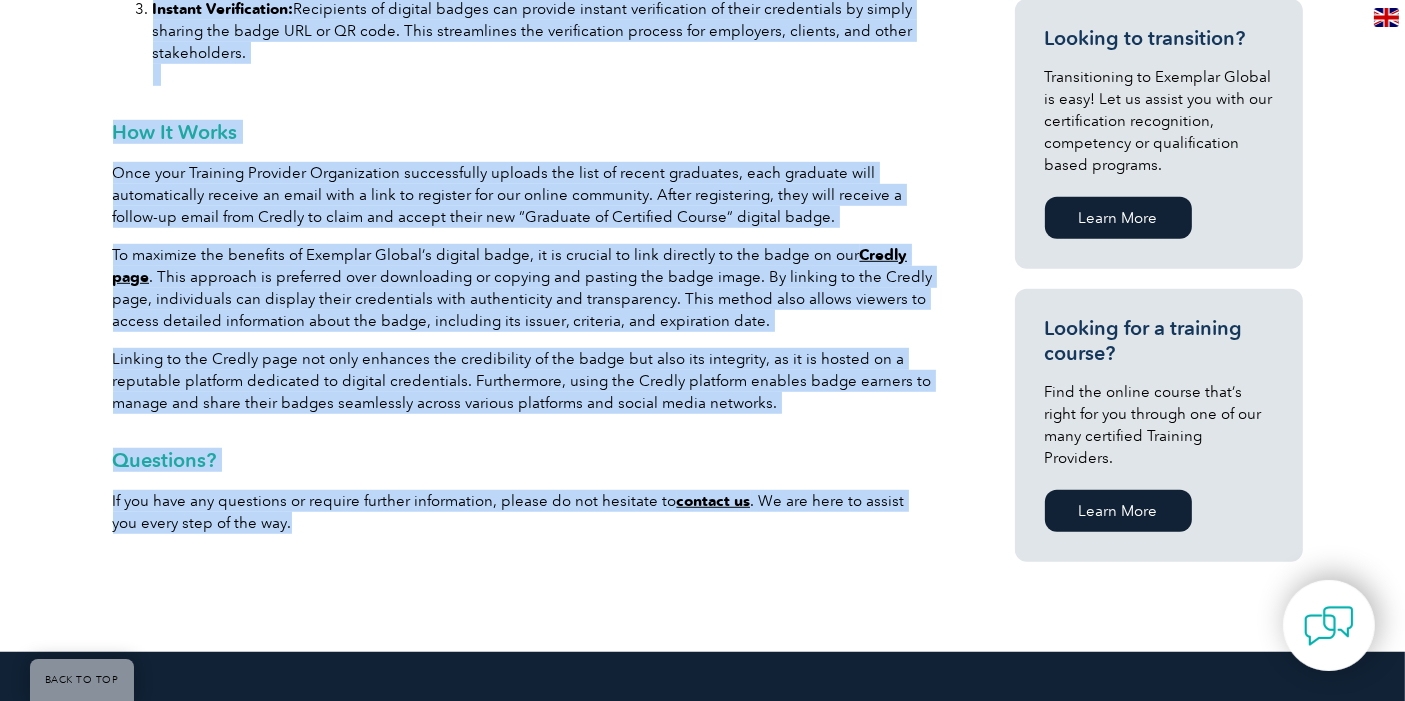 drag, startPoint x: 131, startPoint y: 365, endPoint x: 382, endPoint y: 544, distance: 308.28882 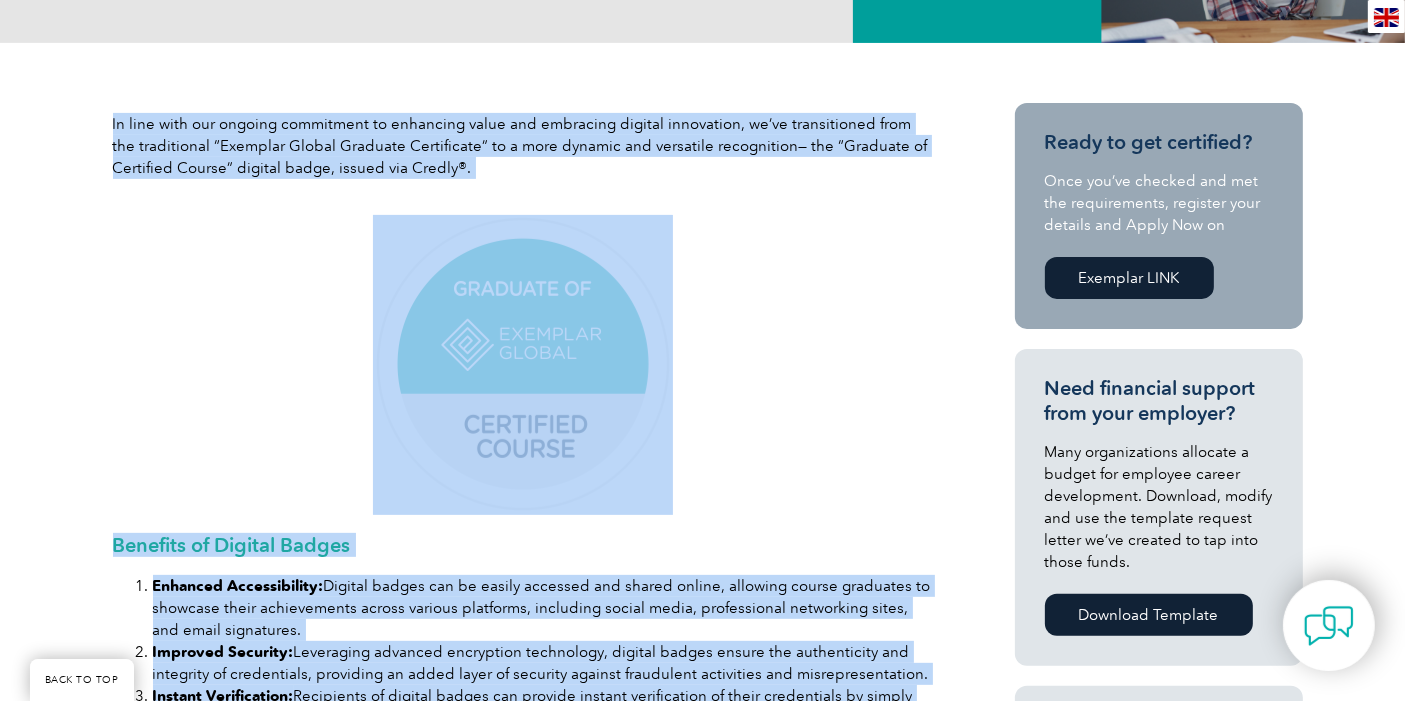 scroll, scrollTop: 372, scrollLeft: 0, axis: vertical 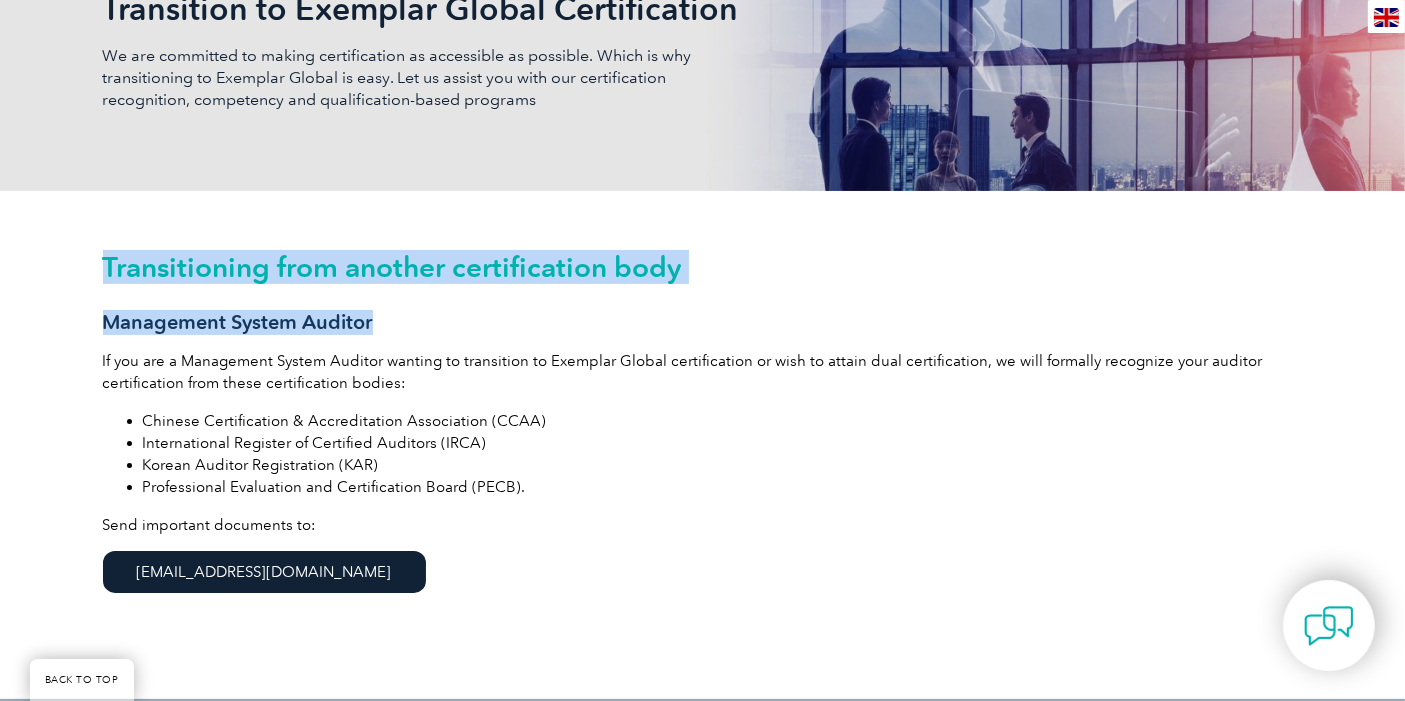 drag, startPoint x: 453, startPoint y: 315, endPoint x: 556, endPoint y: 332, distance: 104.393486 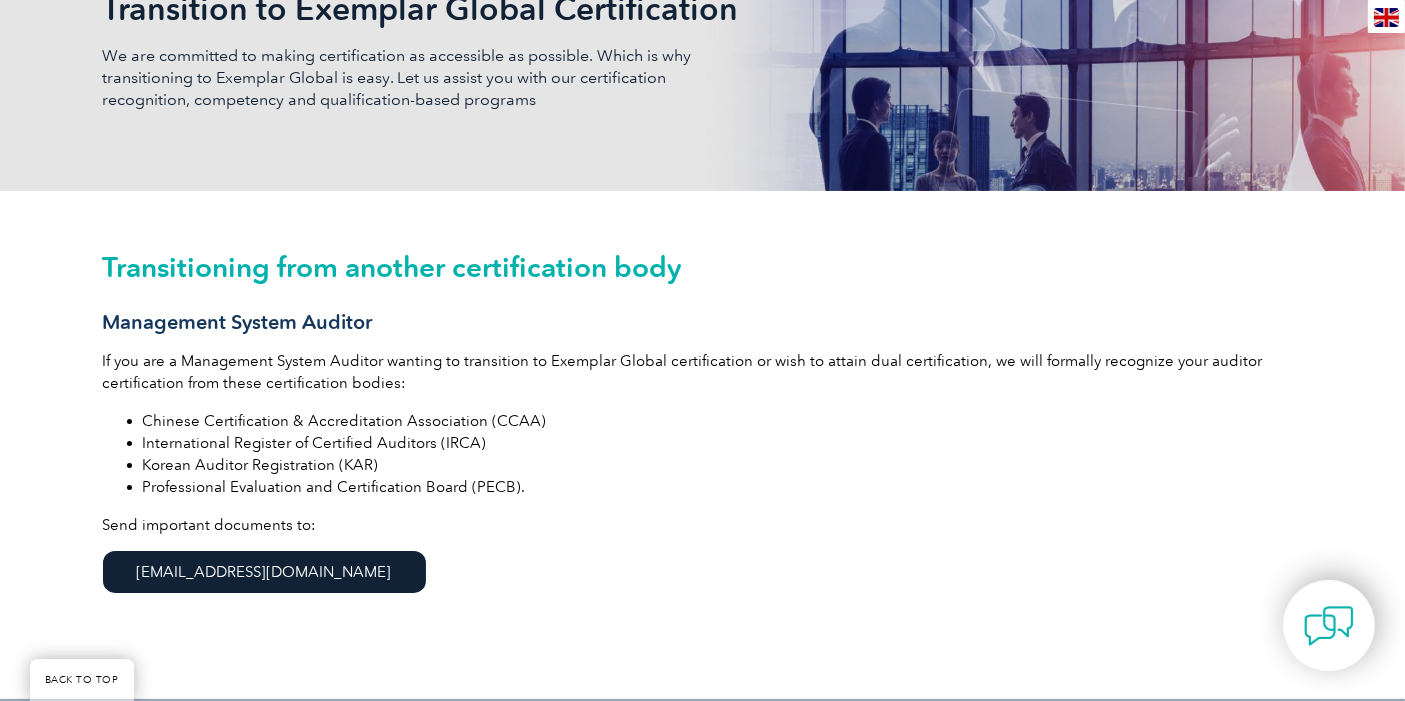 click on "Management System Auditor" at bounding box center [703, 322] 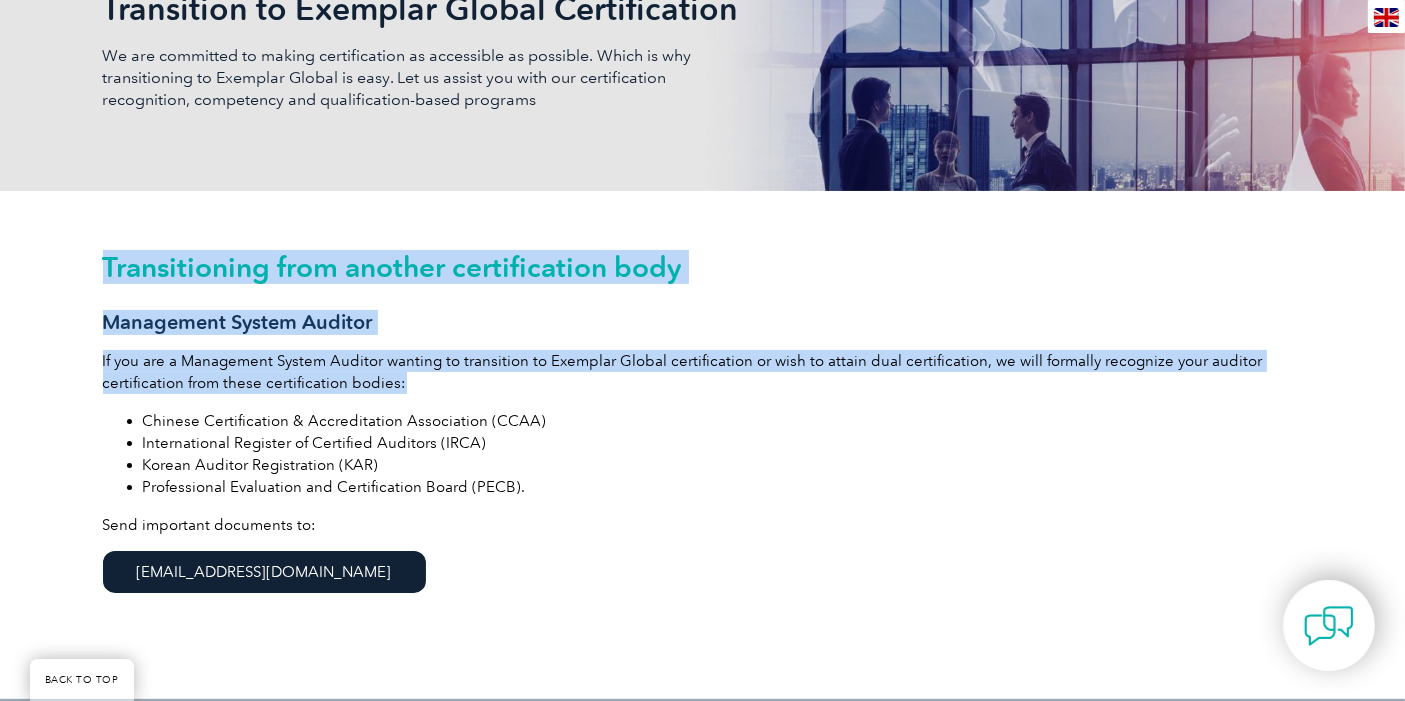 click on "If you are a Management System Auditor wanting to transition to Exemplar Global certification or wish to attain dual certification, we will formally recognize your auditor certification from these certification bodies:" at bounding box center (703, 372) 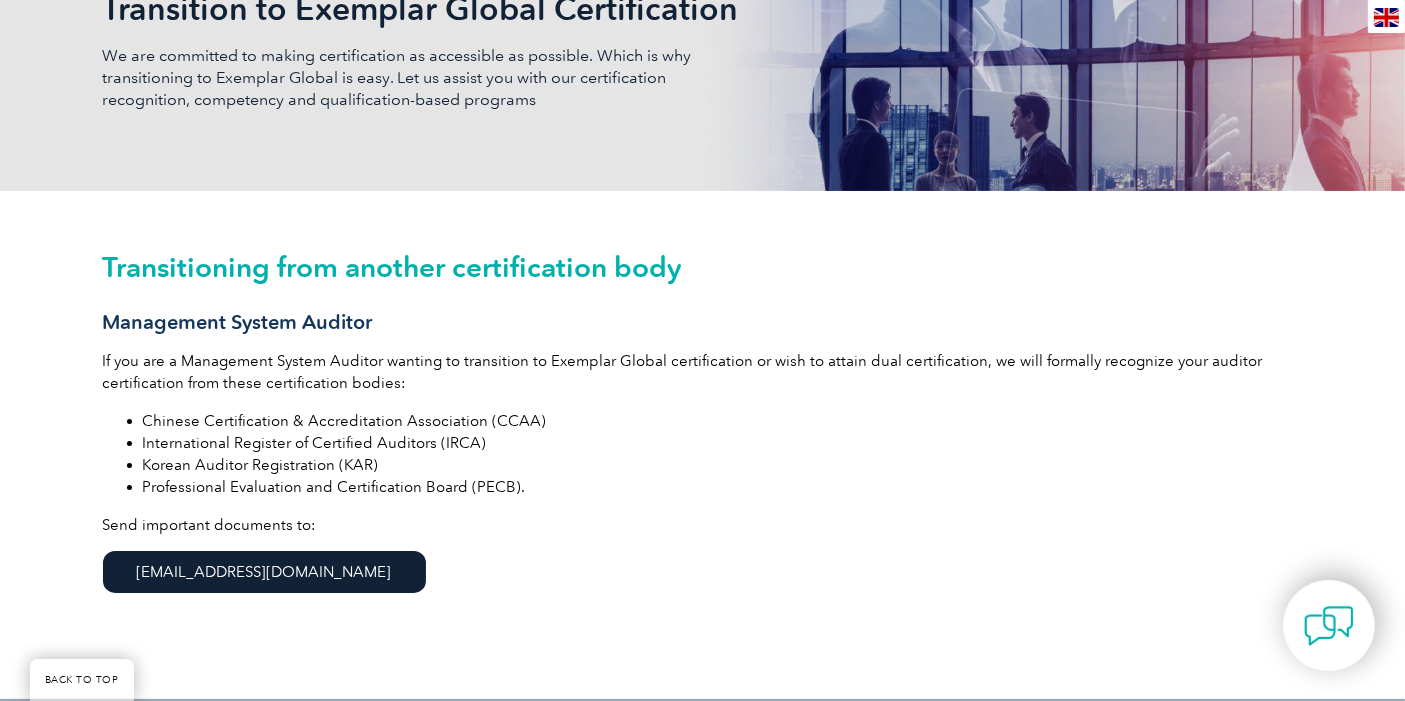 drag, startPoint x: 451, startPoint y: 481, endPoint x: 449, endPoint y: 492, distance: 11.18034 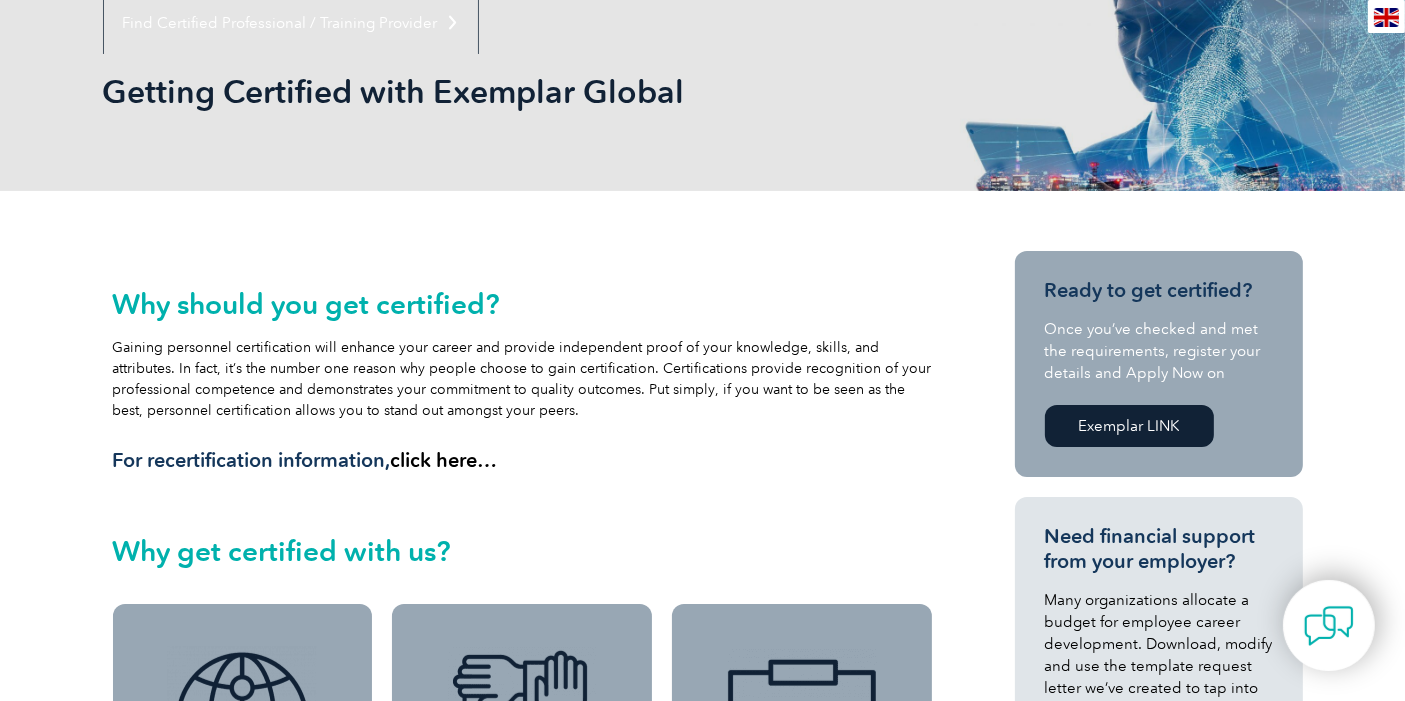 scroll, scrollTop: 0, scrollLeft: 0, axis: both 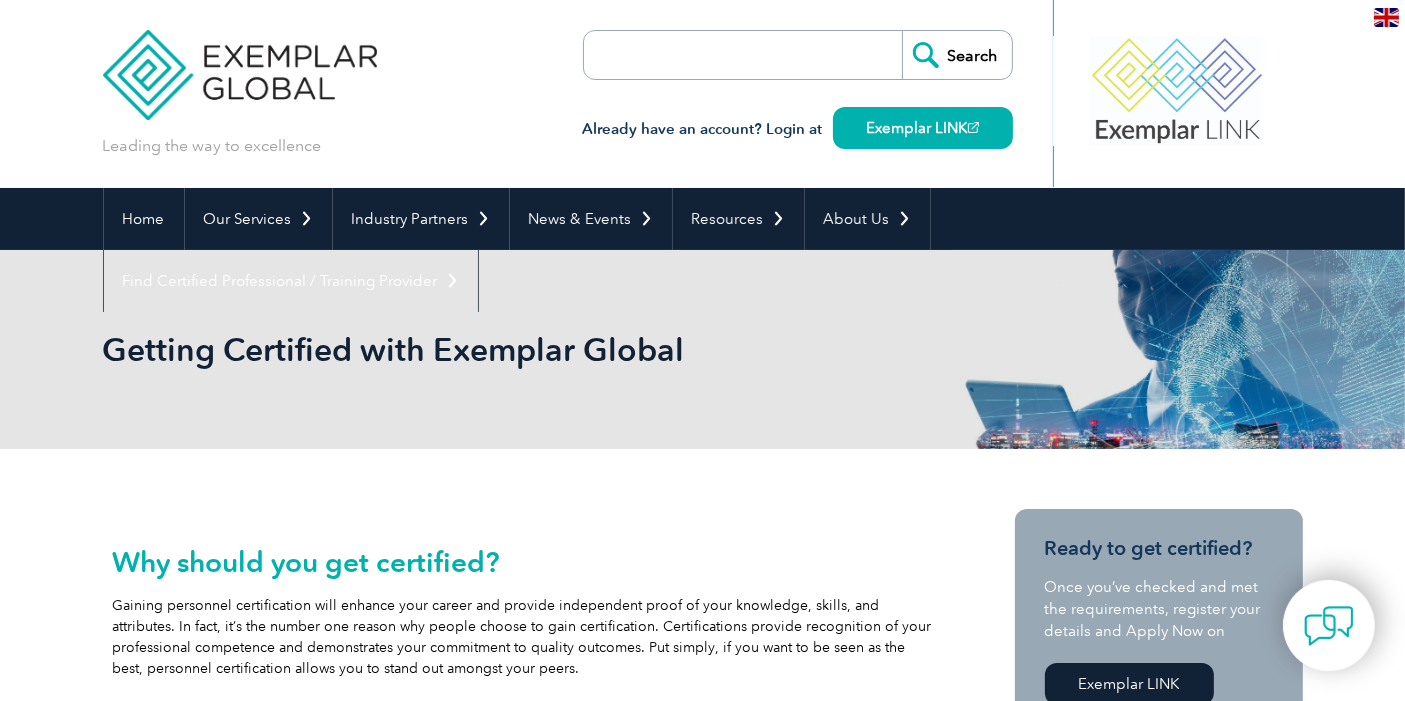 drag, startPoint x: 100, startPoint y: 378, endPoint x: 448, endPoint y: 495, distance: 367.14166 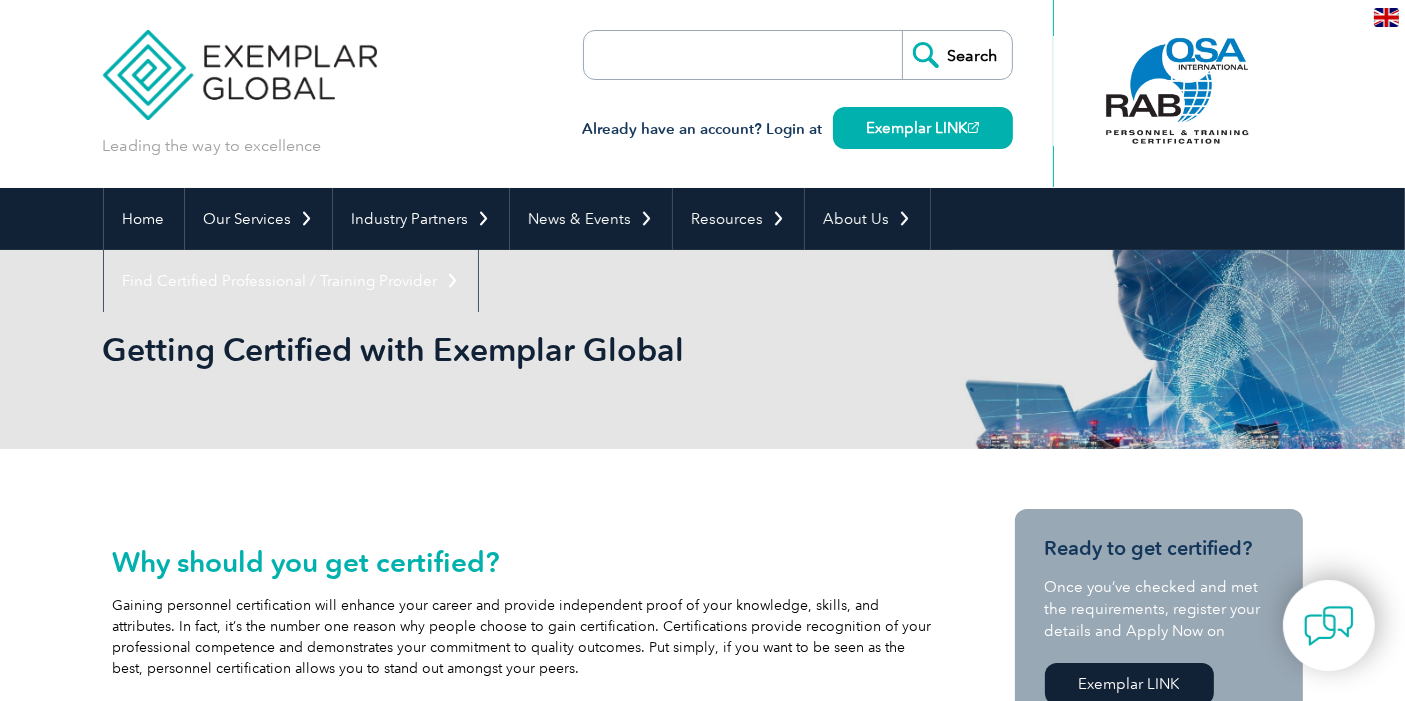 click on "Why should you get certified?  Gaining personnel certification will enhance your career and provide independent proof of your knowledge, skills, and attributes. In fact, it’s the number one reason why people choose to gain certification. Certifications provide recognition of your professional competence and demonstrates your commitment to quality outcomes. Put simply, if you want to be seen as the best, personnel certification allows you to stand out amongst your peers.  For recertification information,  click here…" at bounding box center (523, 632) 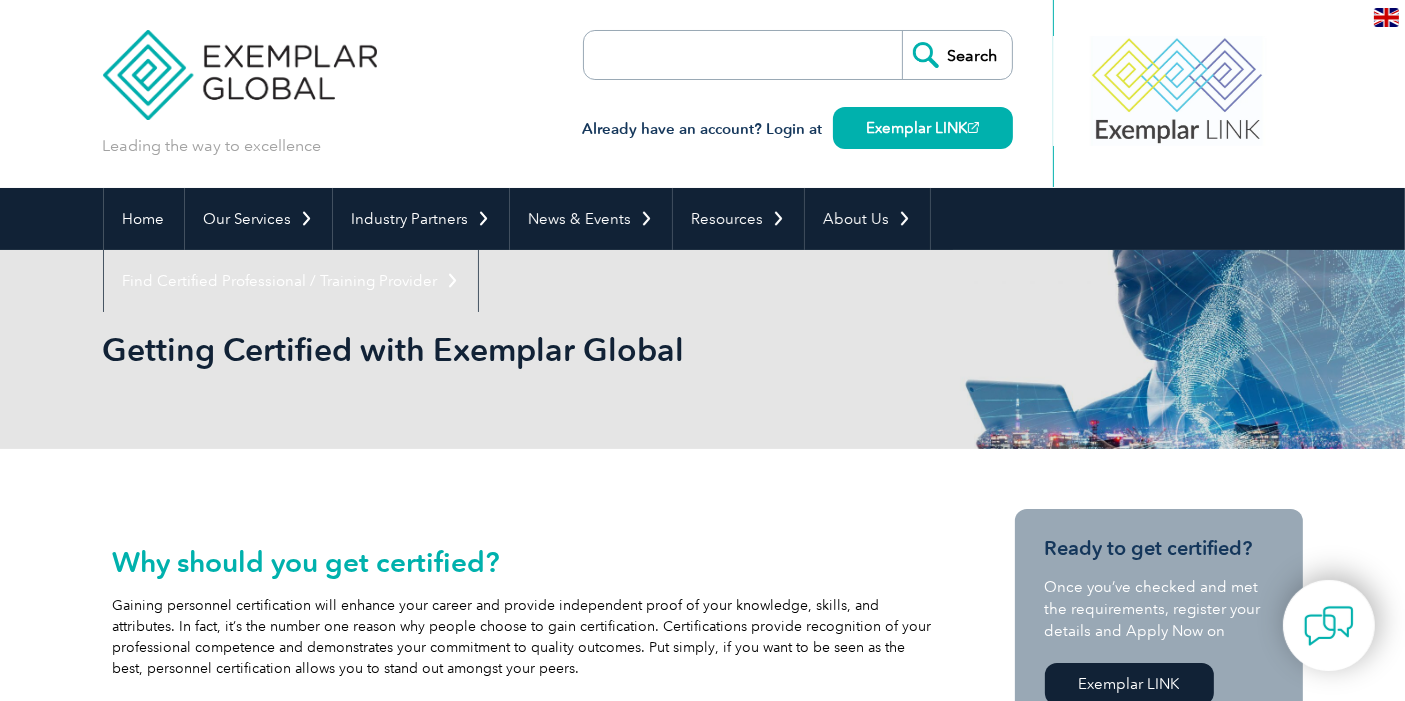 click on "Why should you get certified?  Gaining personnel certification will enhance your career and provide independent proof of your knowledge, skills, and attributes. In fact, it’s the number one reason why people choose to gain certification. Certifications provide recognition of your professional competence and demonstrates your commitment to quality outcomes. Put simply, if you want to be seen as the best, personnel certification allows you to stand out amongst your peers.  For recertification information,  click here…           Why get certified with us?                           Globally recognized   We work on a global scale and network extensively with global certification bodies to align our certifications to meet the demands of industry.   Our global personnel certifications apply to system specialists, consultants, external, internal, and regulatory auditors.                    Strong support system                         Professional profiles Learn More" at bounding box center (702, 1812) 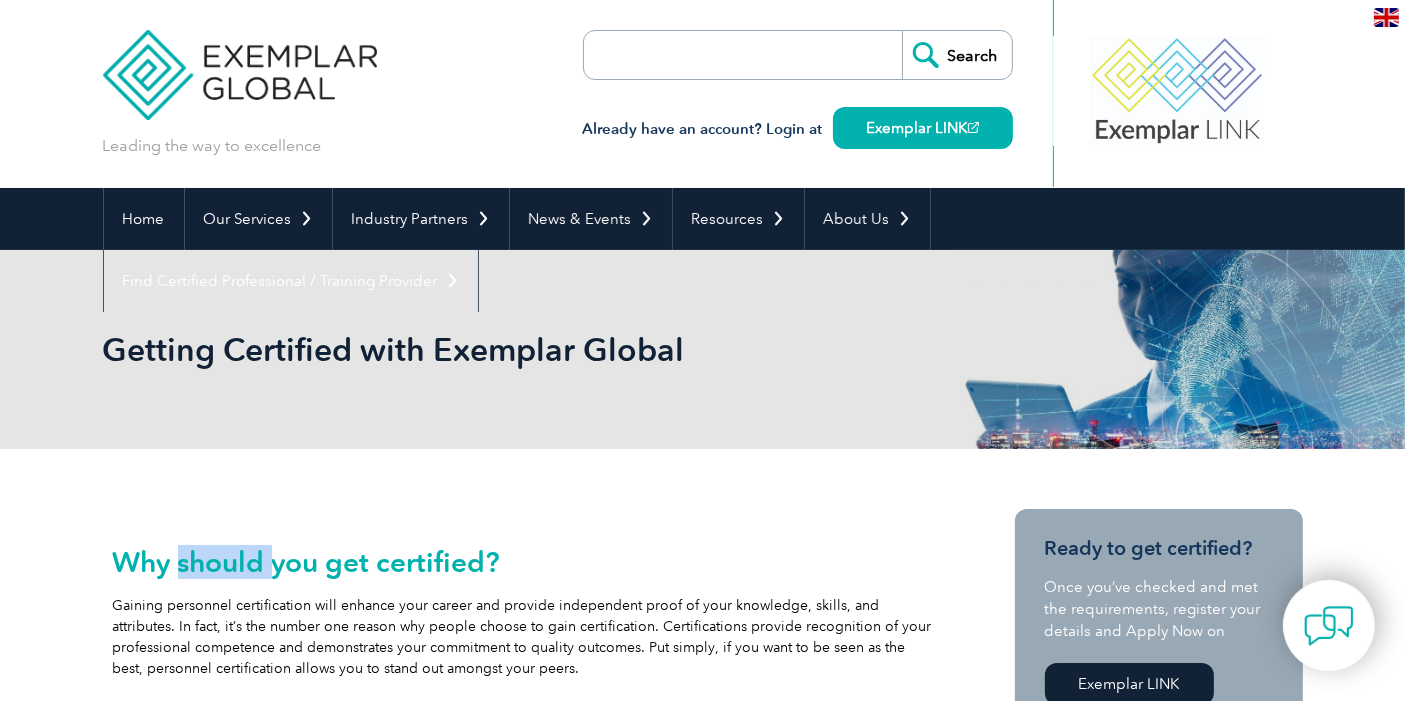 click on "Why should you get certified?" at bounding box center [523, 562] 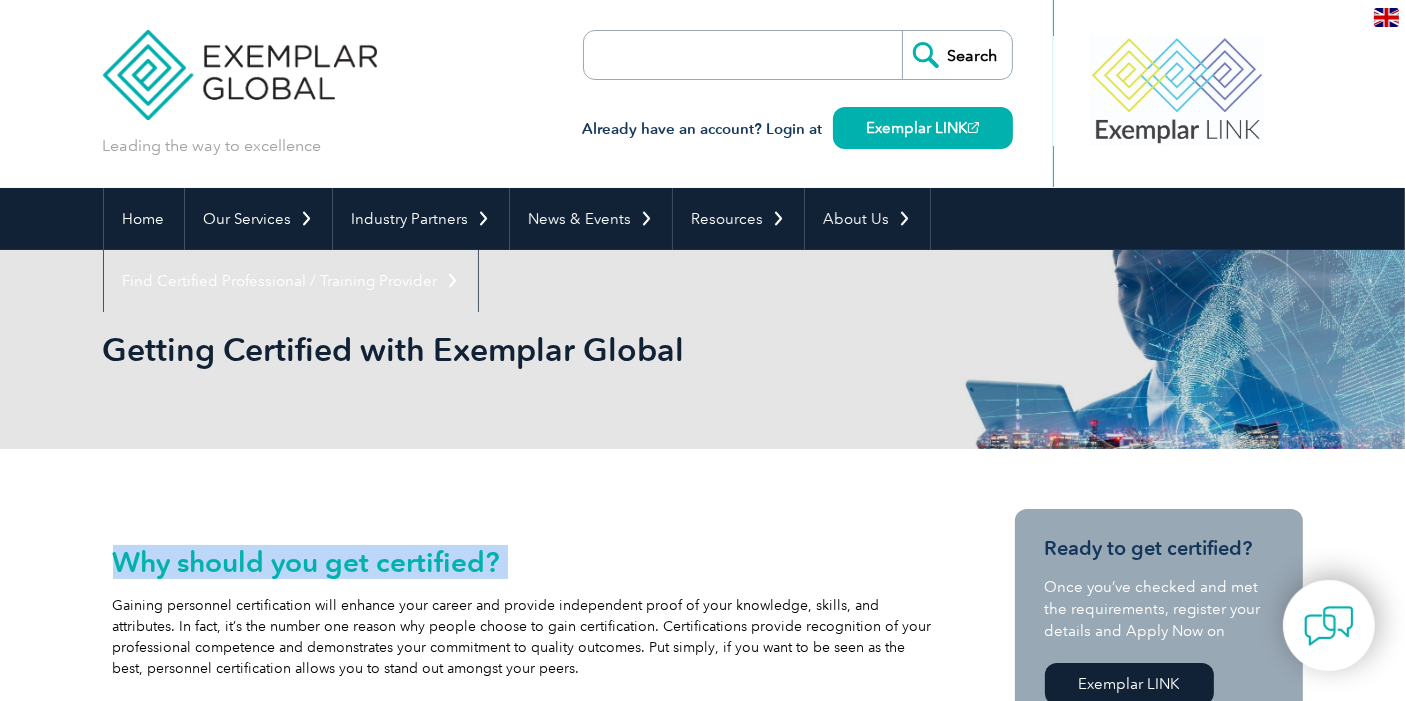 click on "Why should you get certified?" at bounding box center (523, 562) 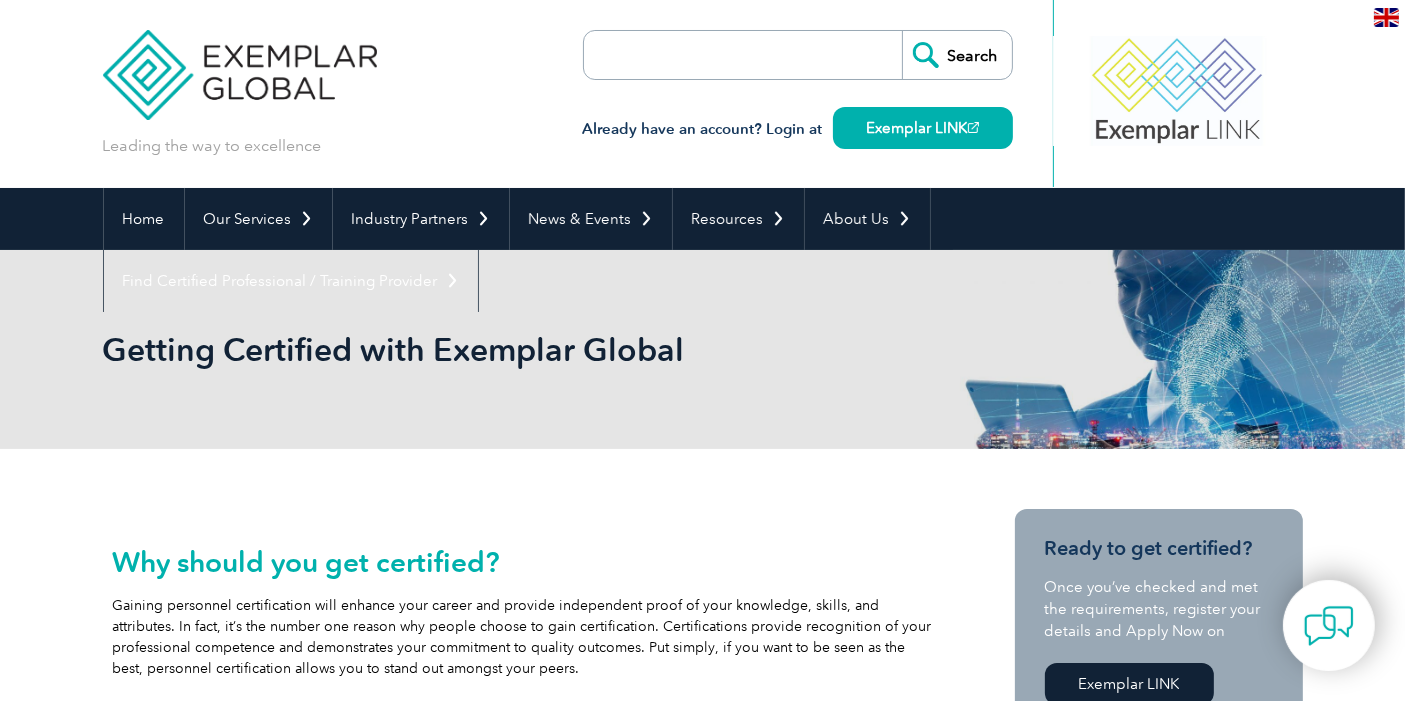 click on "Getting Certified with Exemplar Global" at bounding box center [487, 349] 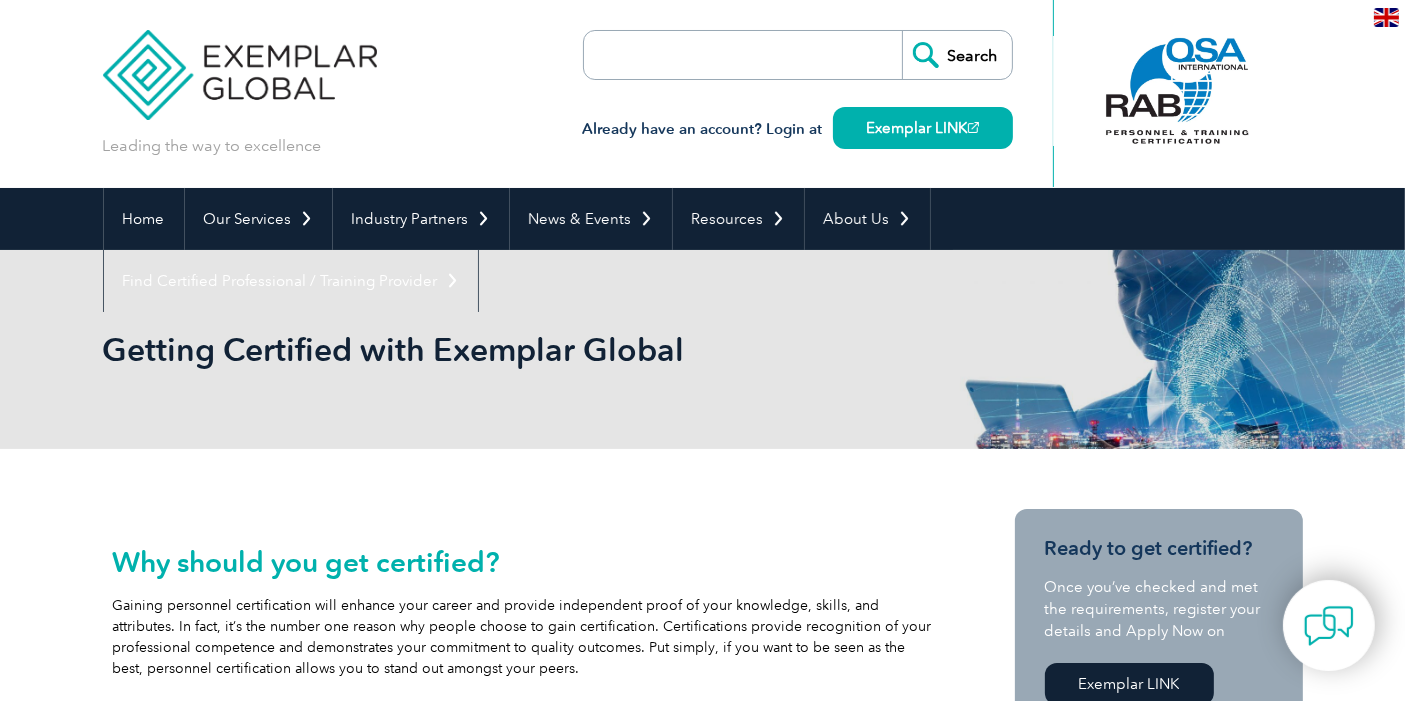 click on "Getting Certified with Exemplar Global" at bounding box center [487, 349] 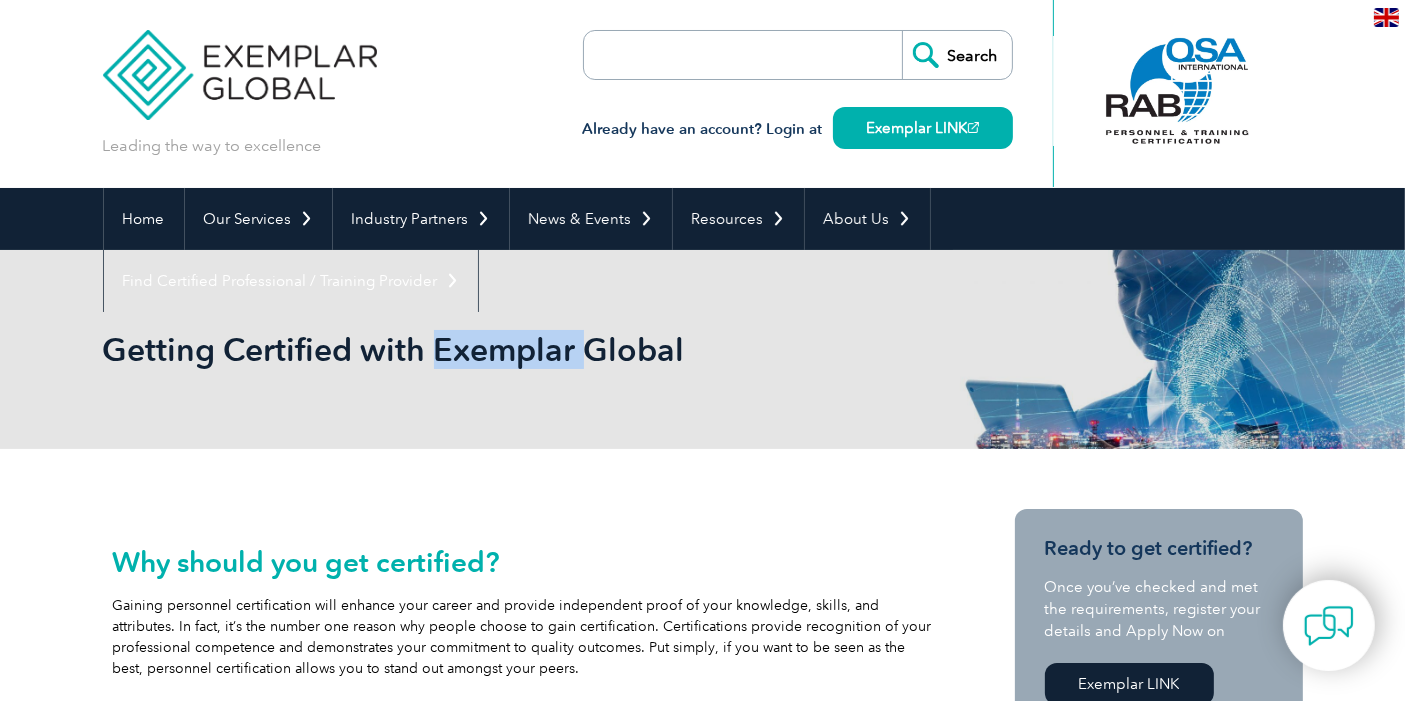 click on "Getting Certified with Exemplar Global" at bounding box center [487, 349] 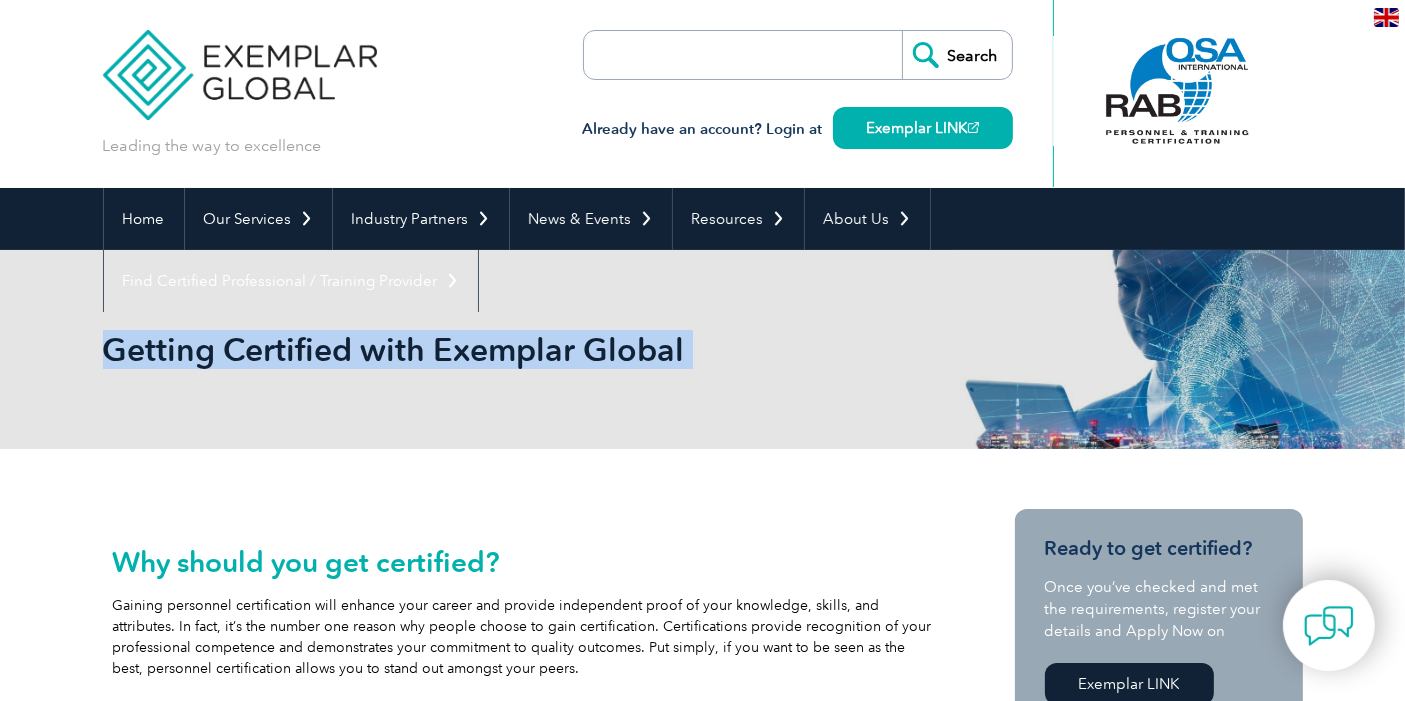 click on "Getting Certified with Exemplar Global" at bounding box center [487, 349] 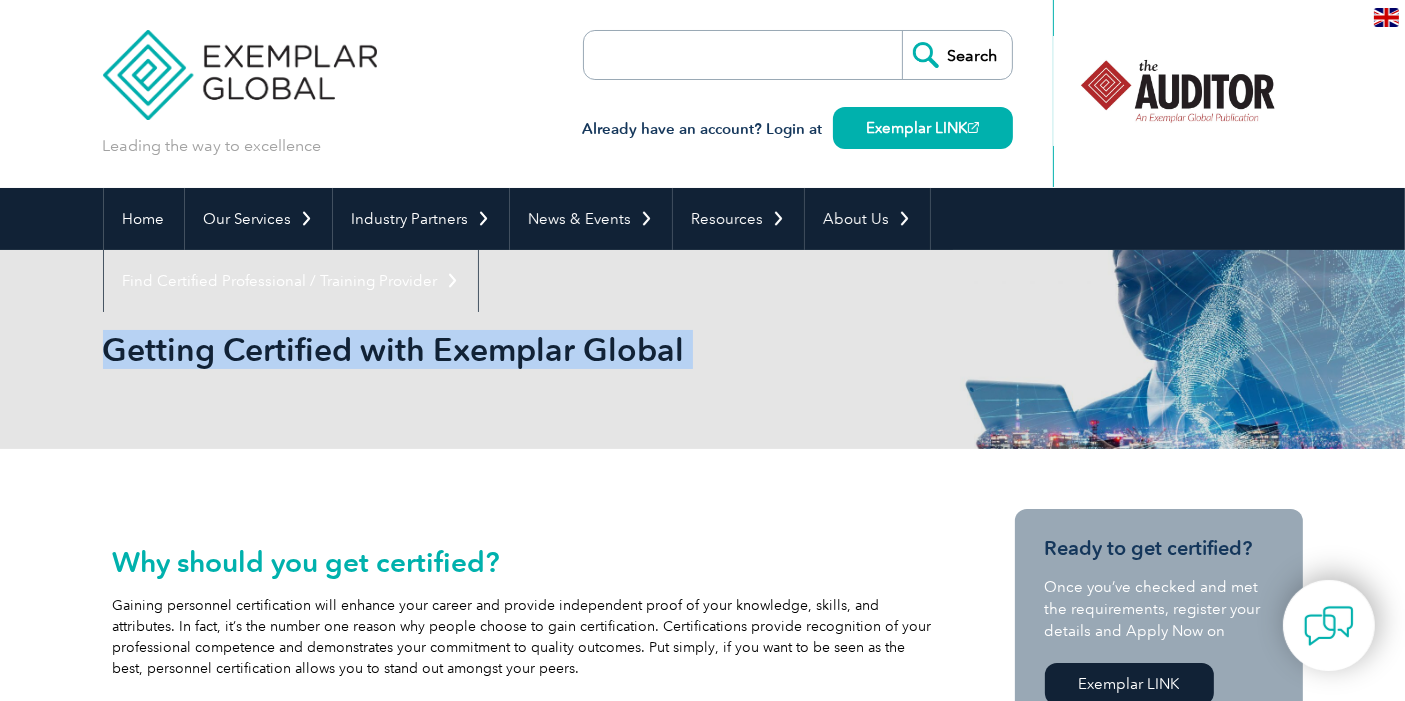 scroll, scrollTop: 333, scrollLeft: 0, axis: vertical 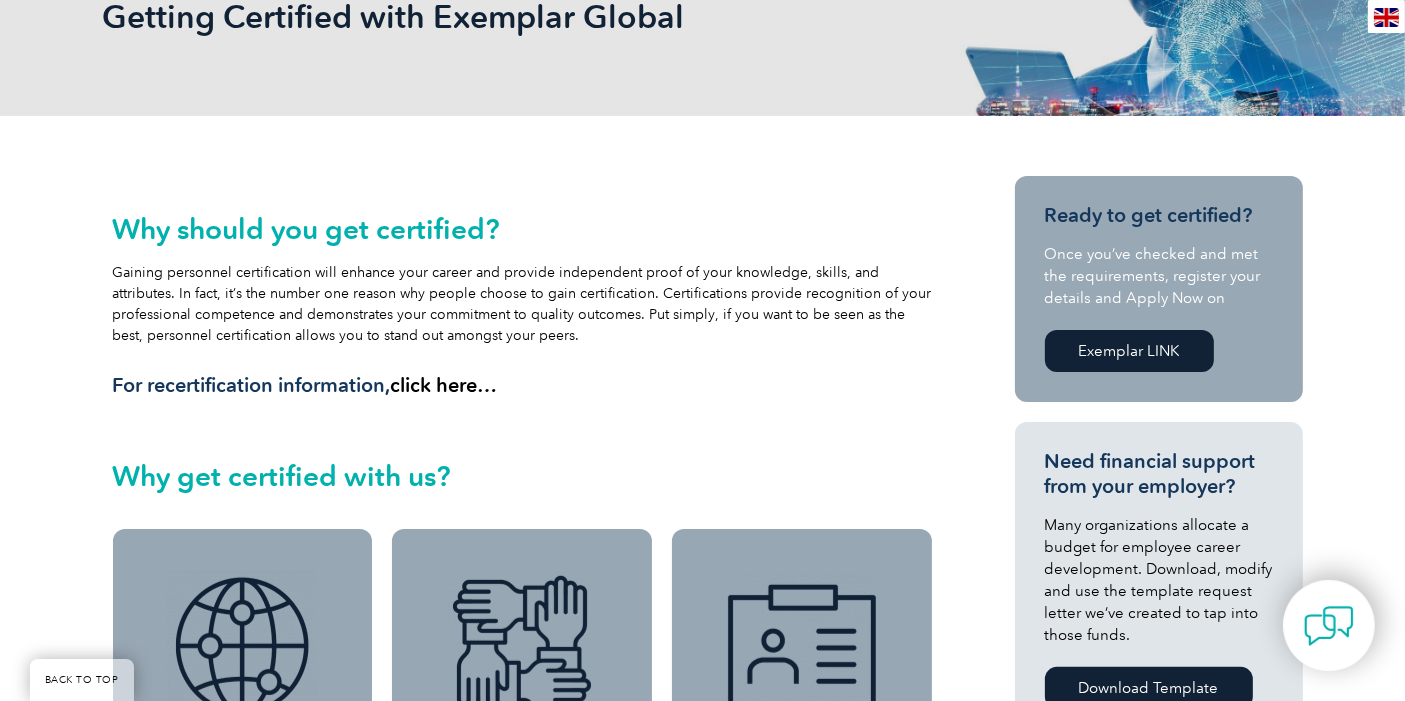 click on "Why should you get certified?  Gaining personnel certification will enhance your career and provide independent proof of your knowledge, skills, and attributes. In fact, it’s the number one reason why people choose to gain certification. Certifications provide recognition of your professional competence and demonstrates your commitment to quality outcomes. Put simply, if you want to be seen as the best, personnel certification allows you to stand out amongst your peers.  For recertification information,  click here…           Why get certified with us?" at bounding box center (523, 347) 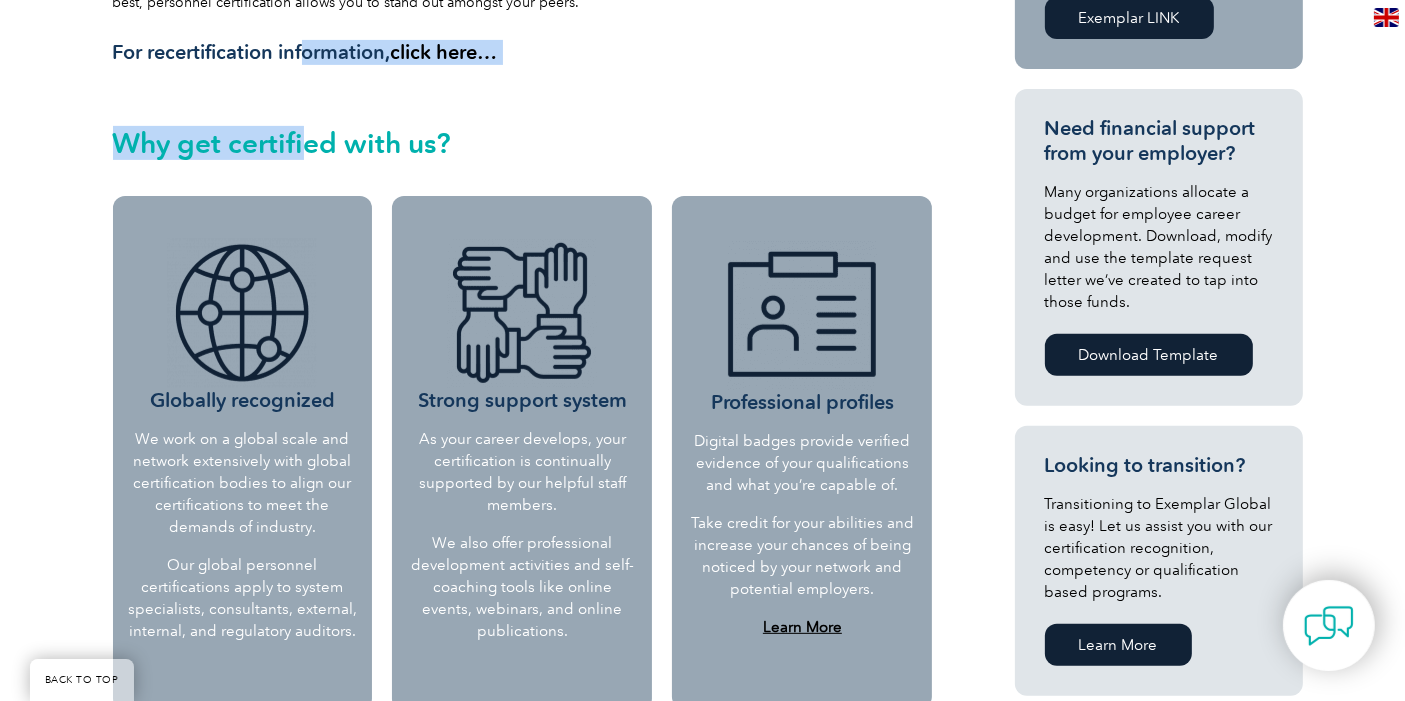 scroll, scrollTop: 444, scrollLeft: 0, axis: vertical 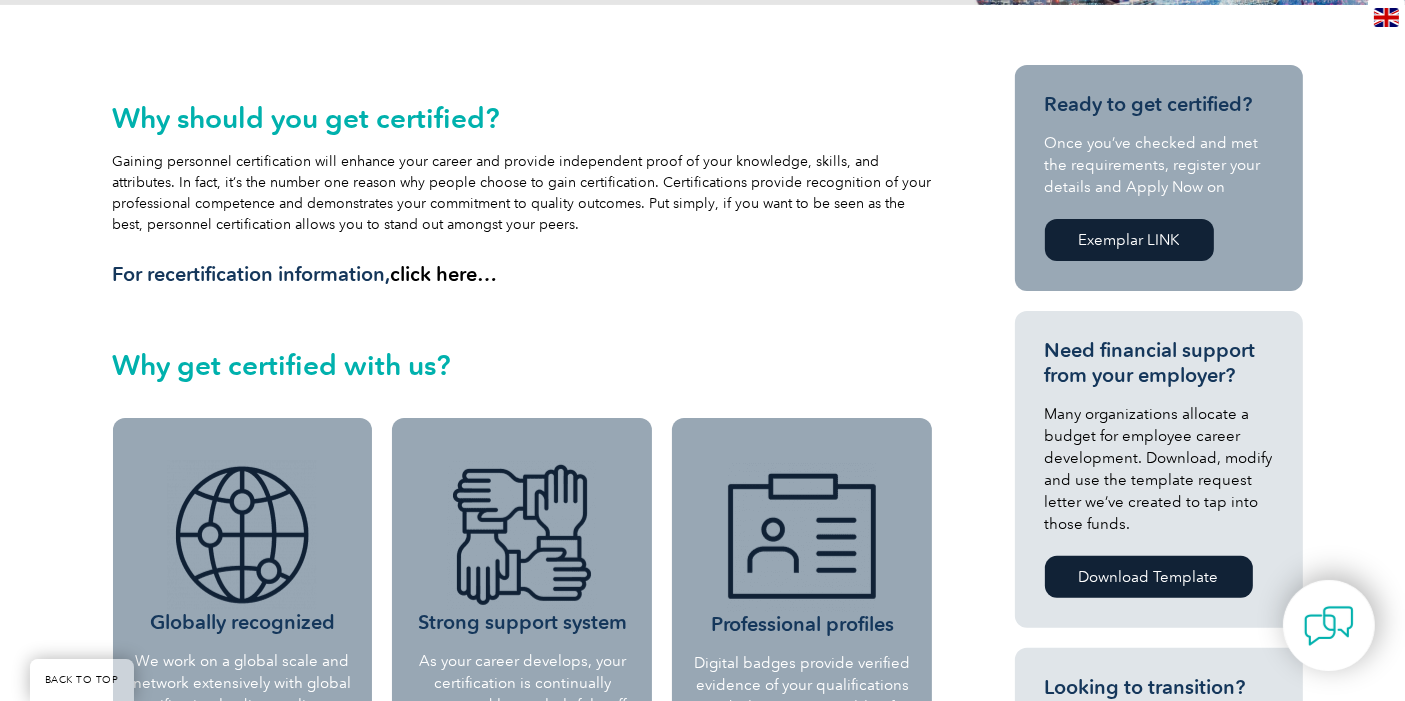 click on "Why should you get certified?  Gaining personnel certification will enhance your career and provide independent proof of your knowledge, skills, and attributes. In fact, it’s the number one reason why people choose to gain certification. Certifications provide recognition of your professional competence and demonstrates your commitment to quality outcomes. Put simply, if you want to be seen as the best, personnel certification allows you to stand out amongst your peers.  For recertification information,  click here…" at bounding box center (523, 194) 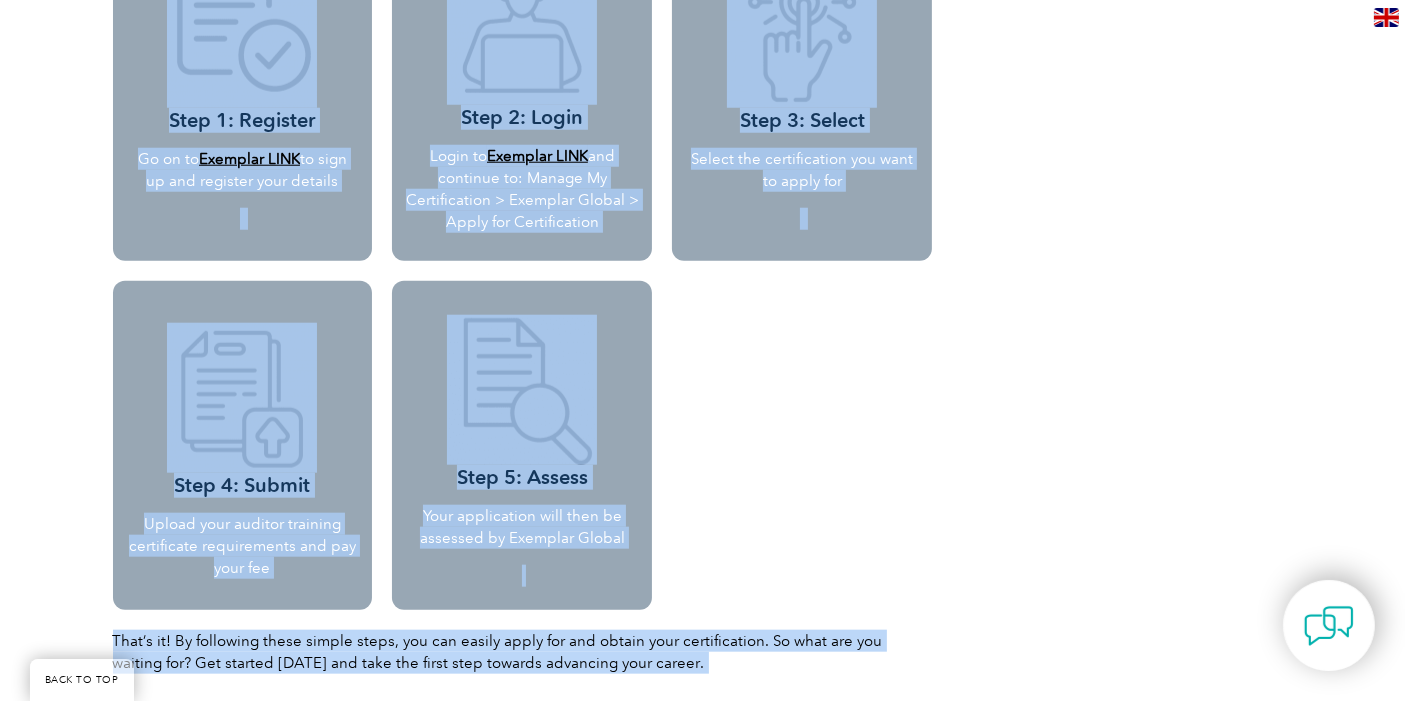 scroll, scrollTop: 2225, scrollLeft: 0, axis: vertical 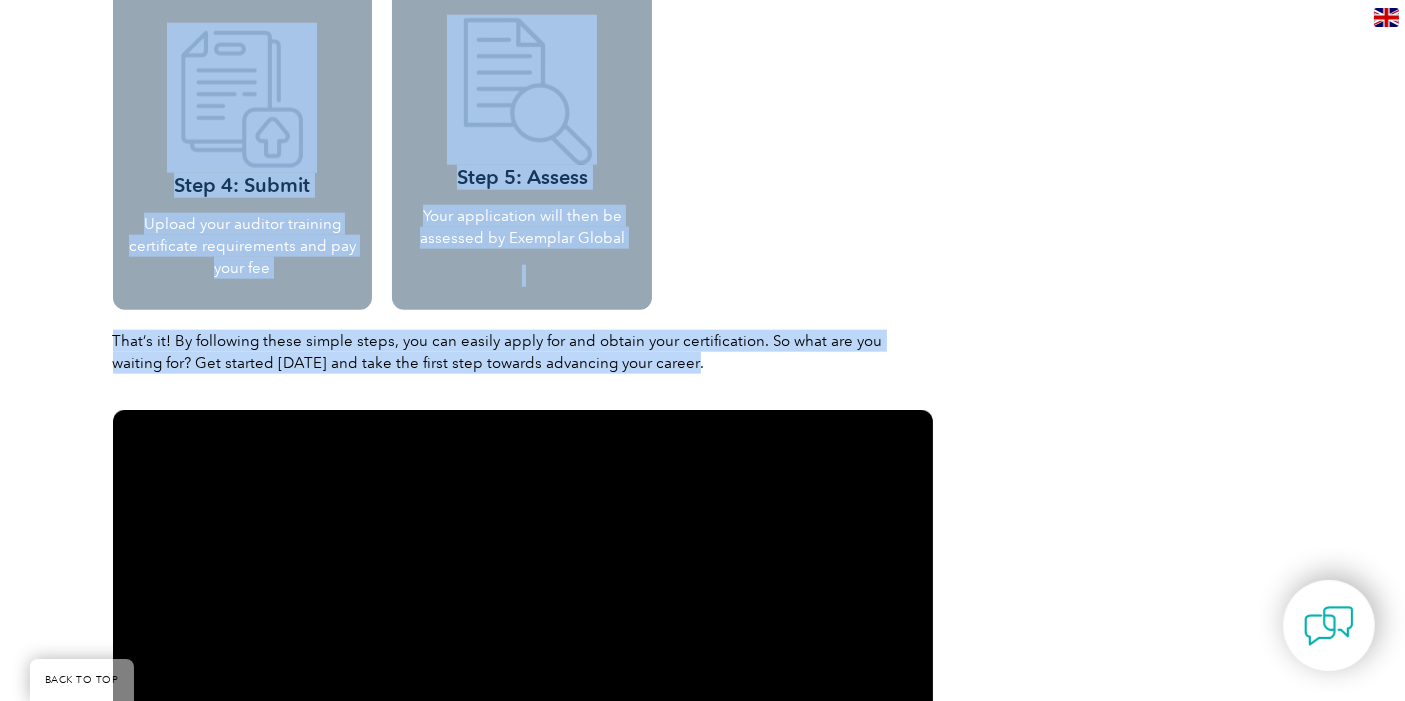 drag, startPoint x: 127, startPoint y: 108, endPoint x: 826, endPoint y: 370, distance: 746.48846 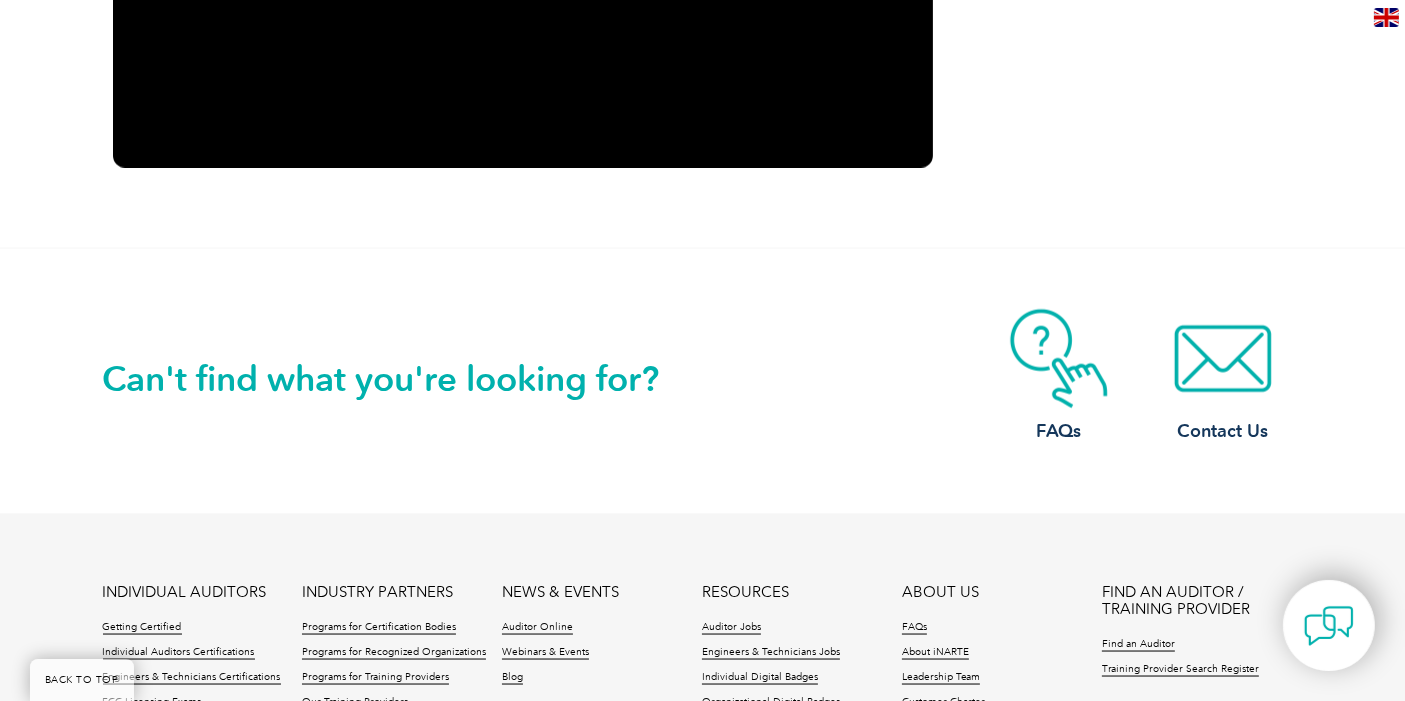 scroll, scrollTop: 2725, scrollLeft: 0, axis: vertical 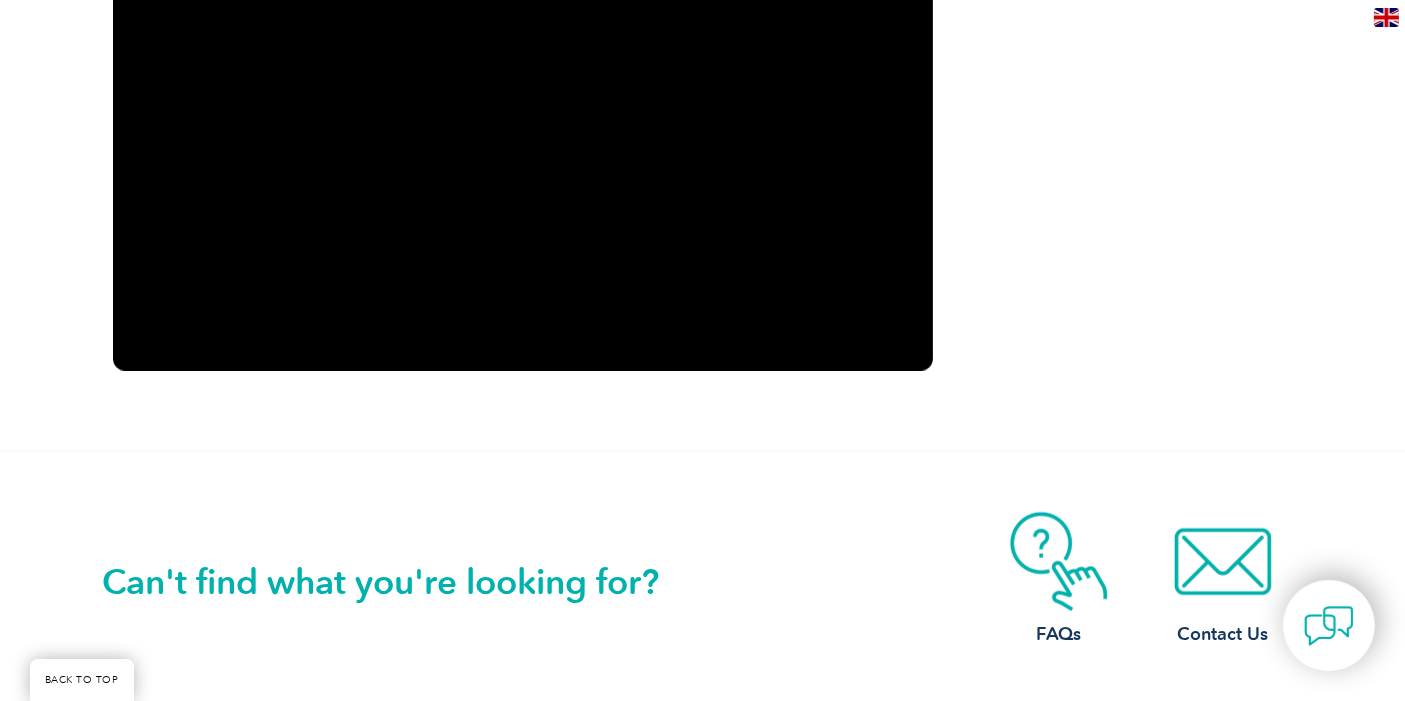 drag, startPoint x: 540, startPoint y: 386, endPoint x: 188, endPoint y: 378, distance: 352.0909 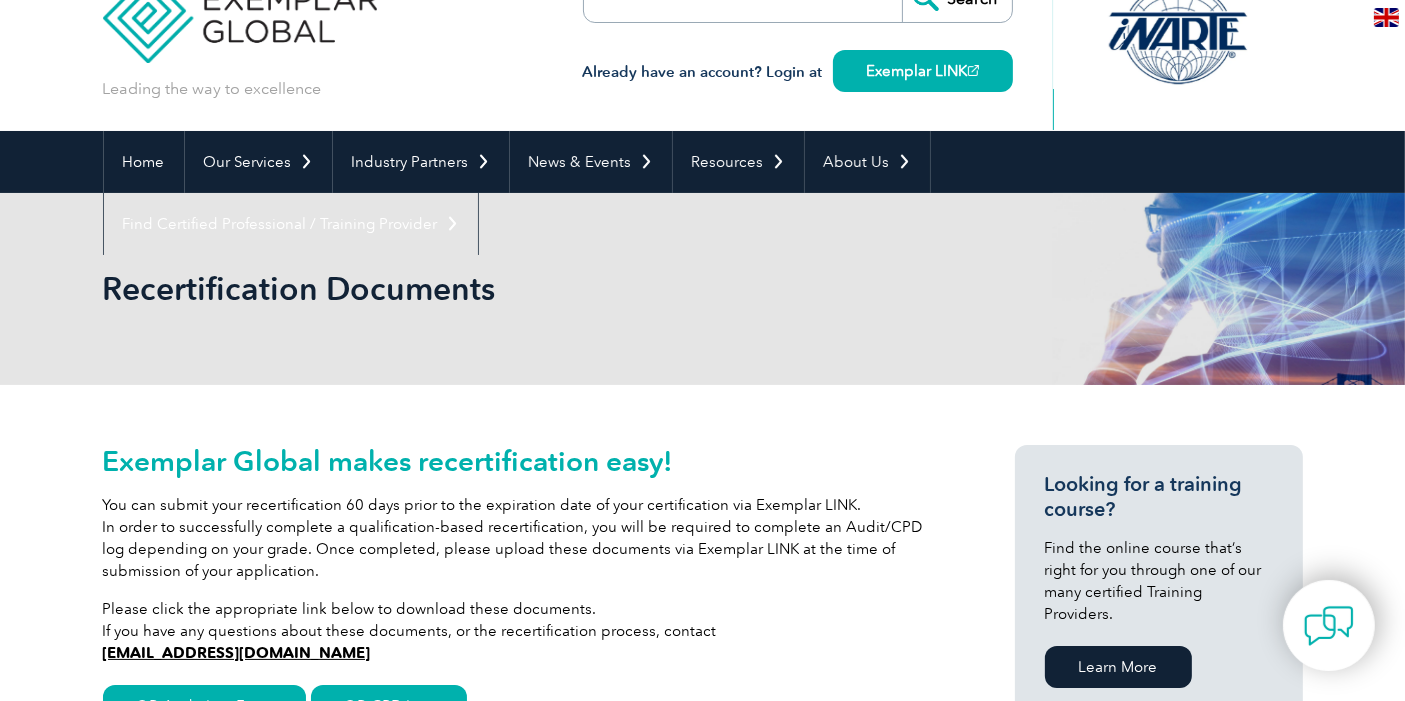 scroll, scrollTop: 0, scrollLeft: 0, axis: both 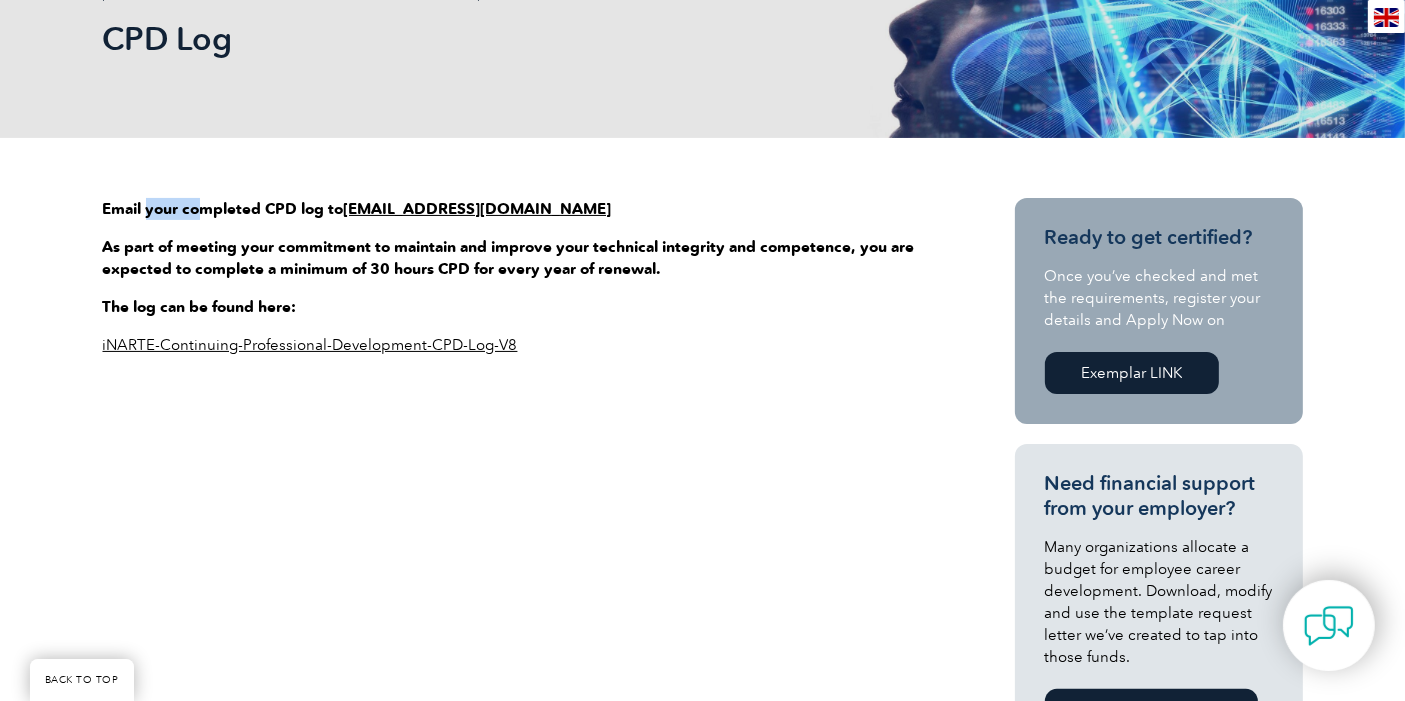 drag, startPoint x: 147, startPoint y: 213, endPoint x: 304, endPoint y: 231, distance: 158.02847 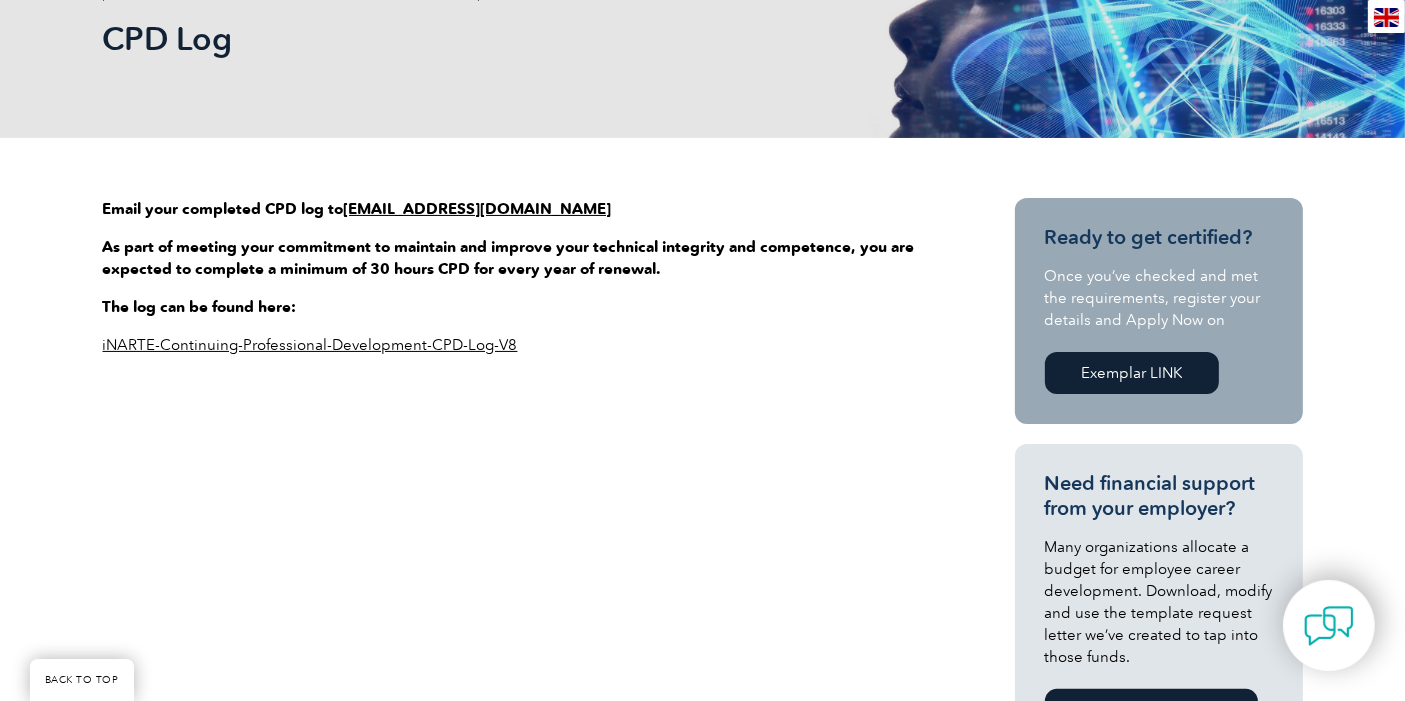 click on "Email your completed CPD log to  [EMAIL_ADDRESS][DOMAIN_NAME]   As part of meeting your commitment to maintain and improve your technical integrity and competence, you are expected to complete a minimum of 30 hours CPD for every year of renewal.    The log can be found here:   iNARTE-Continuing-Professional-Development-CPD-Log-V8           iNARTE Menu   iNARTE Home   Certifications   FCC Licensing Exams   Exams & Resources   Training Providers   News   Expression of Interest: Technical Contributors   Contact Us   CPD Log                    Ready to get certified?   Once you’ve checked and met the requirements, register your details and Apply Now on     Exemplar LINK           Need financial support from your employer?   Many organizations allocate a budget for employee career development. Download, modify and use the template request letter we’ve created to tap into those funds.     Download Template           Looking to transition?       Learn More           Looking for a training course?       Learn More" at bounding box center (703, 786) 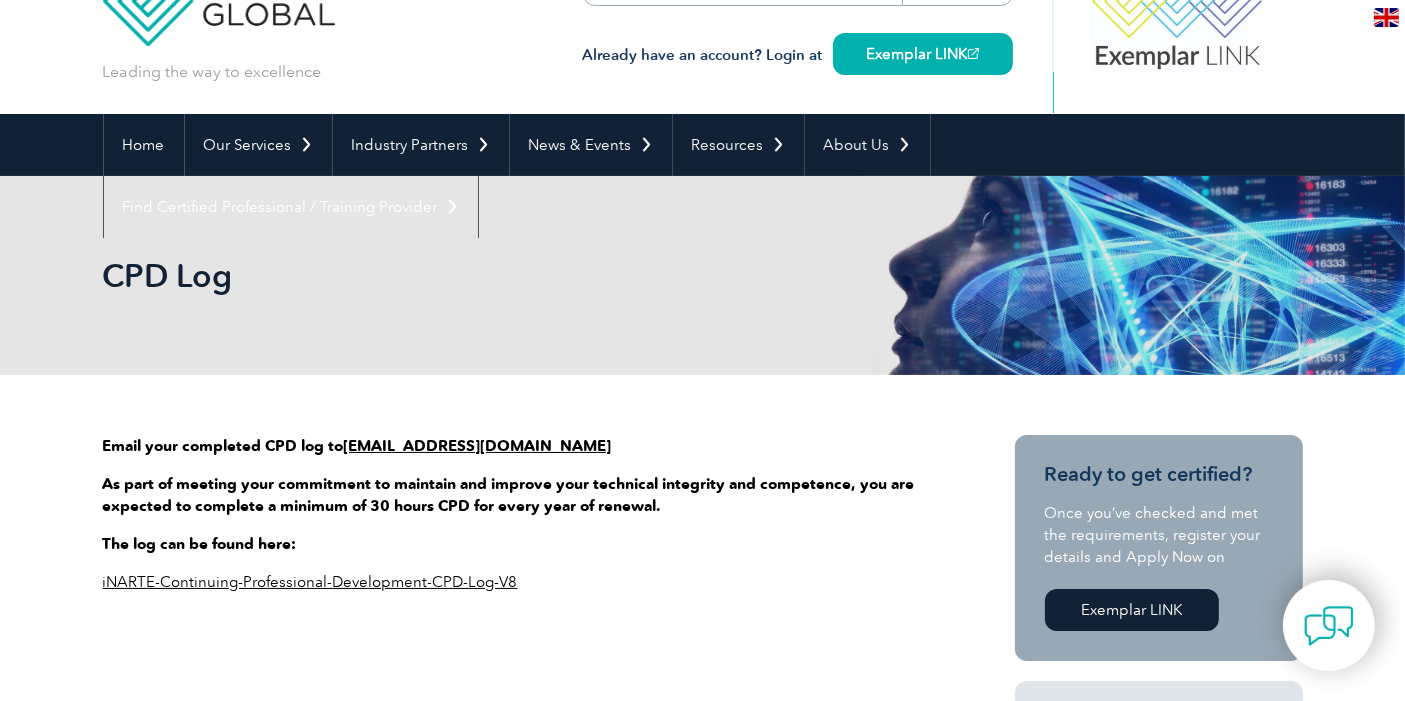 scroll, scrollTop: 0, scrollLeft: 0, axis: both 